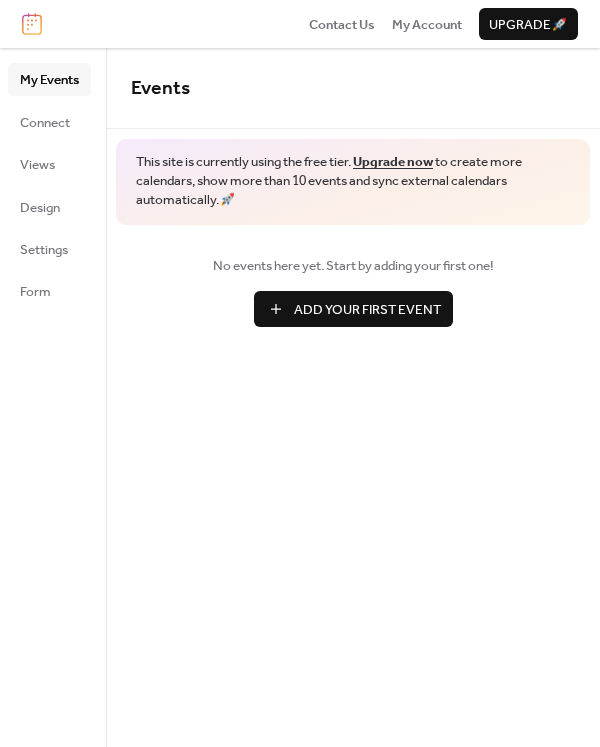 scroll, scrollTop: 0, scrollLeft: 0, axis: both 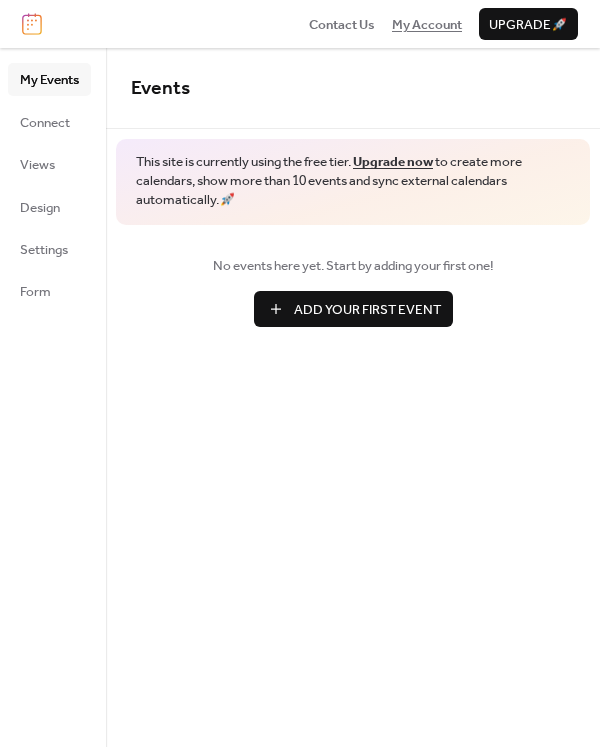 click on "My Account" at bounding box center (427, 25) 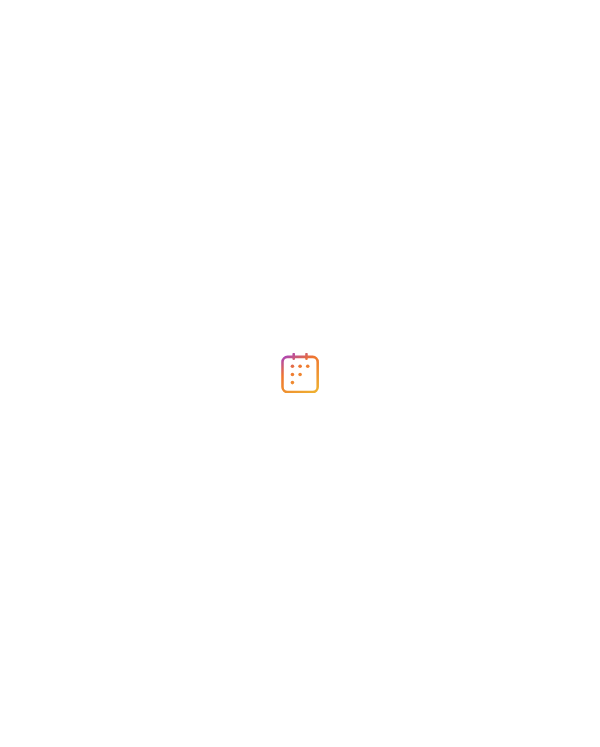 scroll, scrollTop: 0, scrollLeft: 0, axis: both 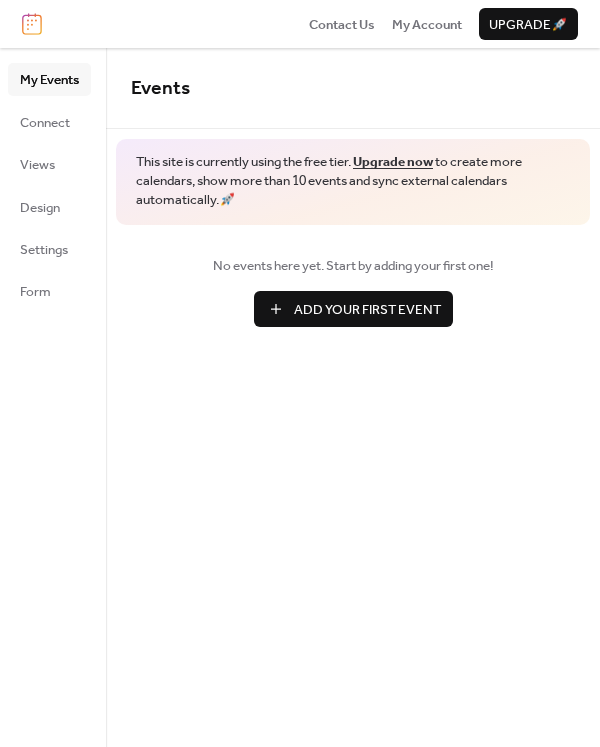click on "Add Your First Event" at bounding box center [367, 310] 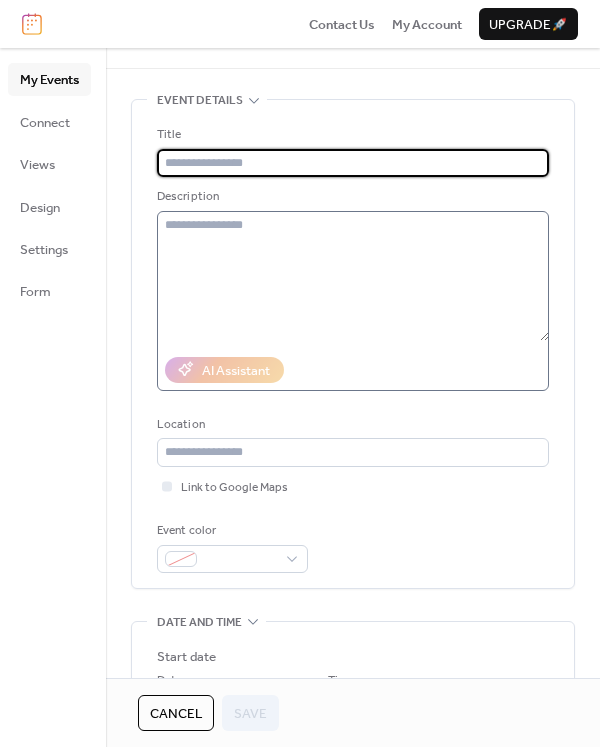 scroll, scrollTop: 0, scrollLeft: 0, axis: both 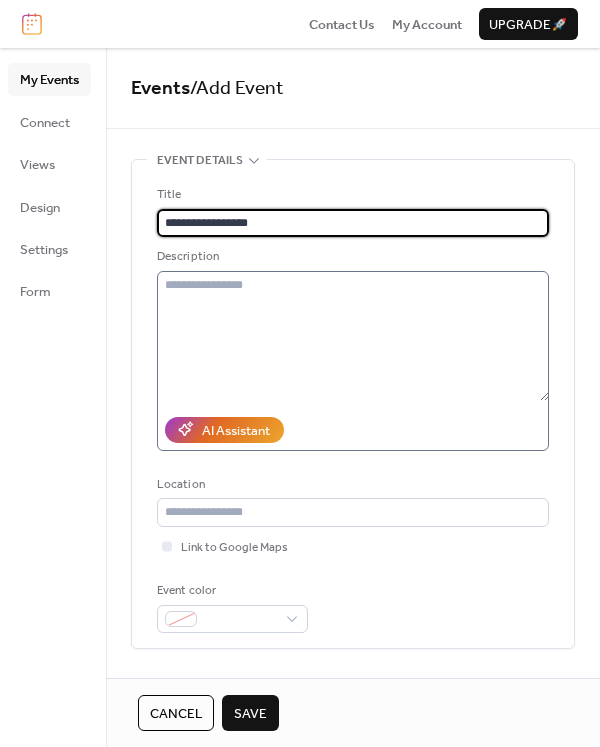 type on "**********" 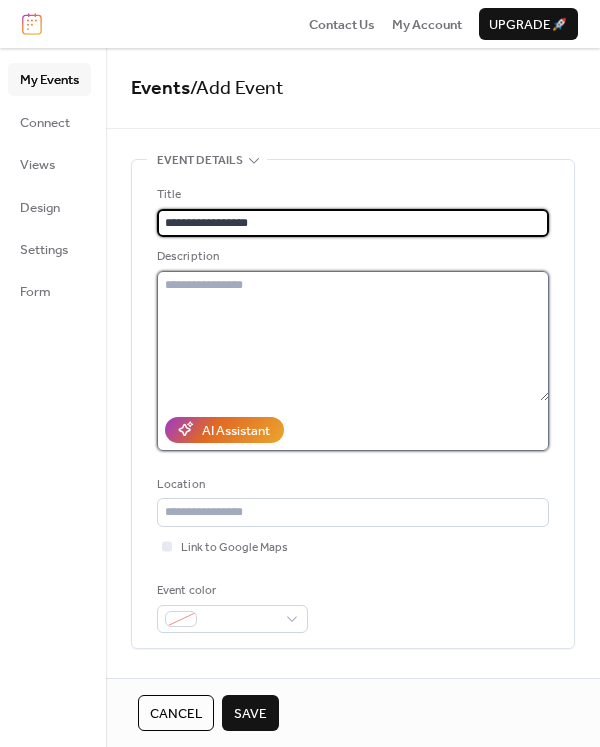 click at bounding box center (353, 336) 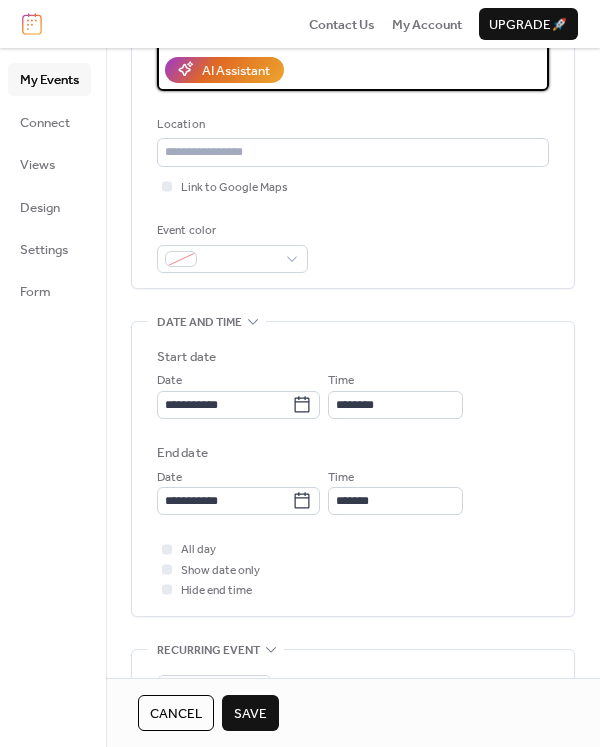 scroll, scrollTop: 420, scrollLeft: 0, axis: vertical 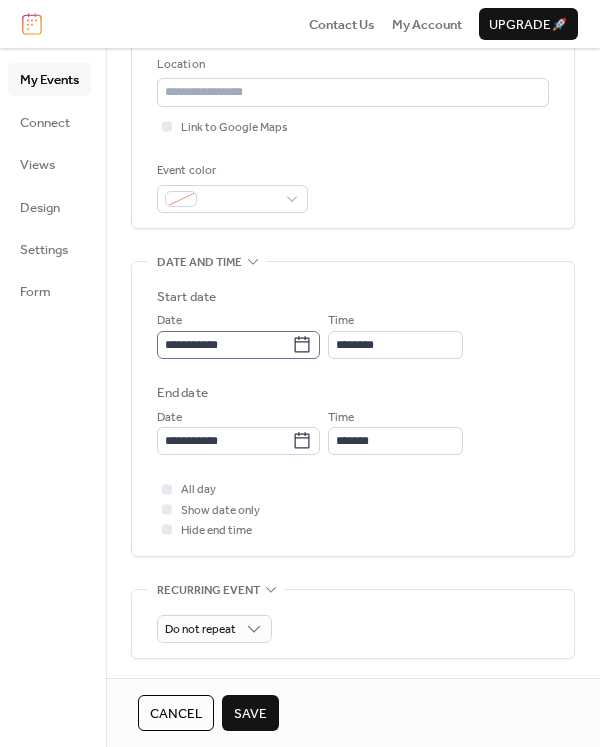 click on "**********" at bounding box center [238, 345] 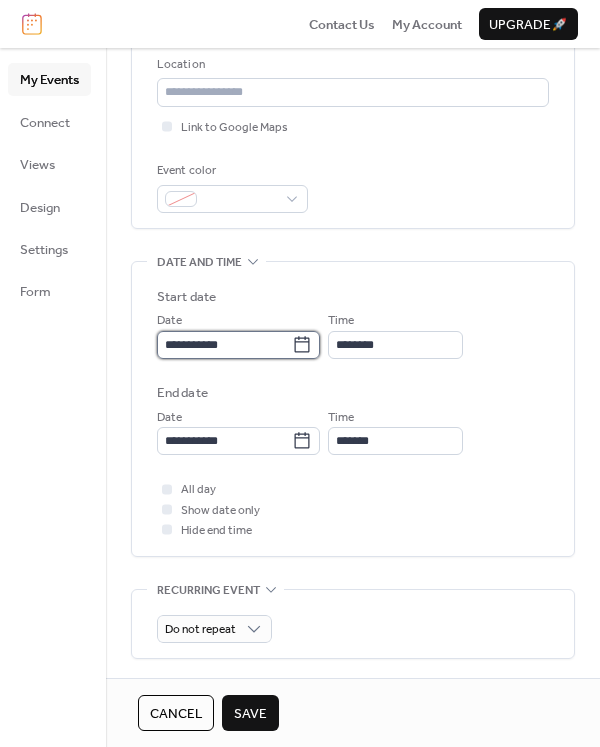 click on "**********" at bounding box center (224, 345) 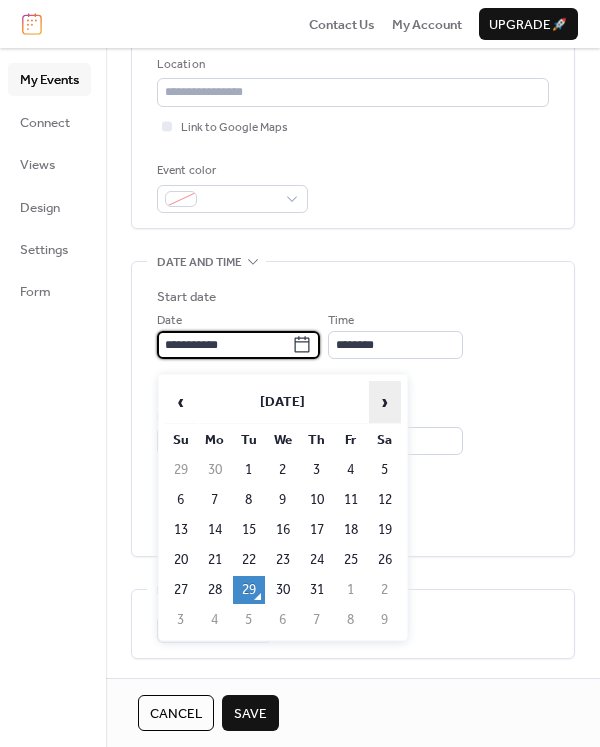 click on "›" at bounding box center (385, 402) 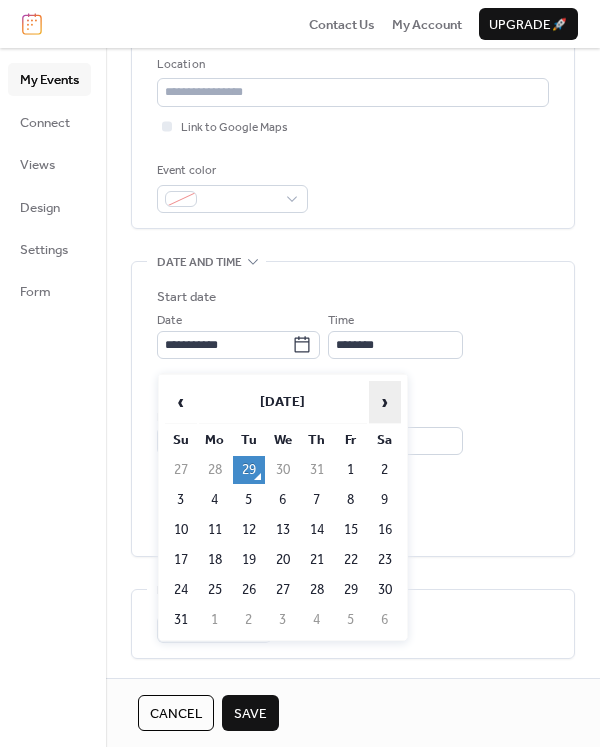 click on "›" at bounding box center [385, 402] 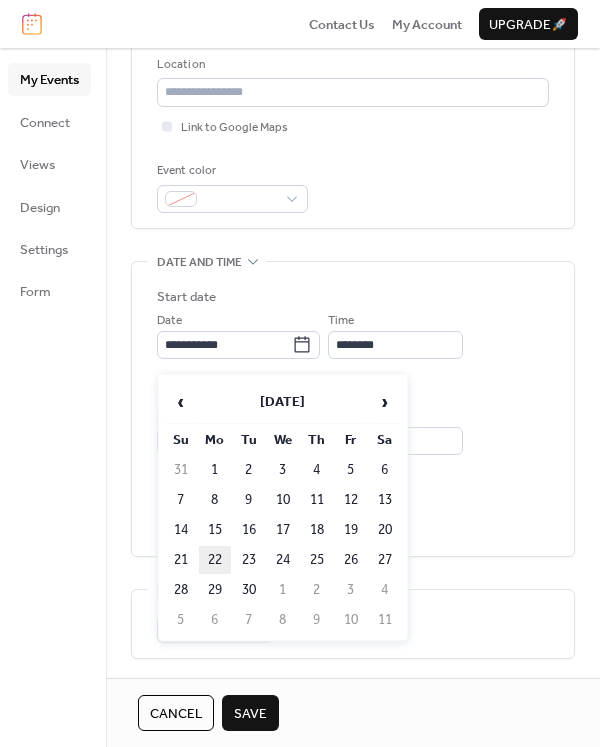 click on "22" at bounding box center [215, 560] 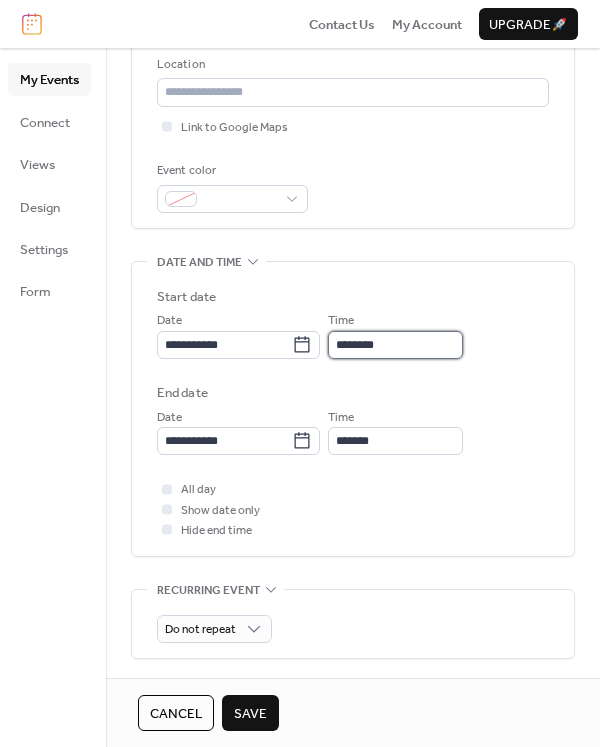 click on "********" at bounding box center (395, 345) 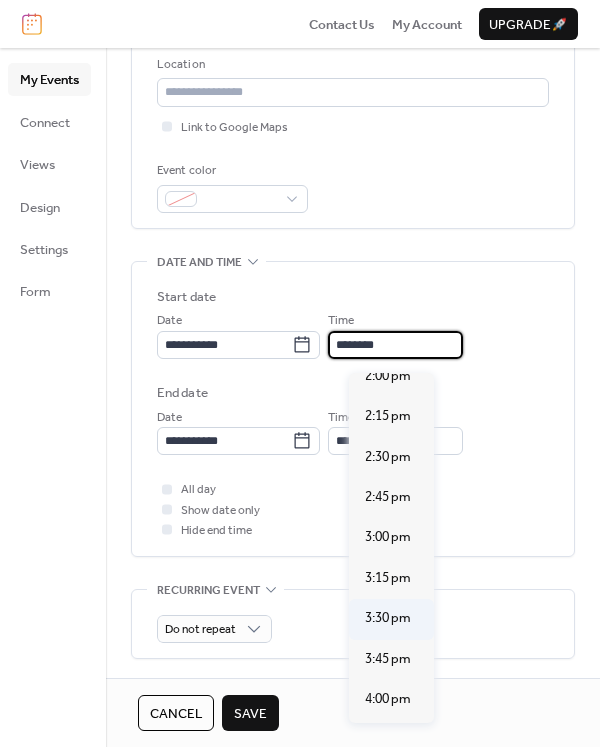scroll, scrollTop: 2365, scrollLeft: 0, axis: vertical 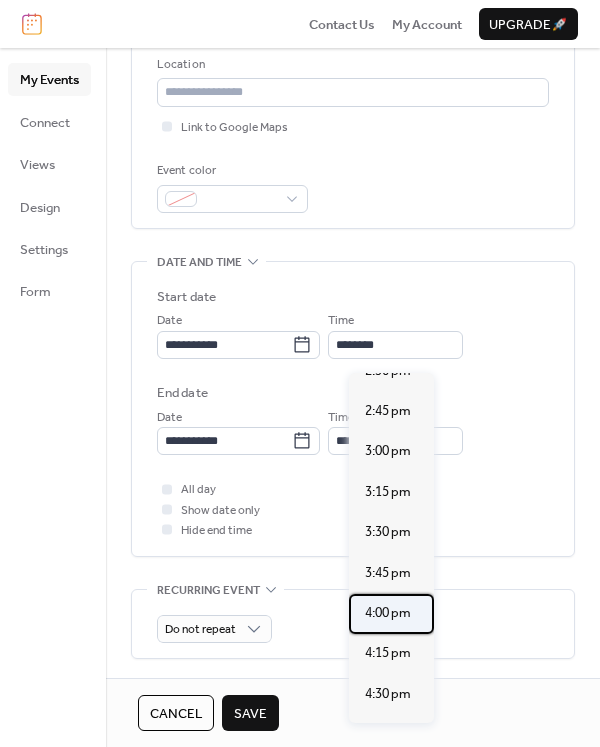 click on "4:00 pm" at bounding box center [391, 614] 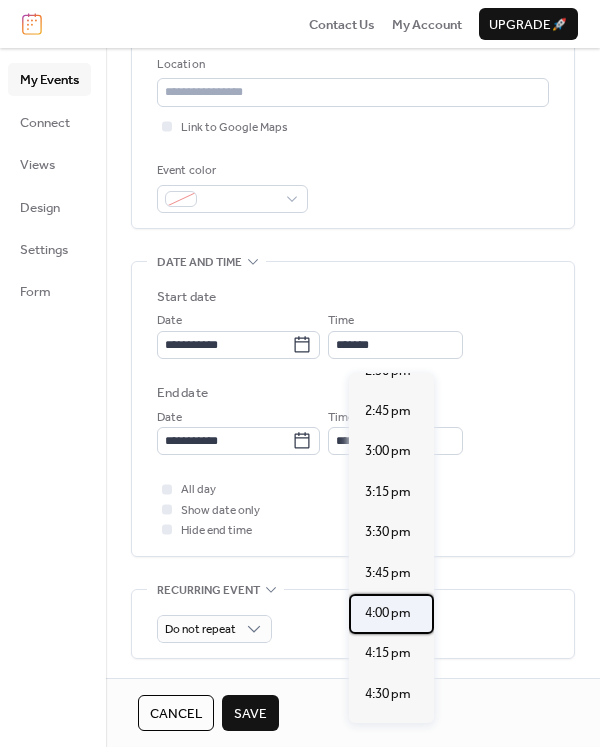 type on "*******" 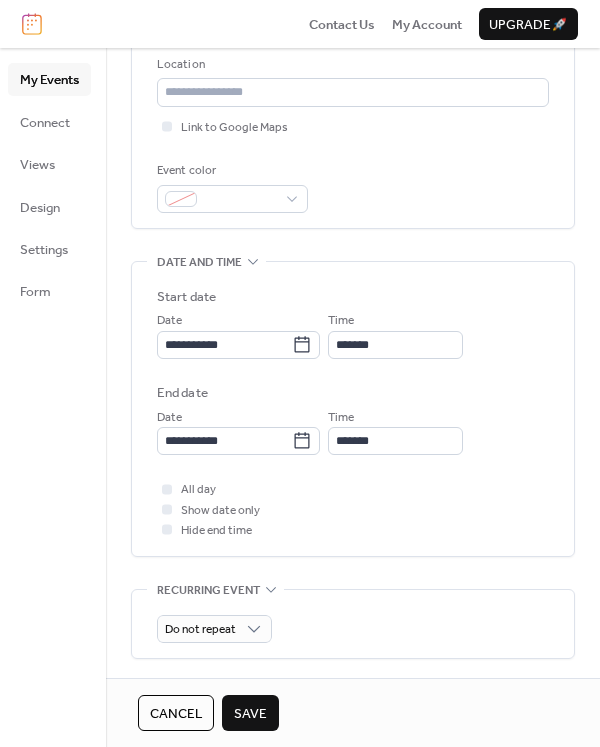 click on "**********" at bounding box center [353, 371] 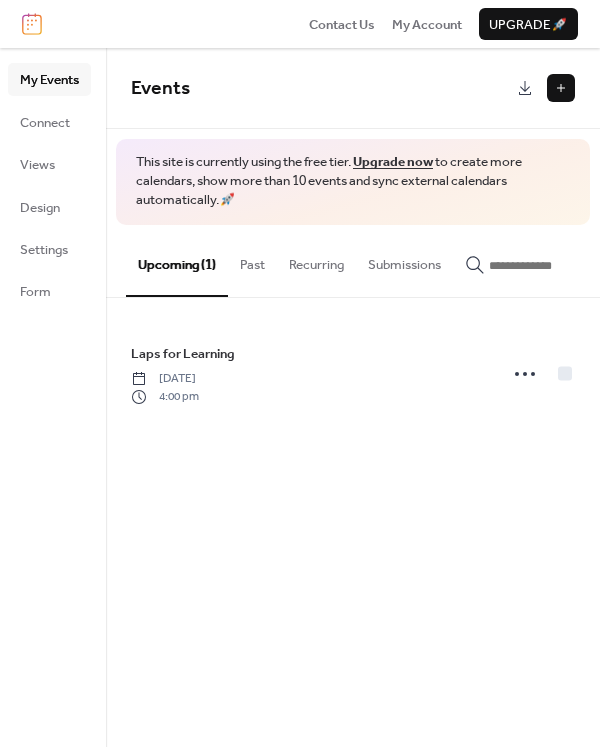 click at bounding box center [561, 88] 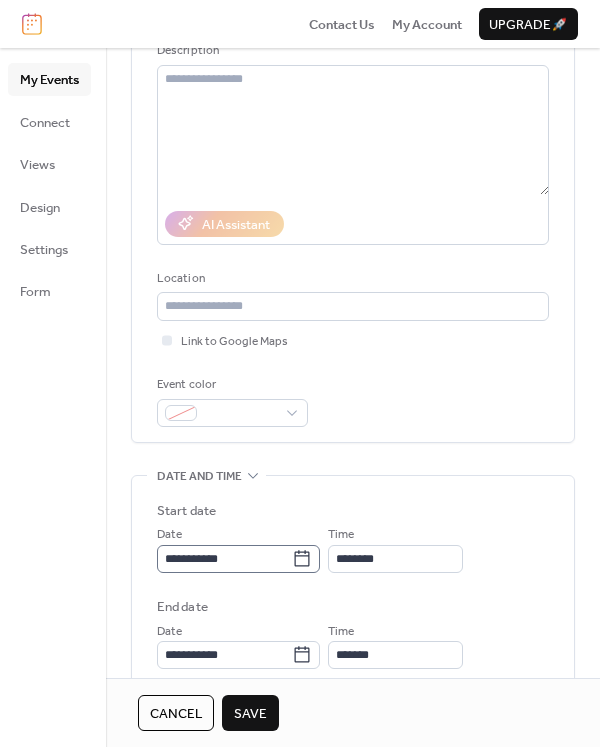 scroll, scrollTop: 240, scrollLeft: 0, axis: vertical 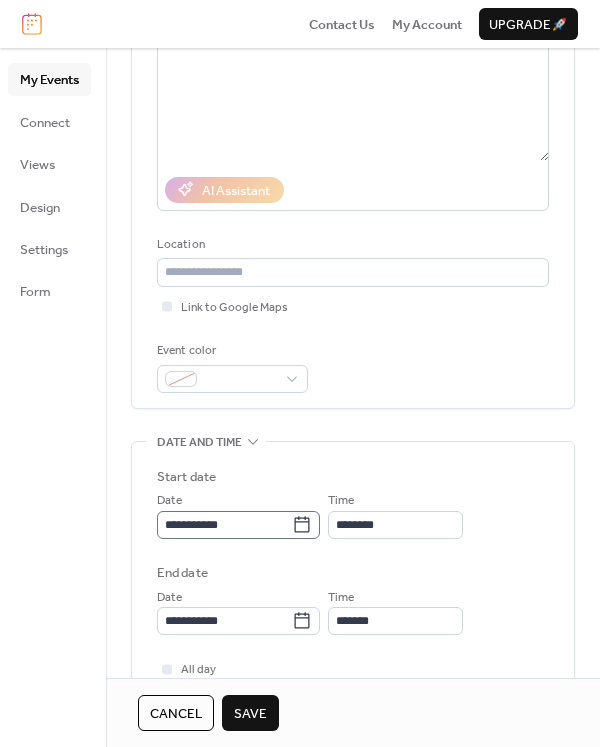type on "**********" 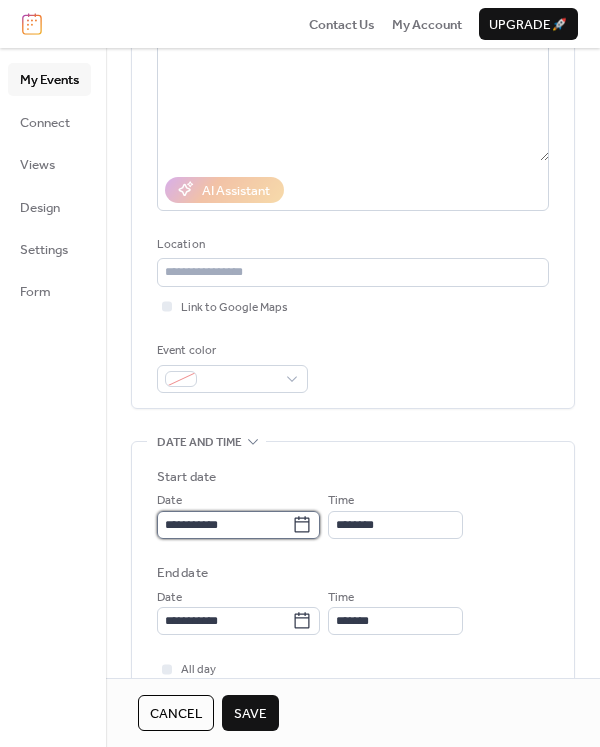 click on "**********" at bounding box center [224, 525] 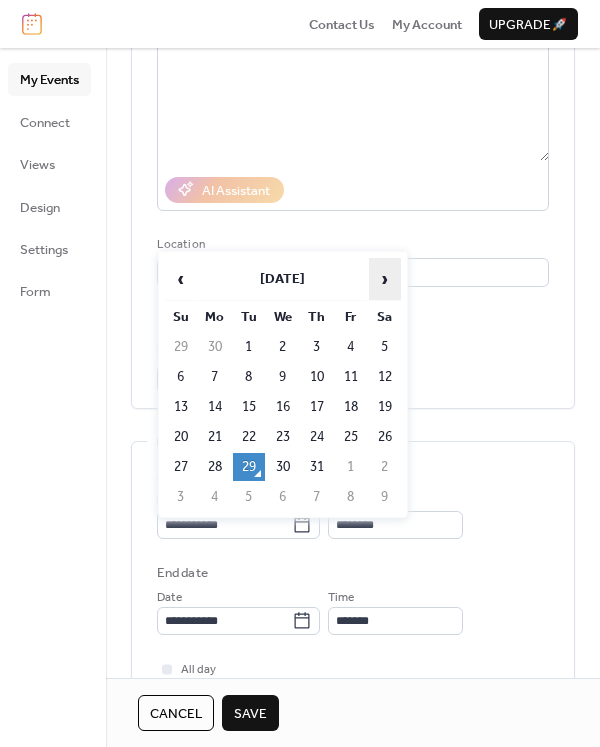 click on "›" at bounding box center [385, 279] 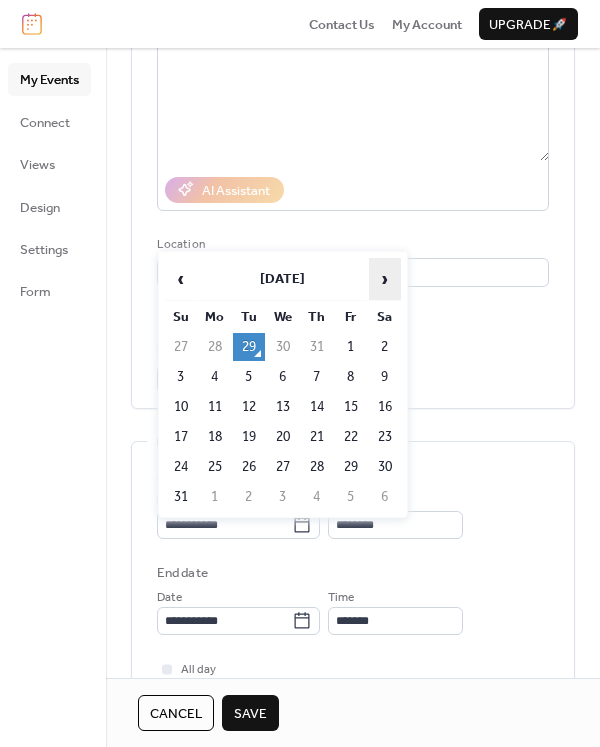 click on "›" at bounding box center (385, 279) 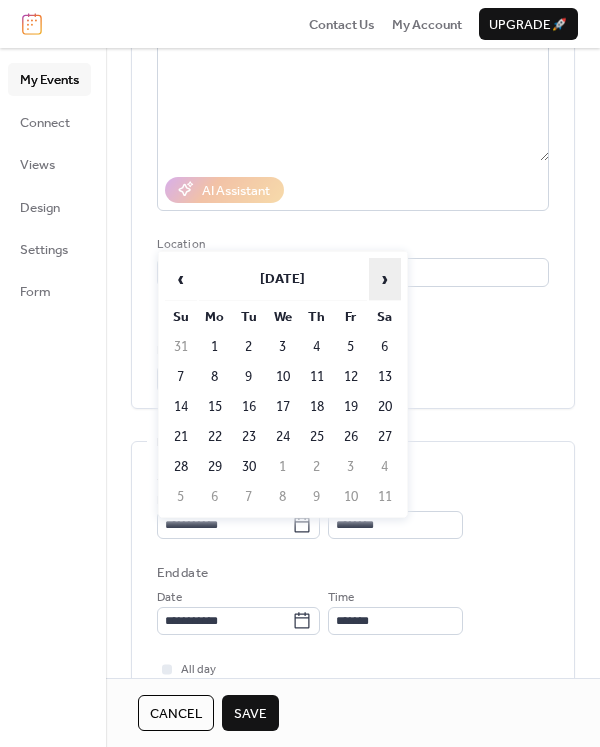 click on "›" at bounding box center [385, 279] 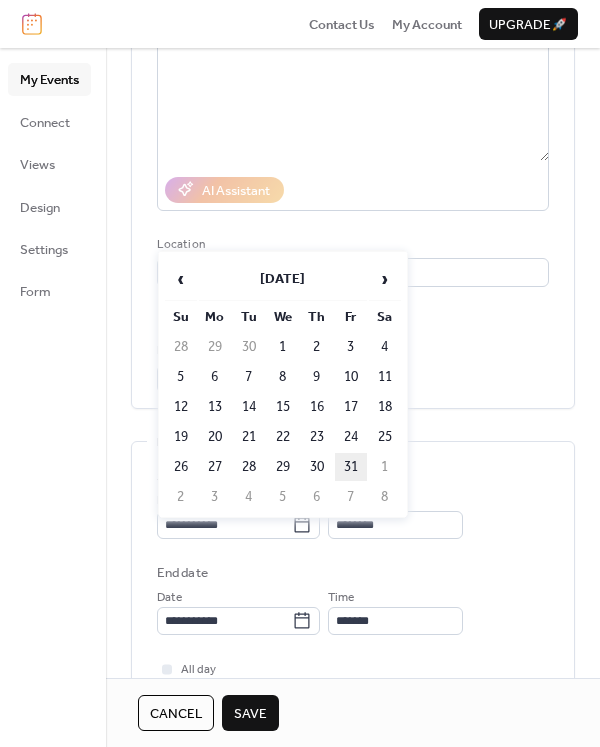 click on "31" at bounding box center (351, 467) 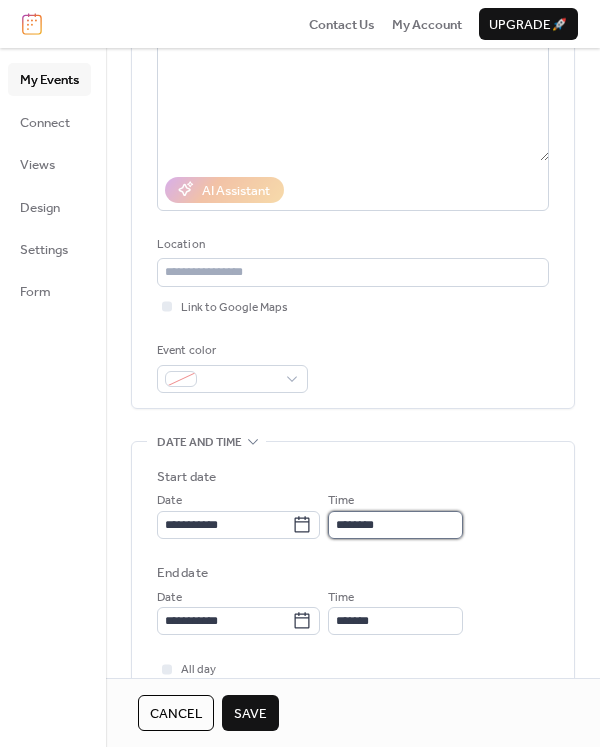 click on "********" at bounding box center [395, 525] 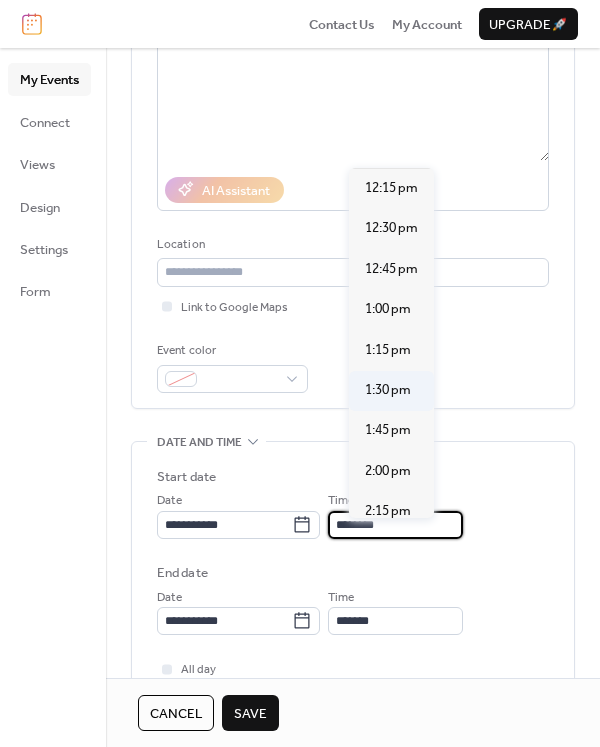 scroll, scrollTop: 2005, scrollLeft: 0, axis: vertical 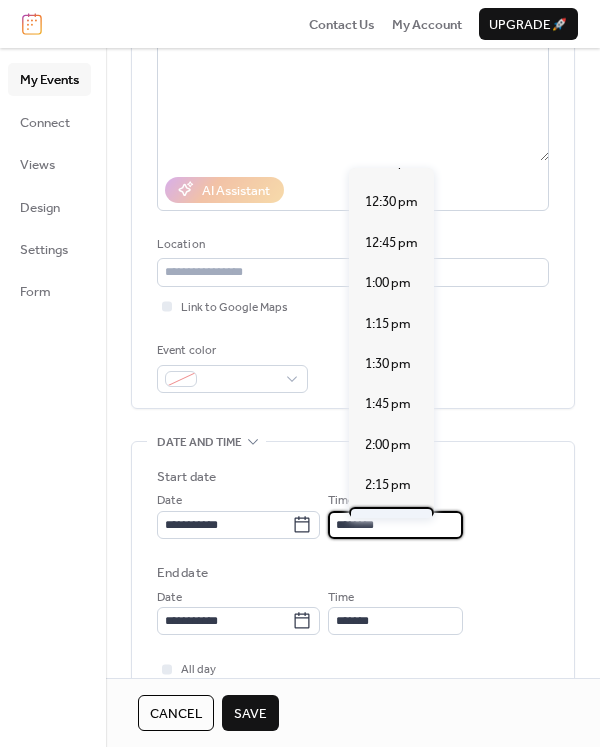 click on "2:30 pm" at bounding box center (388, 526) 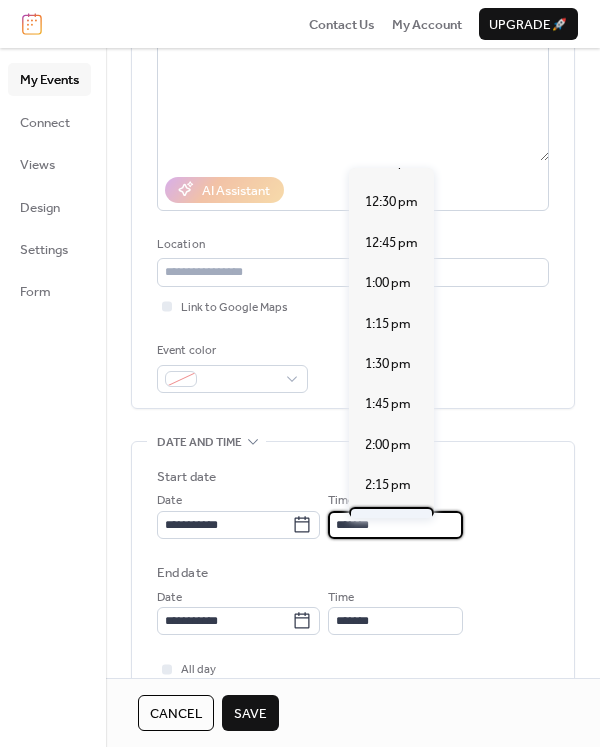 type on "*******" 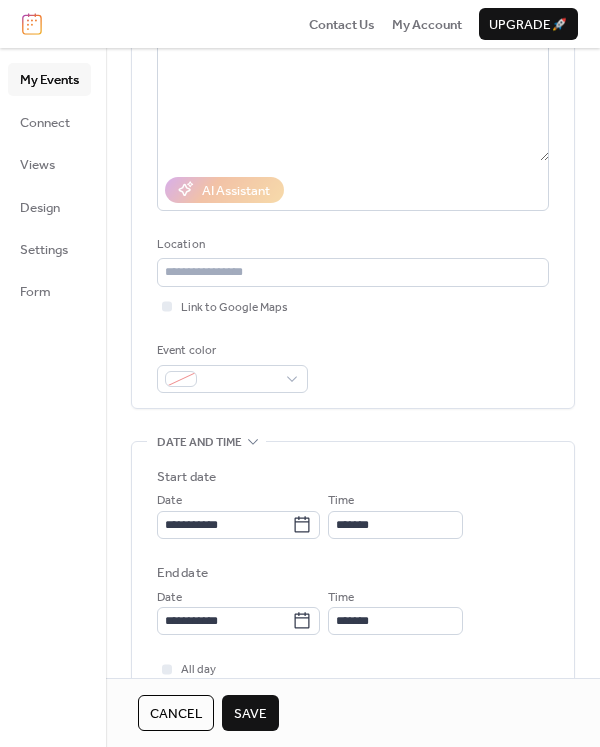 click on "Save" at bounding box center (250, 714) 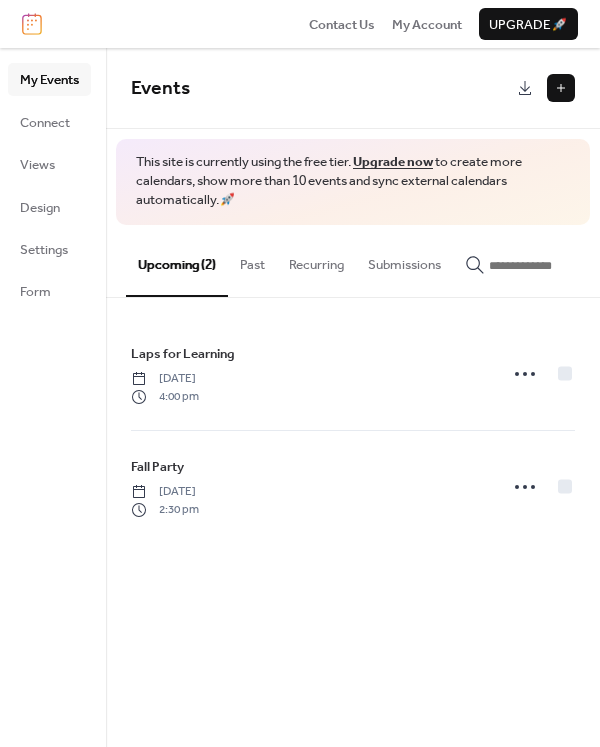 click at bounding box center (561, 88) 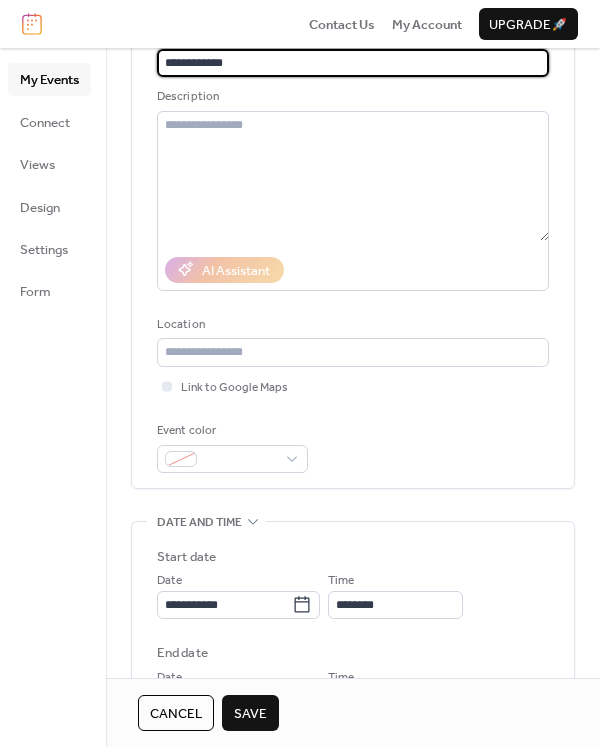 scroll, scrollTop: 240, scrollLeft: 0, axis: vertical 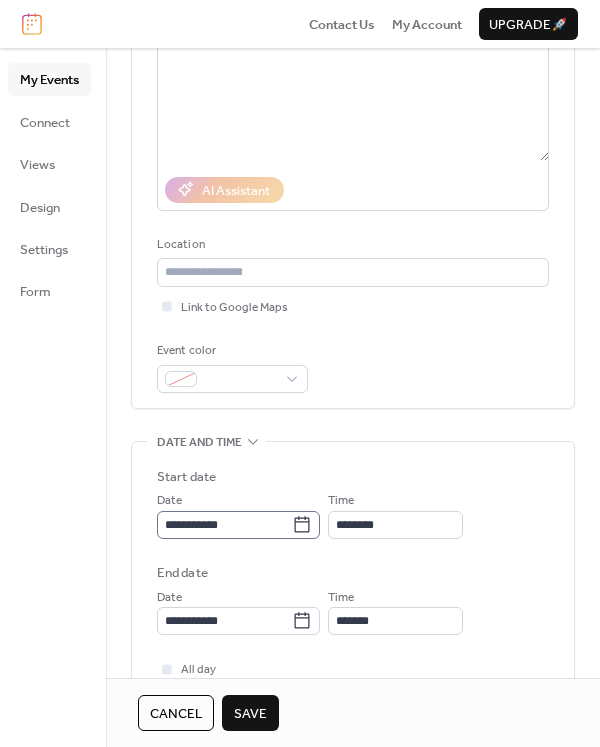type on "**********" 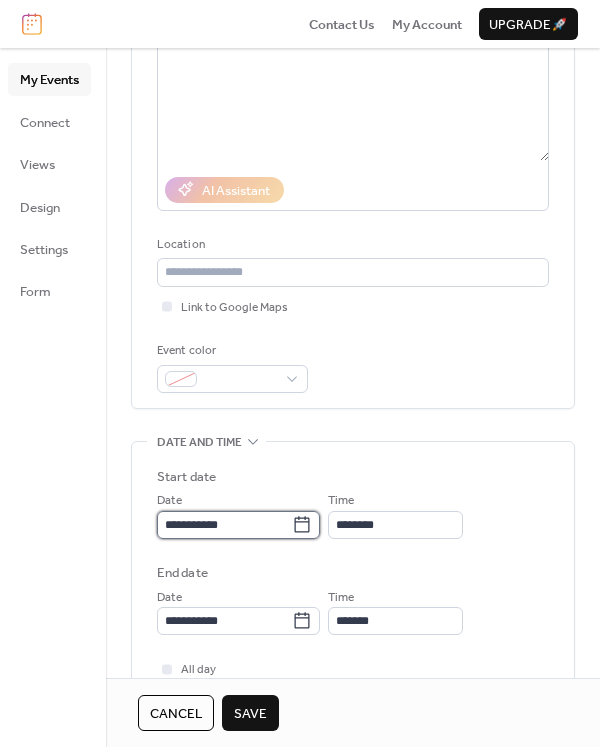 click on "**********" at bounding box center [224, 525] 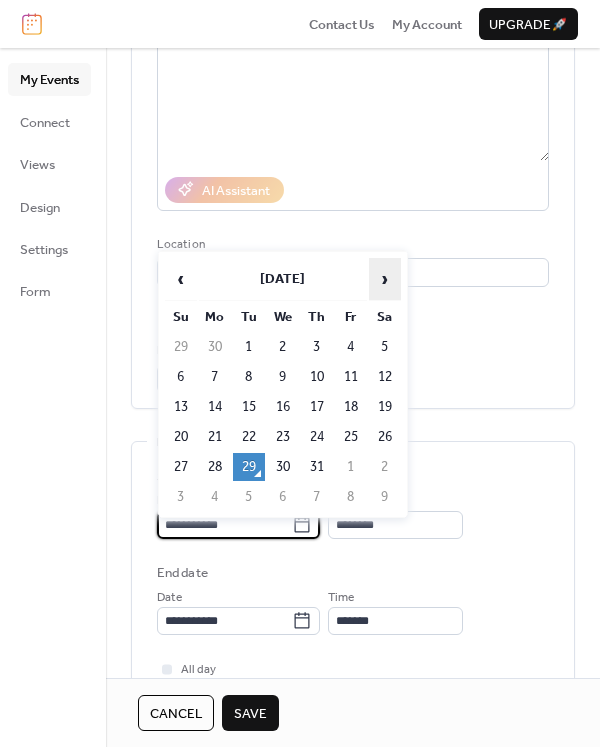 click on "›" at bounding box center [385, 279] 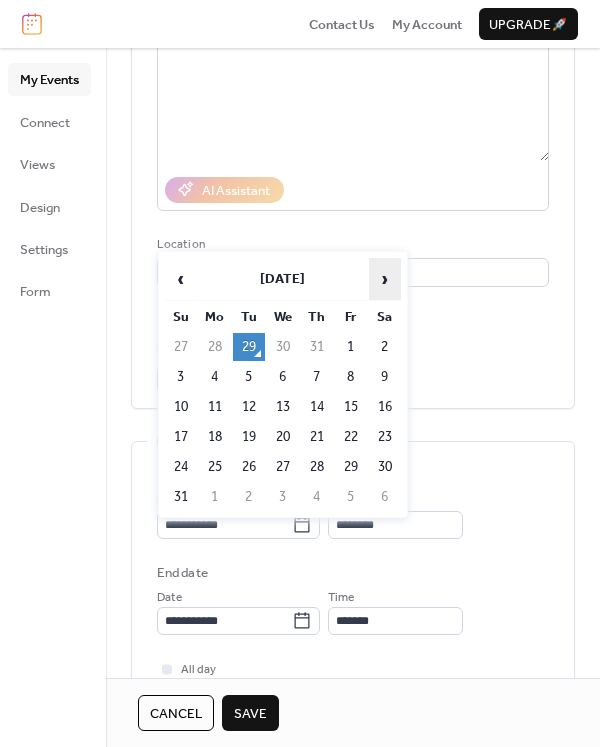 click on "›" at bounding box center [385, 279] 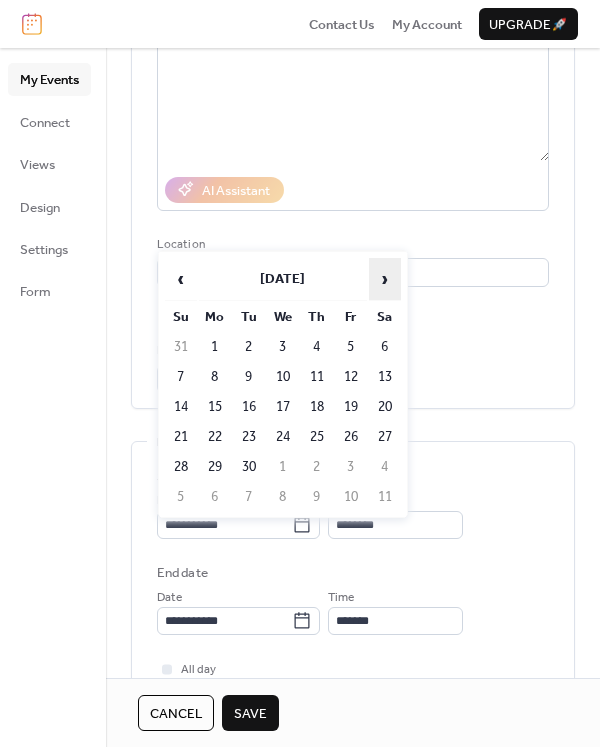 click on "›" at bounding box center [385, 279] 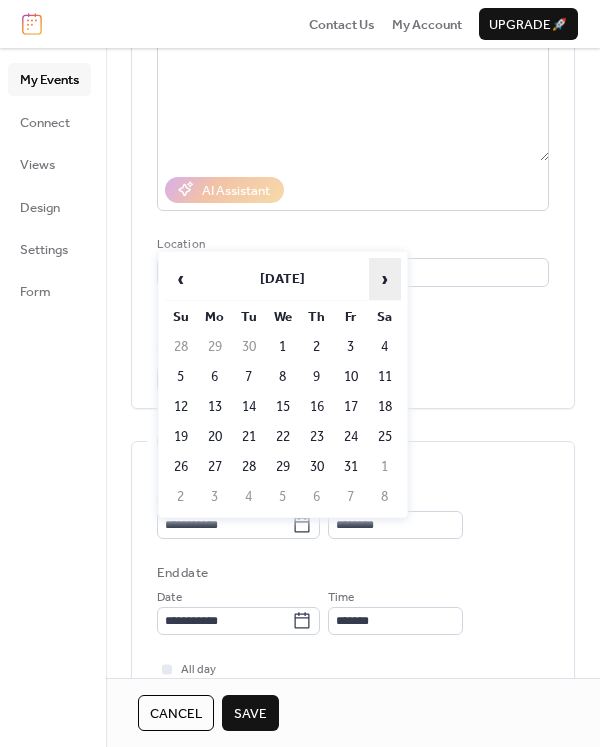 click on "›" at bounding box center [385, 279] 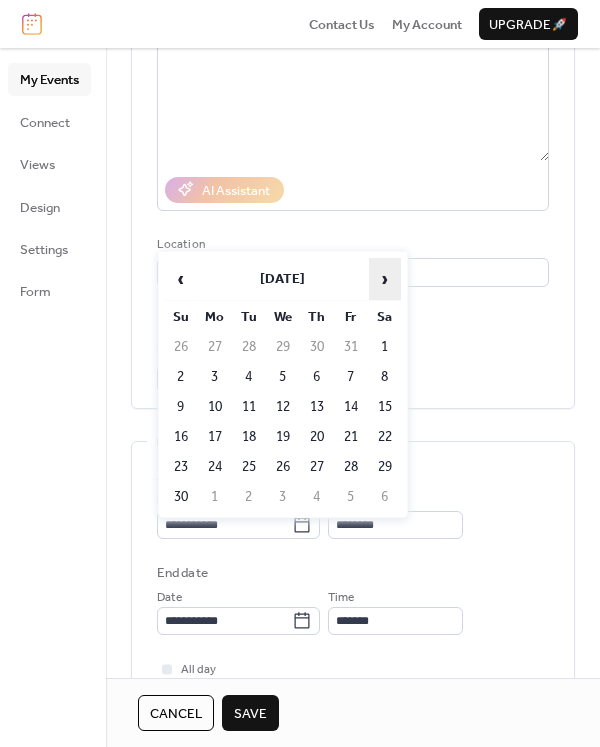 click on "›" at bounding box center [385, 279] 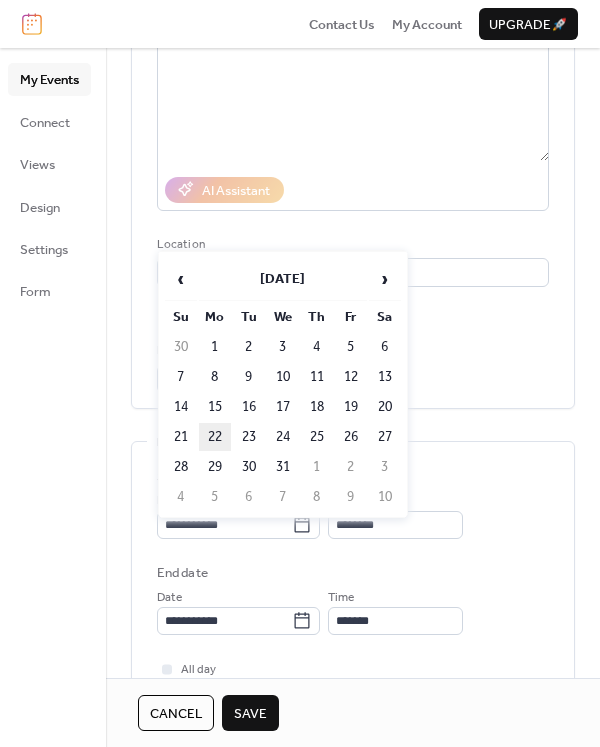 click on "22" at bounding box center [215, 437] 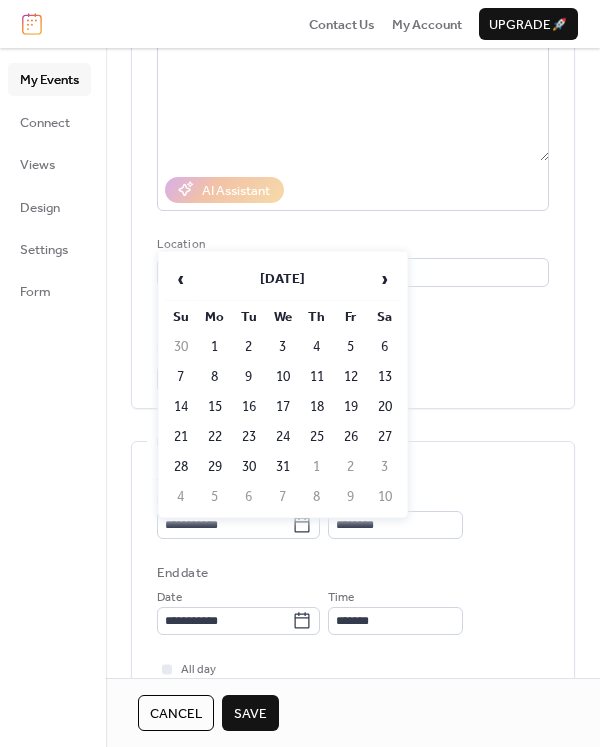 type on "**********" 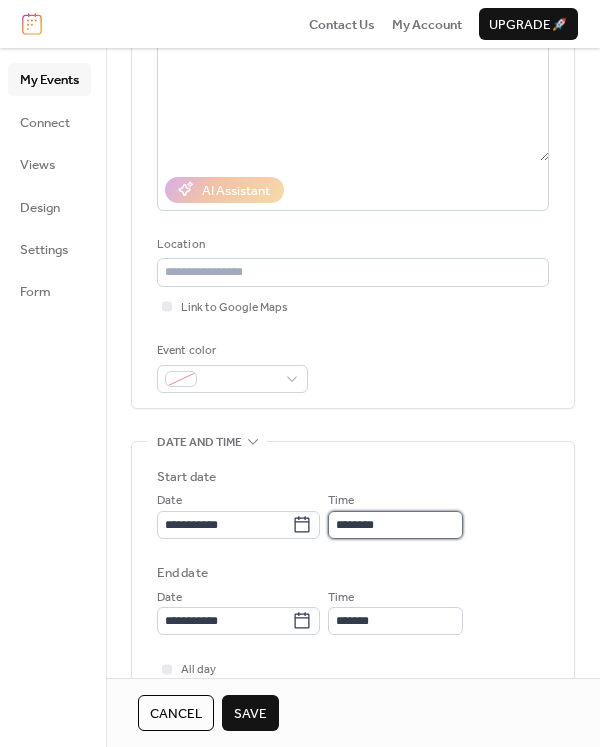 click on "********" at bounding box center [395, 525] 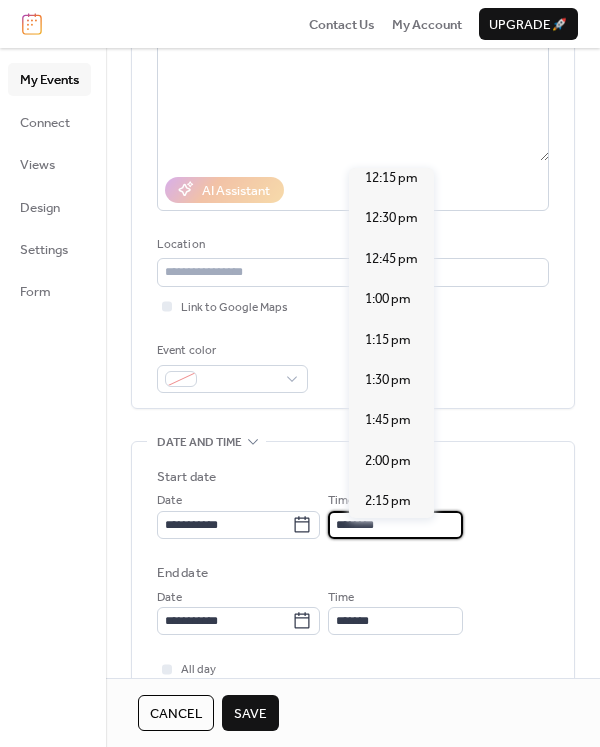 scroll, scrollTop: 2095, scrollLeft: 0, axis: vertical 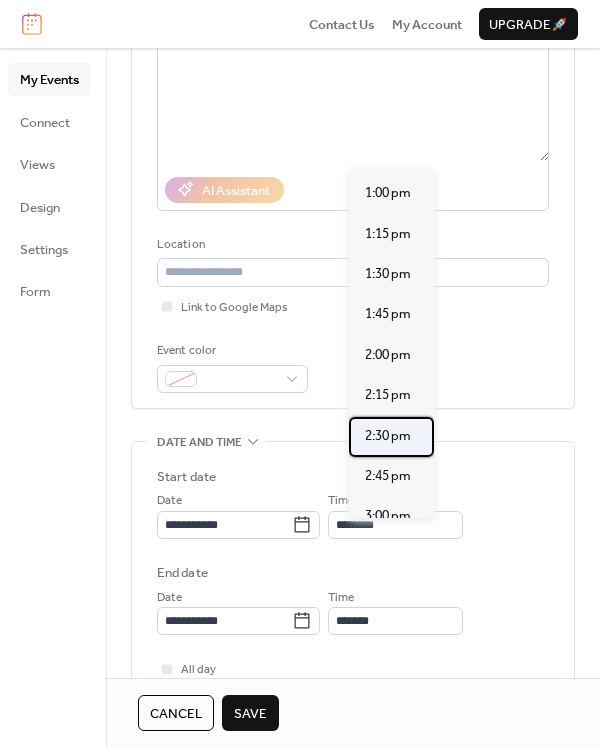 click on "2:30 pm" at bounding box center (388, 436) 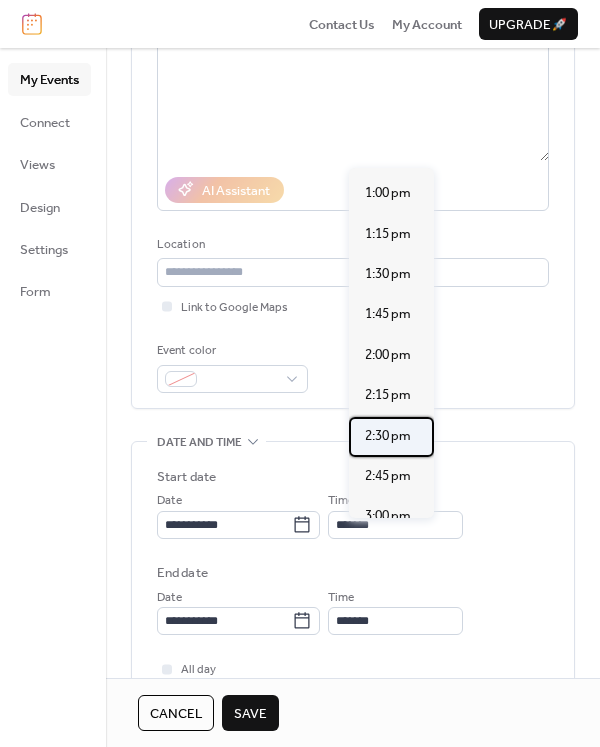 type on "*******" 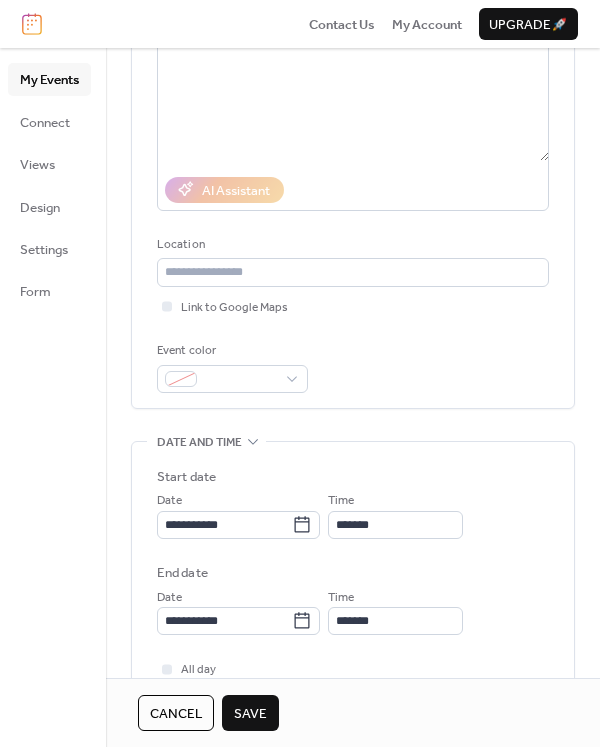 click on "Save" at bounding box center (250, 714) 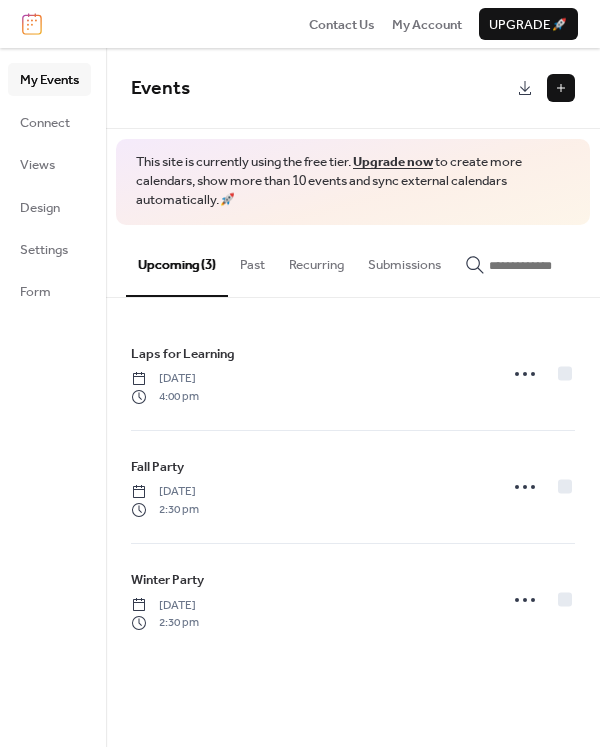 click on "Upgrade  🚀" at bounding box center (528, 25) 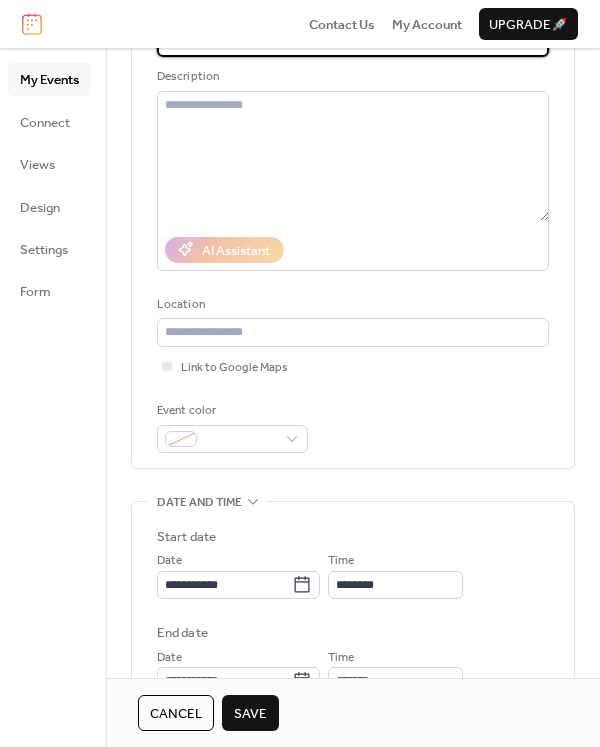 scroll, scrollTop: 240, scrollLeft: 0, axis: vertical 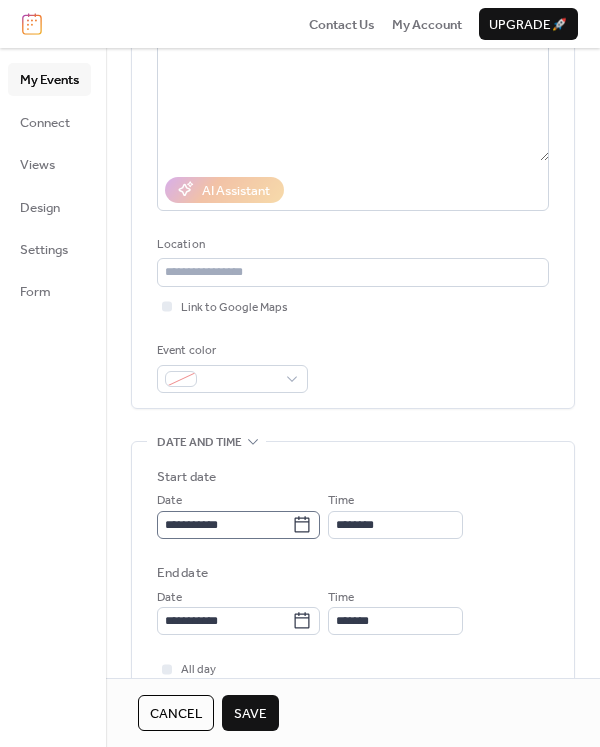 type on "**********" 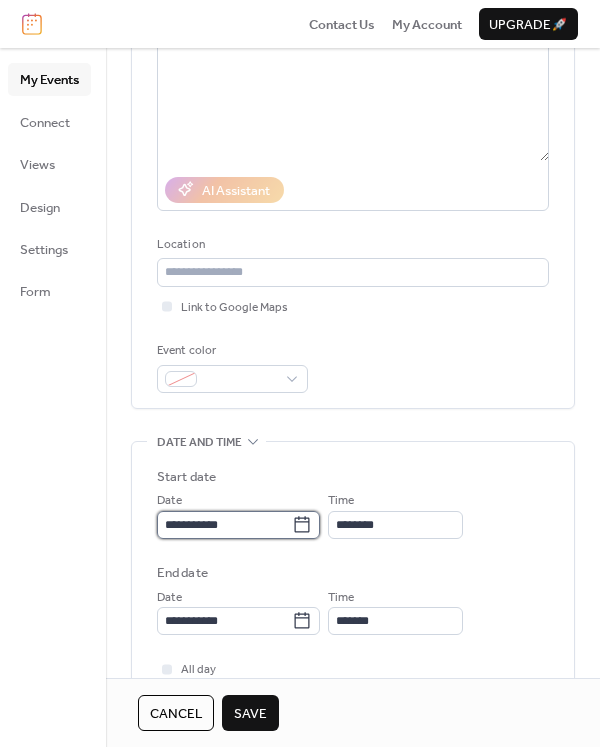 click on "**********" at bounding box center (224, 525) 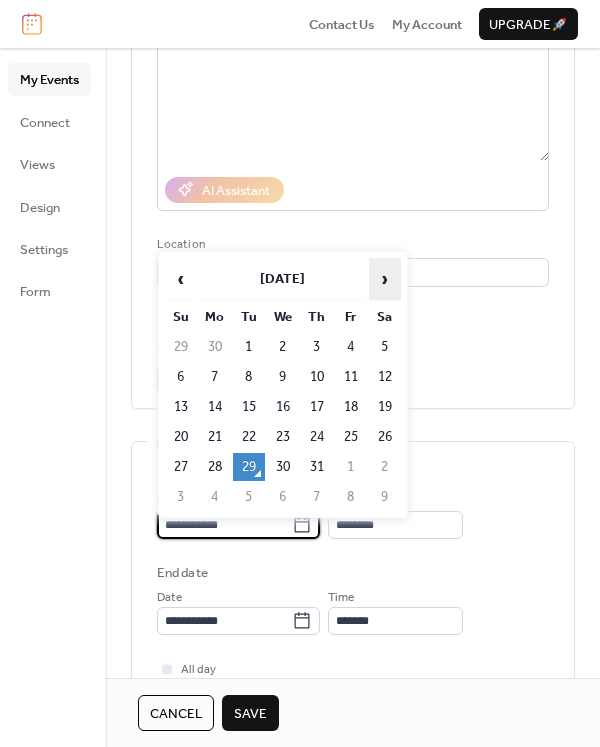 click on "›" at bounding box center (385, 279) 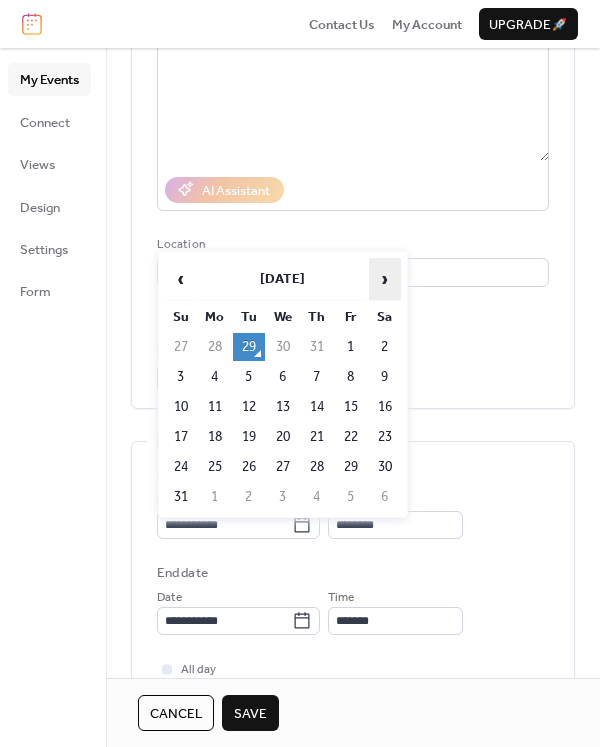 click on "›" at bounding box center (385, 279) 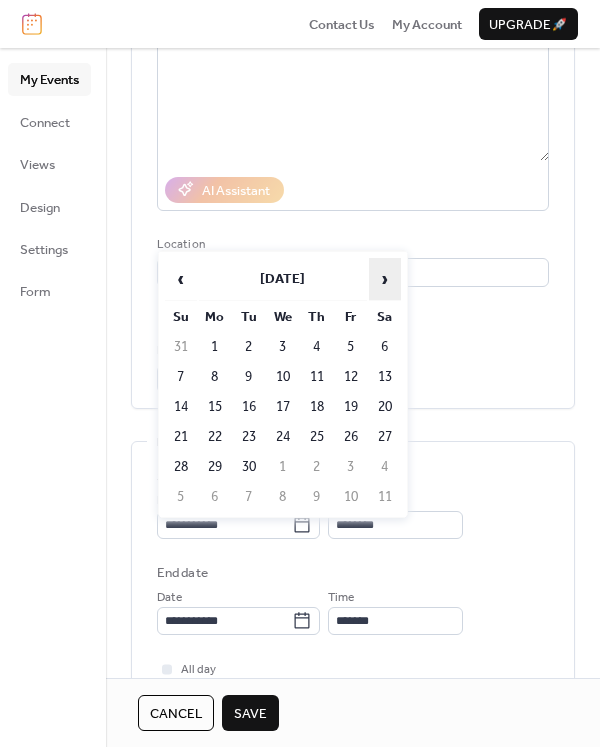click on "›" at bounding box center (385, 279) 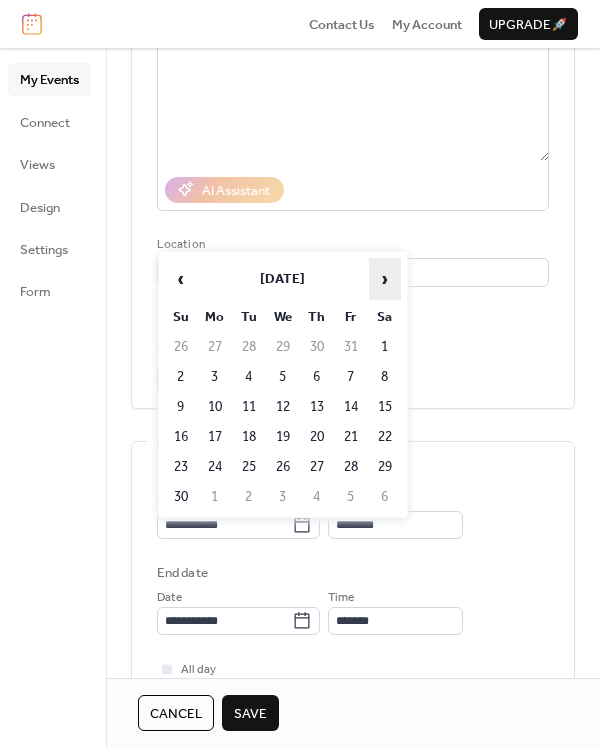 click on "›" at bounding box center [385, 279] 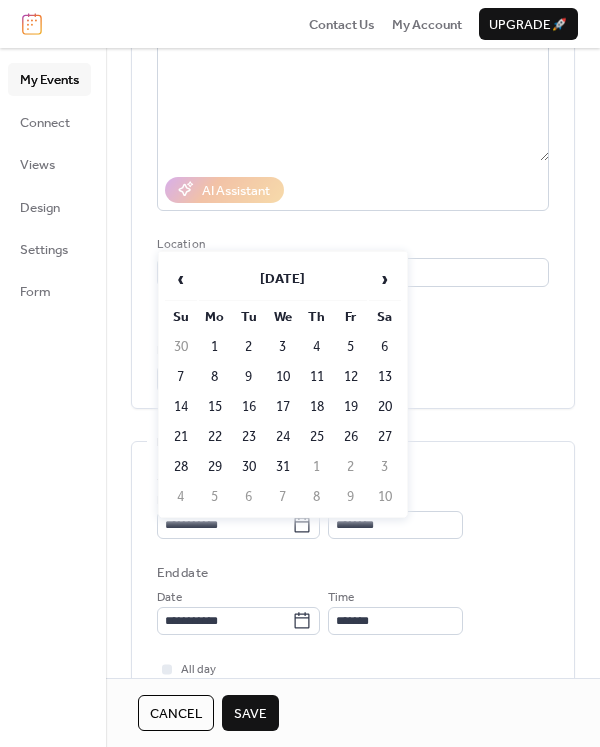 drag, startPoint x: 215, startPoint y: 377, endPoint x: 262, endPoint y: 370, distance: 47.518417 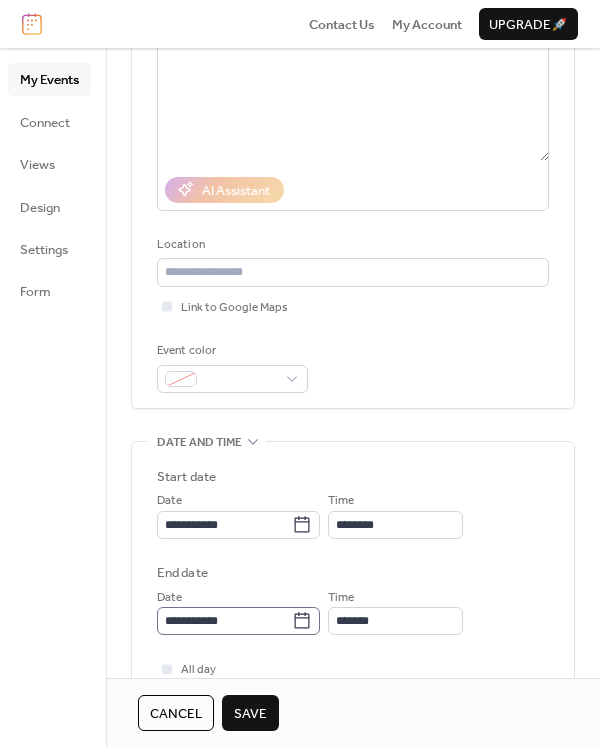 click 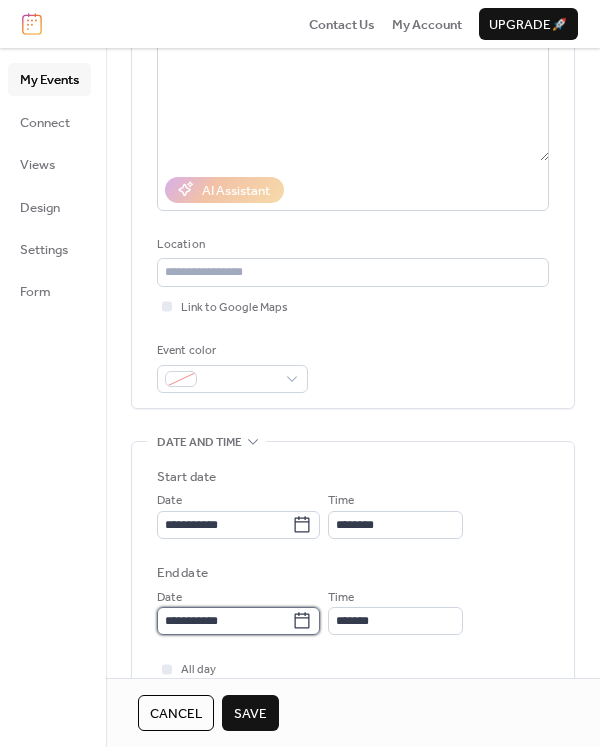 click on "**********" at bounding box center [224, 621] 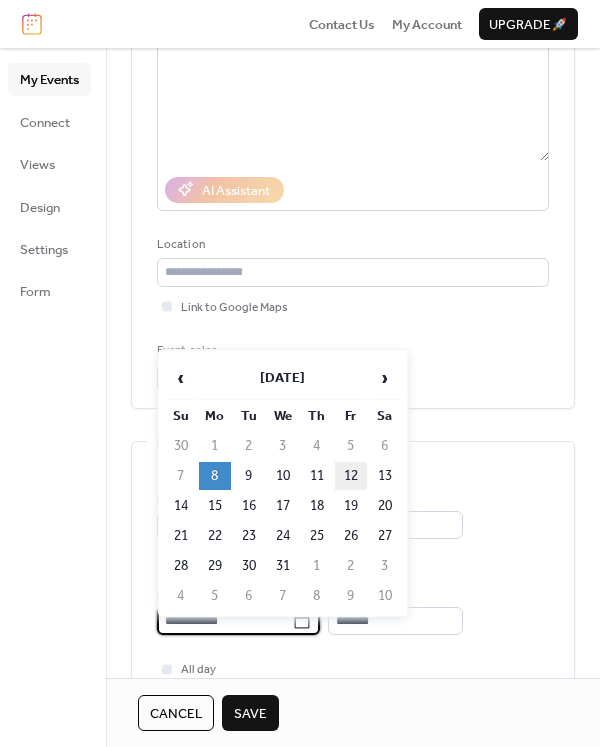 click on "12" at bounding box center [351, 476] 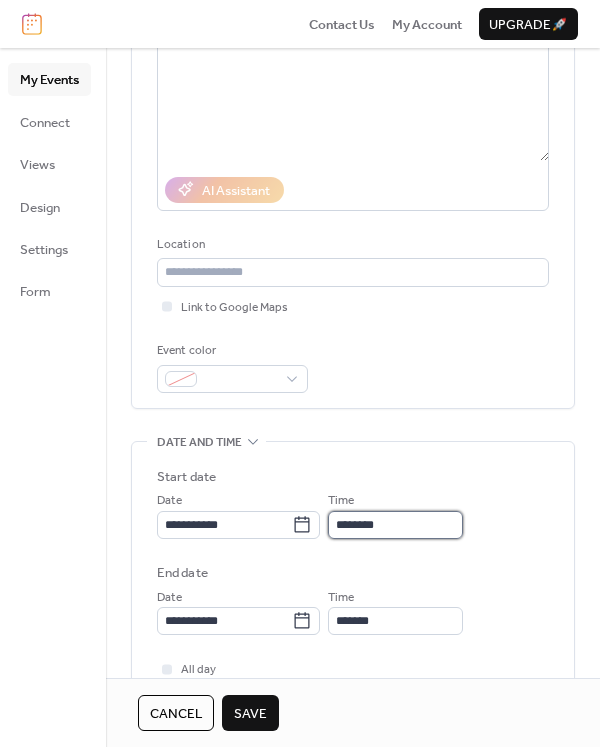 click on "********" at bounding box center [395, 525] 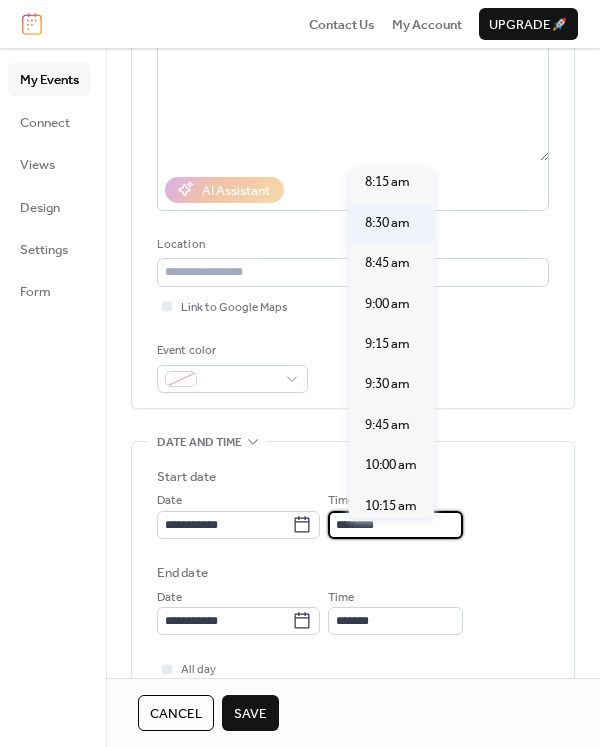 scroll, scrollTop: 1375, scrollLeft: 0, axis: vertical 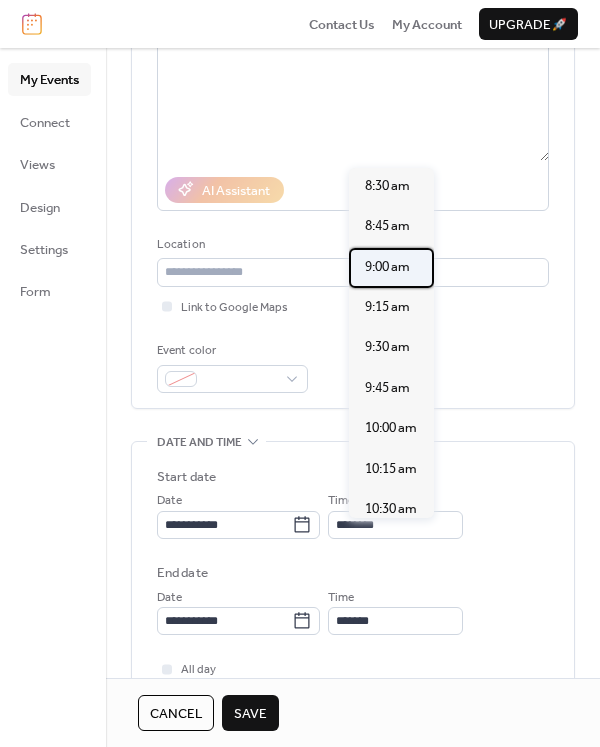 click on "9:00 am" at bounding box center (391, 268) 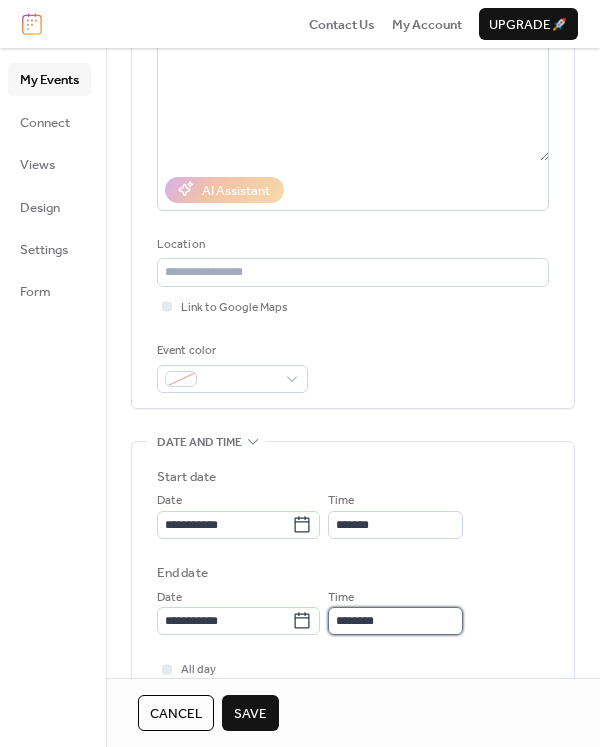 click on "********" at bounding box center (395, 621) 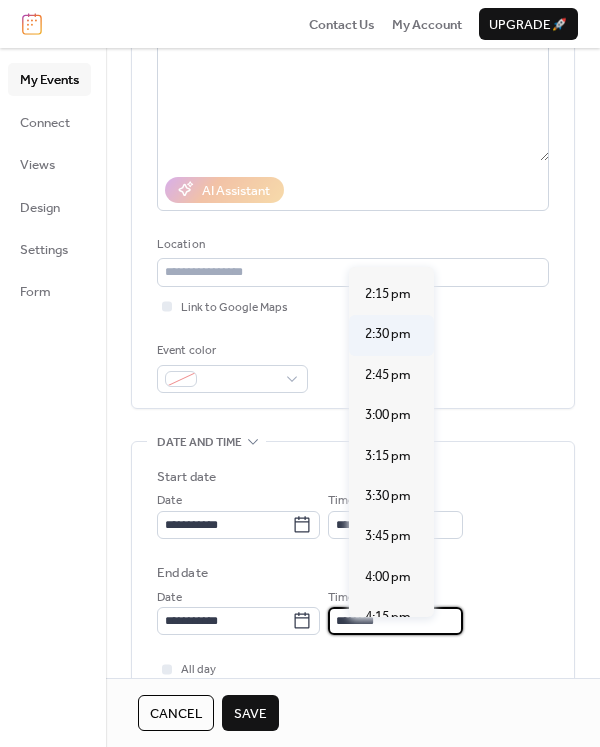 scroll, scrollTop: 2316, scrollLeft: 0, axis: vertical 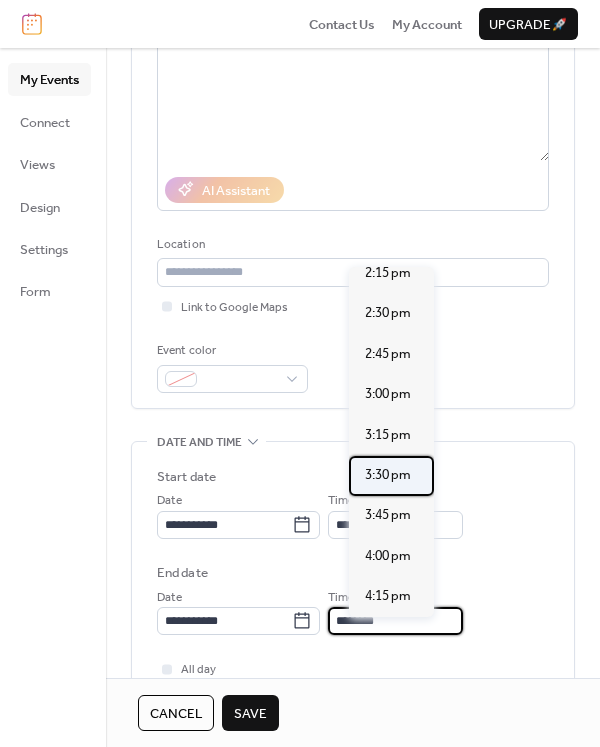 click on "3:30 pm" at bounding box center [391, 476] 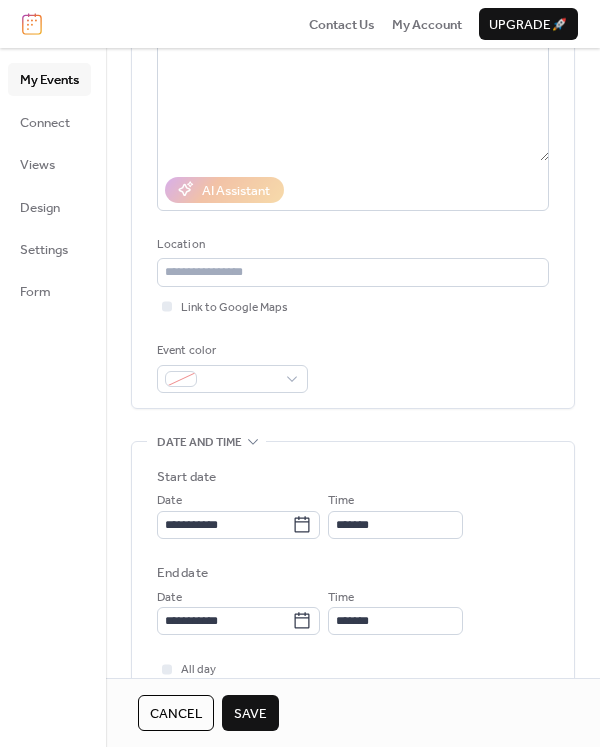 click on "Save" at bounding box center (250, 713) 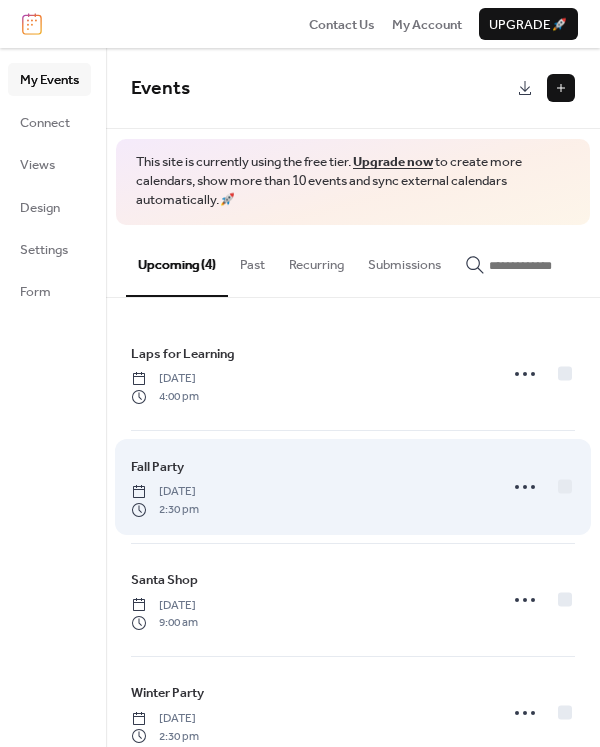 scroll, scrollTop: 43, scrollLeft: 0, axis: vertical 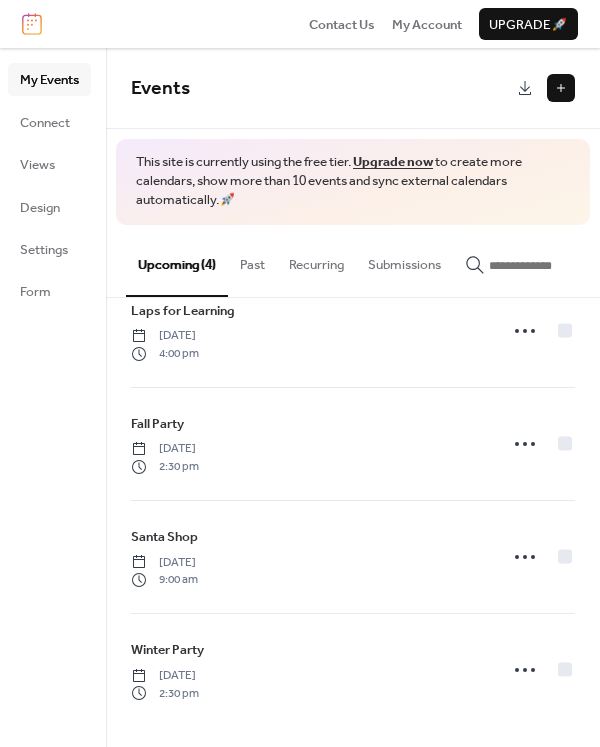 click at bounding box center [561, 88] 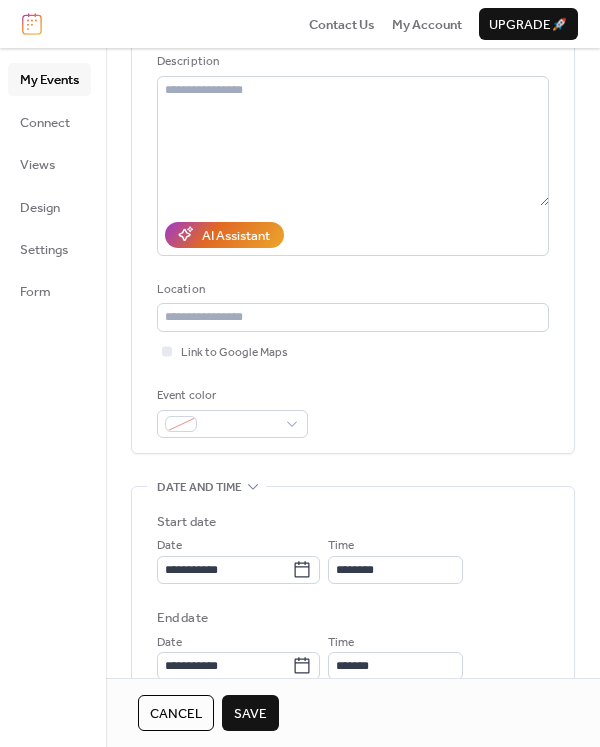 scroll, scrollTop: 300, scrollLeft: 0, axis: vertical 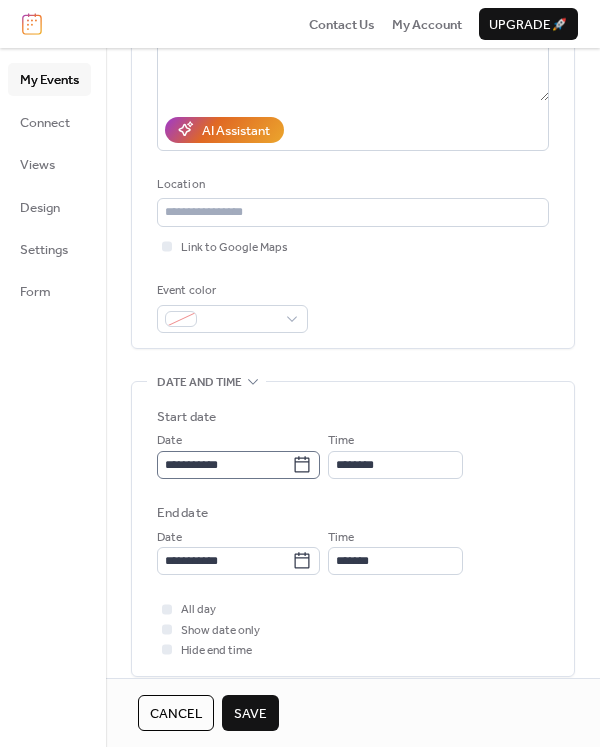 type on "**********" 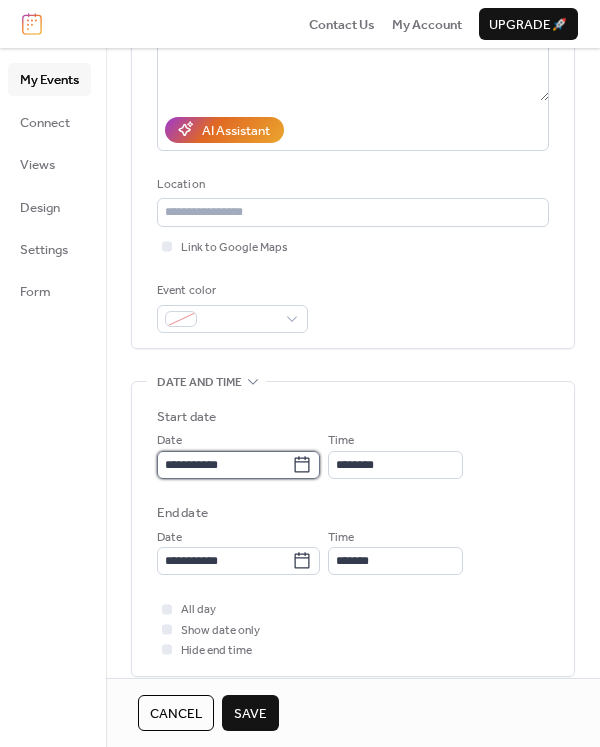 click on "**********" at bounding box center (224, 465) 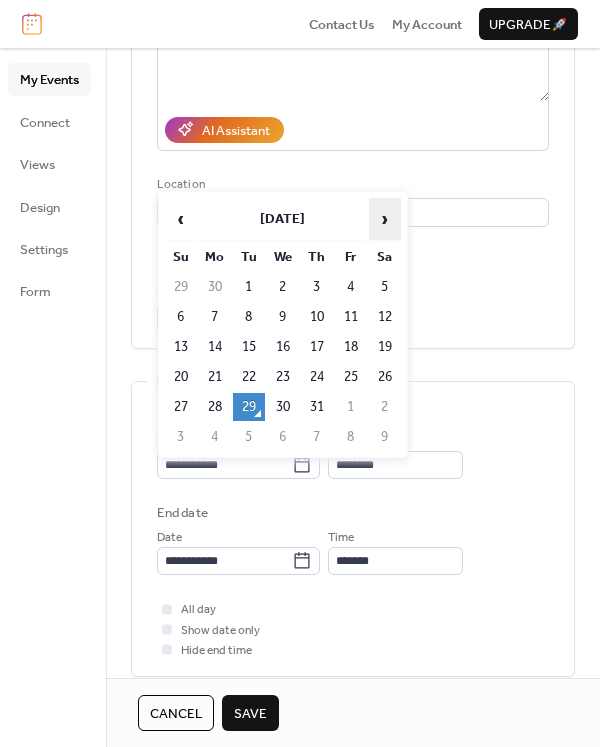 click on "›" at bounding box center [385, 219] 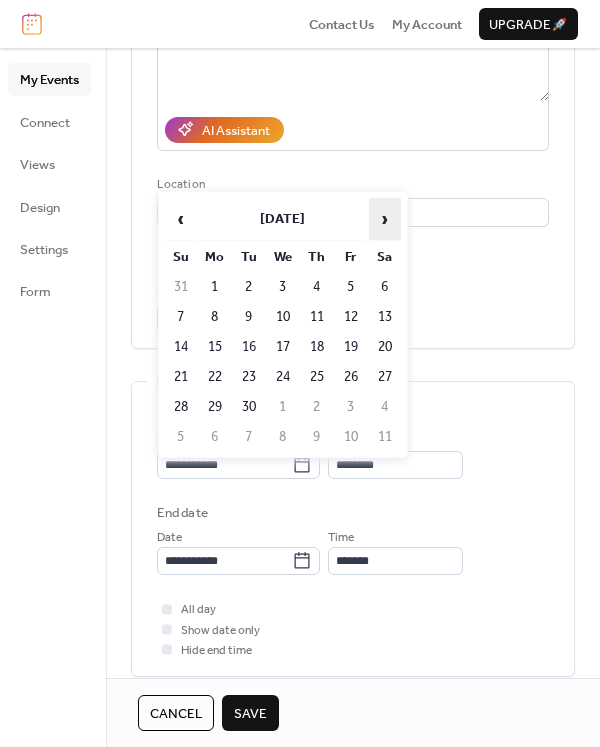 click on "›" at bounding box center (385, 219) 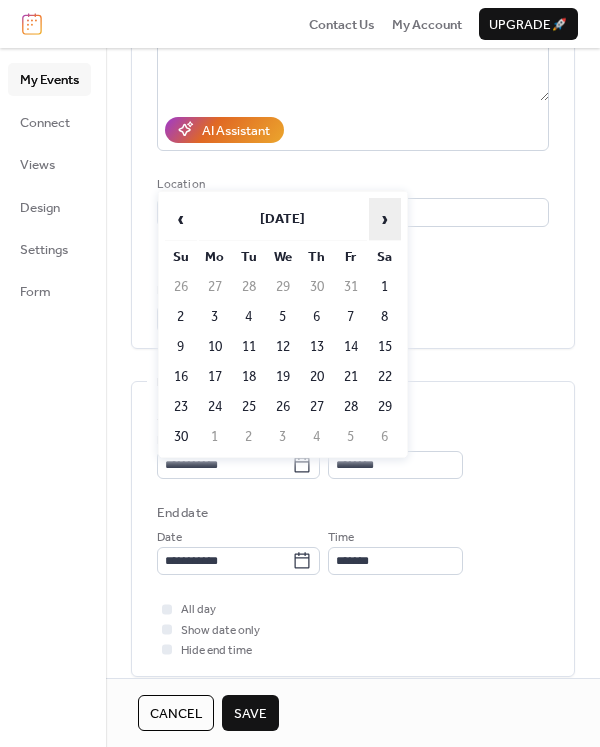 click on "›" at bounding box center [385, 219] 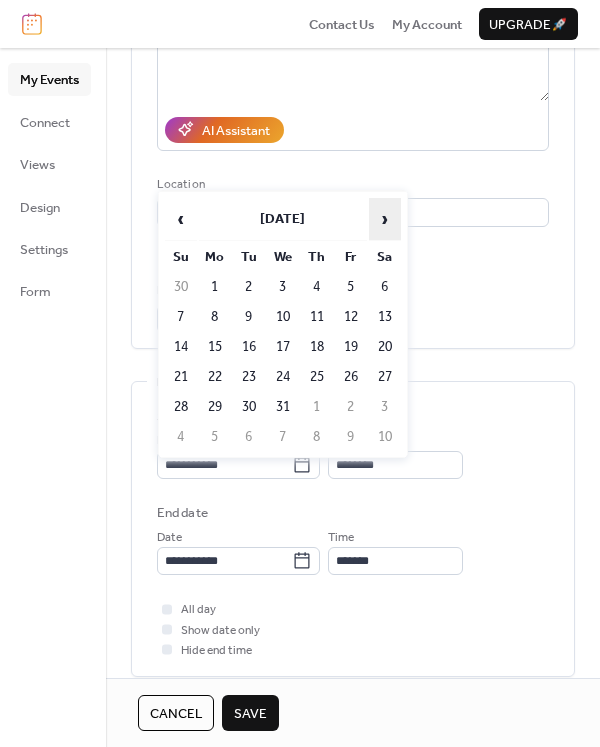 click on "›" at bounding box center [385, 219] 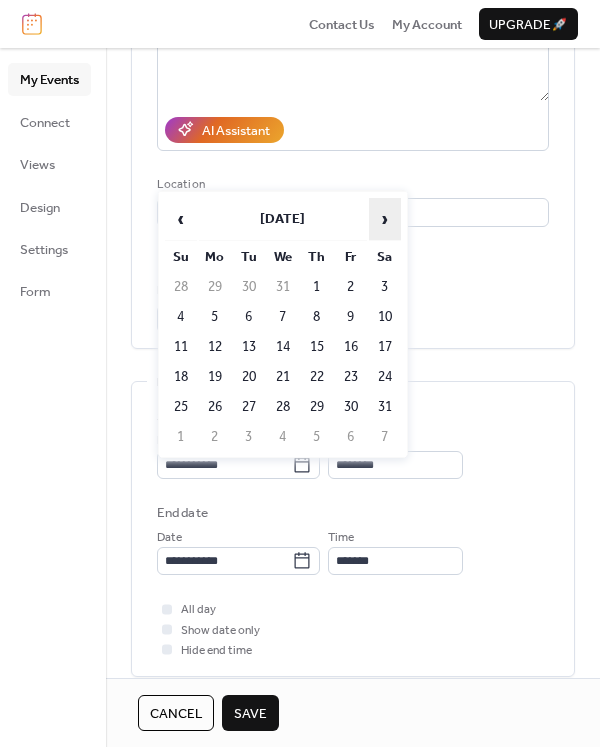 click on "›" at bounding box center (385, 219) 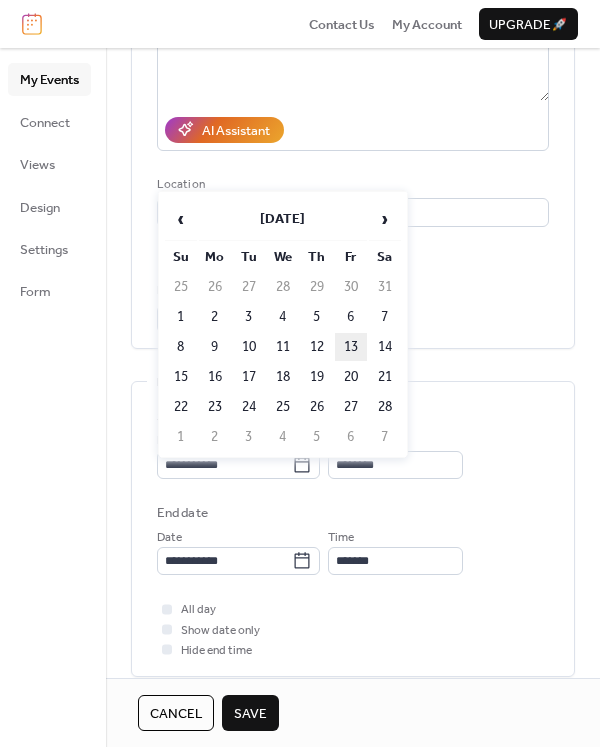 click on "13" at bounding box center (351, 347) 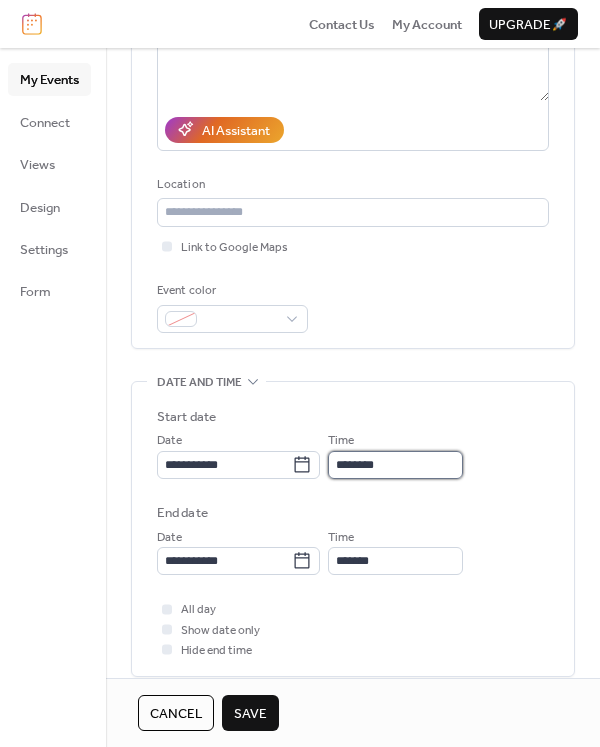 click on "********" at bounding box center [395, 465] 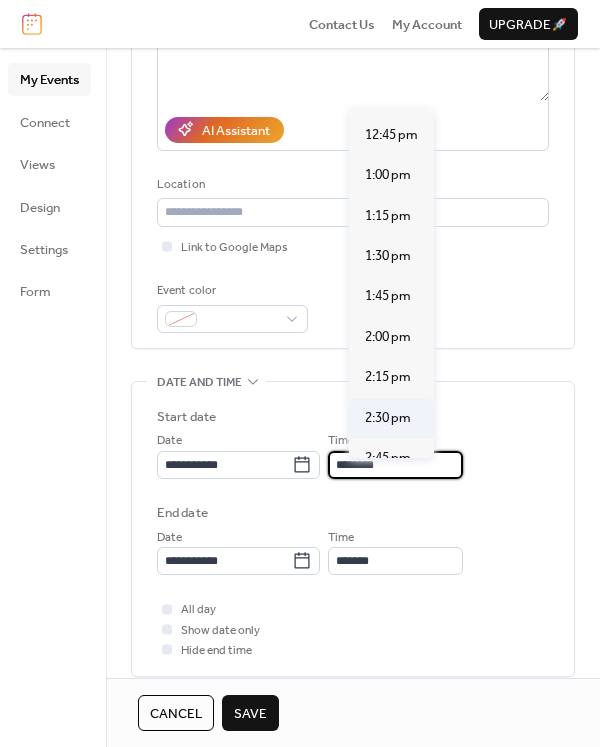 scroll, scrollTop: 2095, scrollLeft: 0, axis: vertical 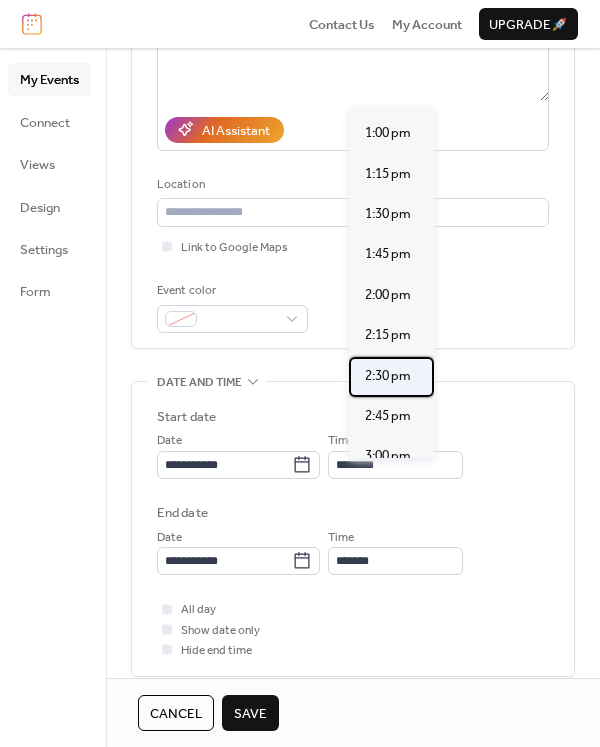 click on "2:30 pm" at bounding box center (388, 376) 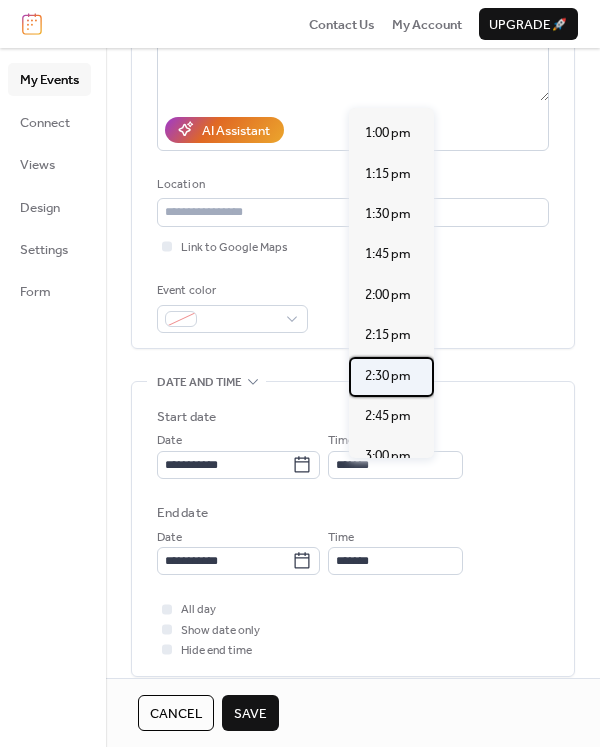 type on "*******" 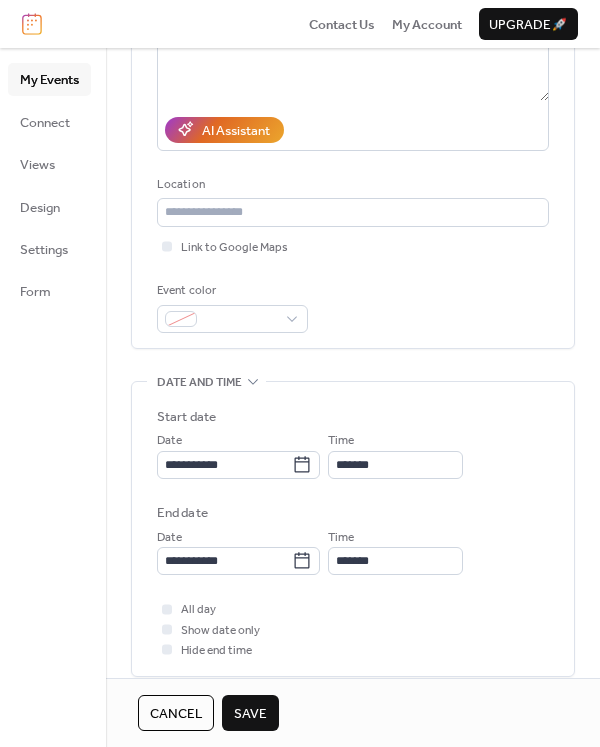 click on "Save" at bounding box center [250, 714] 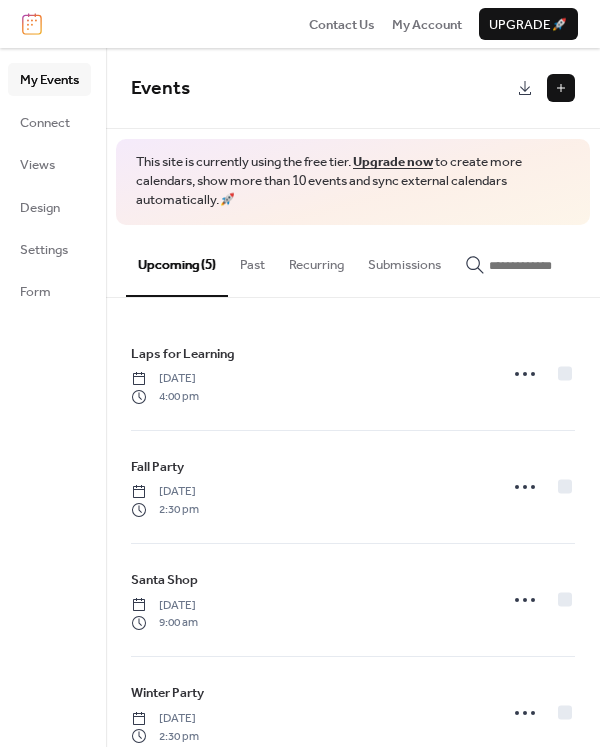click at bounding box center [561, 88] 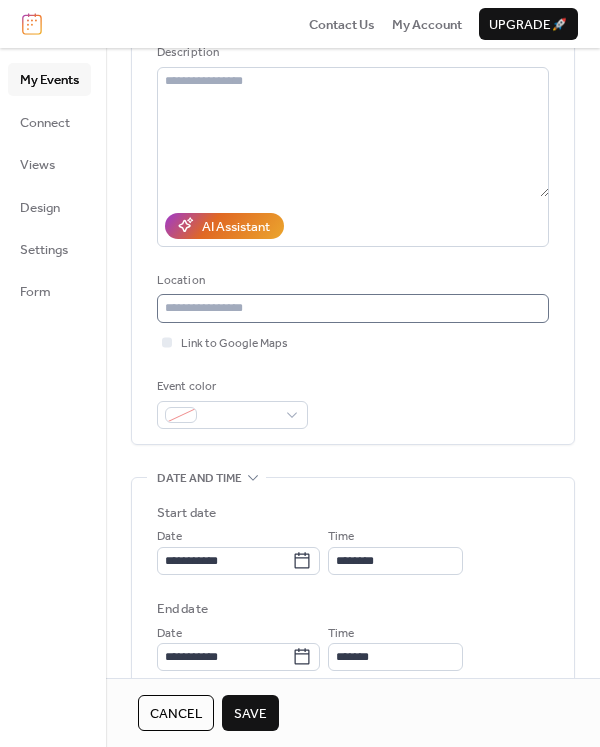 scroll, scrollTop: 240, scrollLeft: 0, axis: vertical 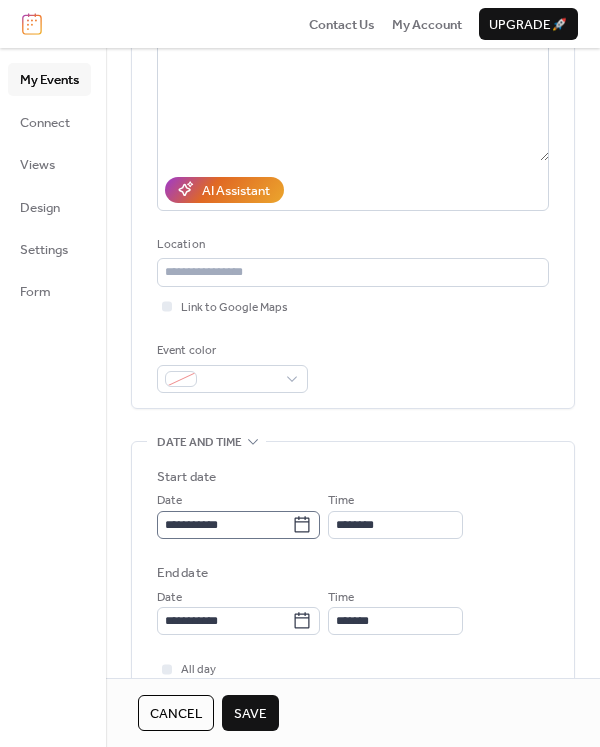 type on "**********" 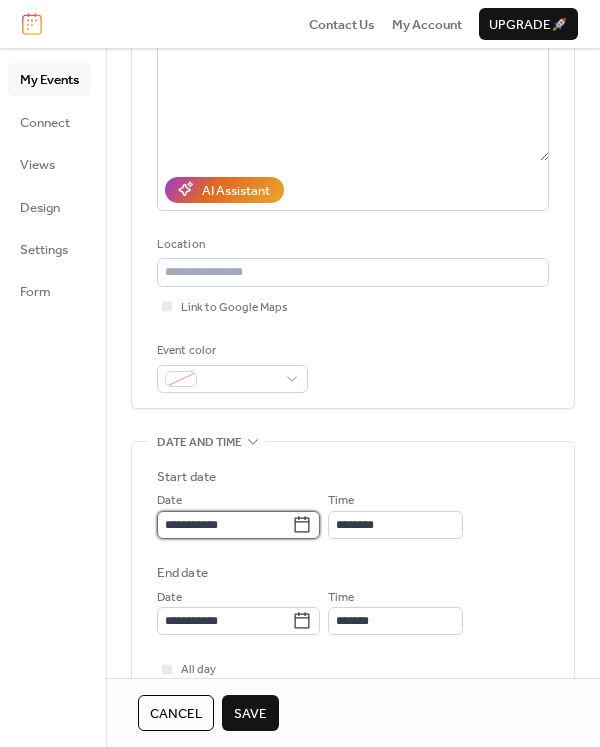 click on "**********" at bounding box center [224, 525] 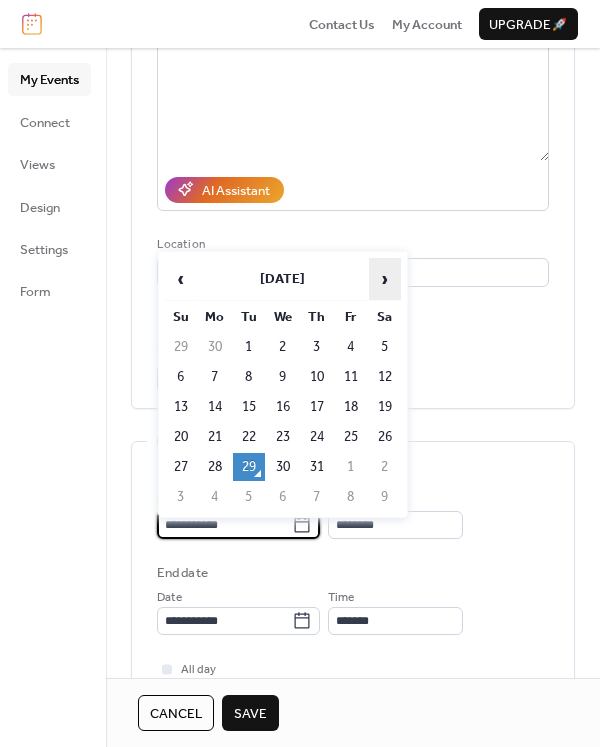 click on "›" at bounding box center [385, 279] 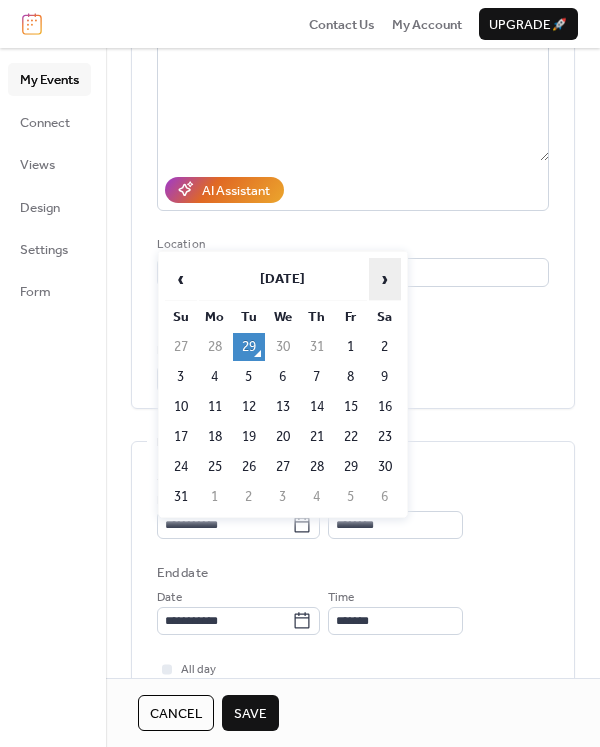 click on "›" at bounding box center [385, 279] 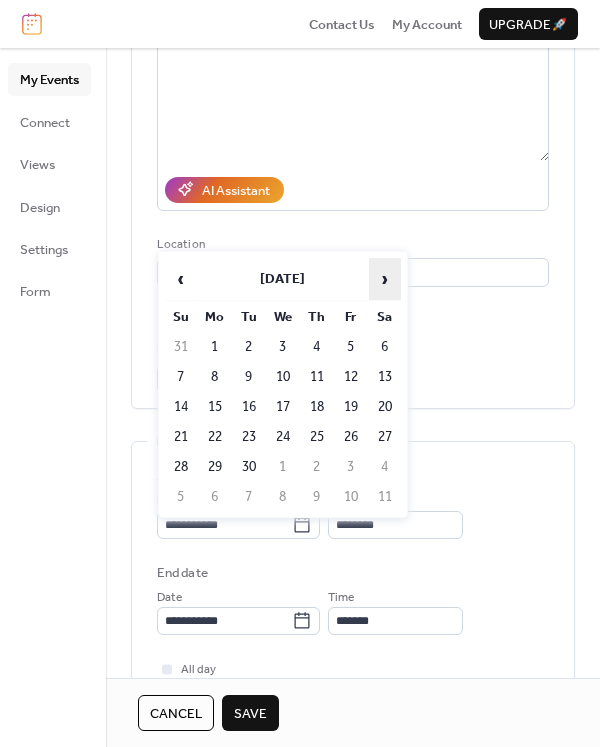 click on "›" at bounding box center (385, 279) 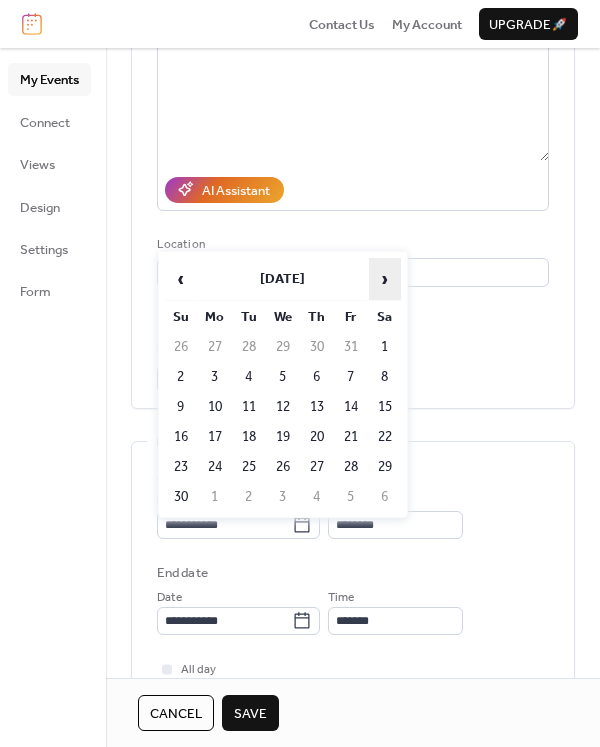 click on "›" at bounding box center [385, 279] 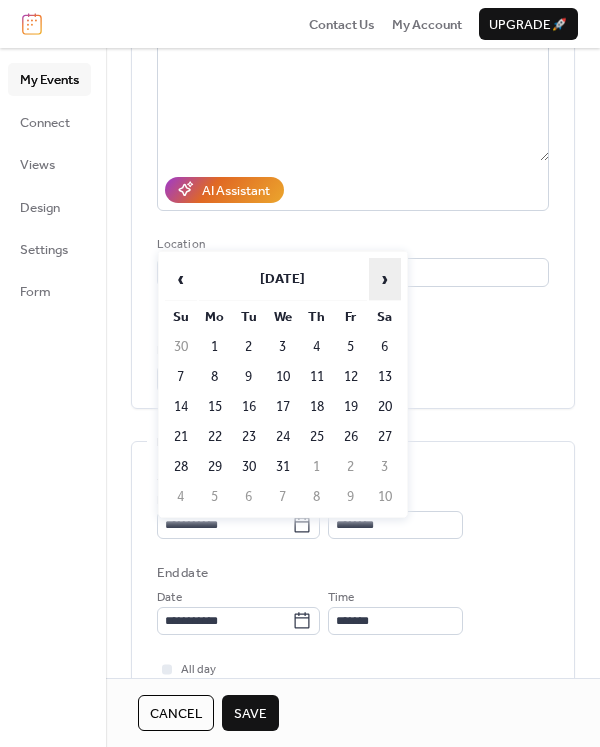 click on "›" at bounding box center [385, 279] 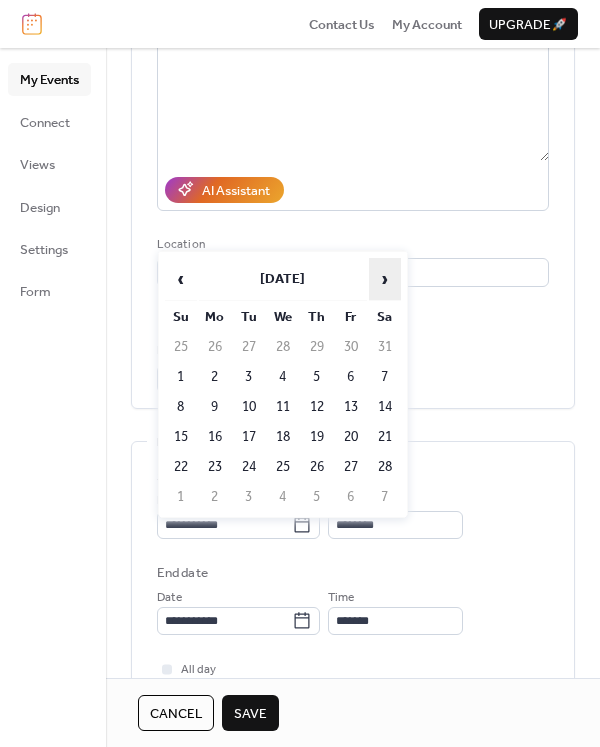 click on "›" at bounding box center [385, 279] 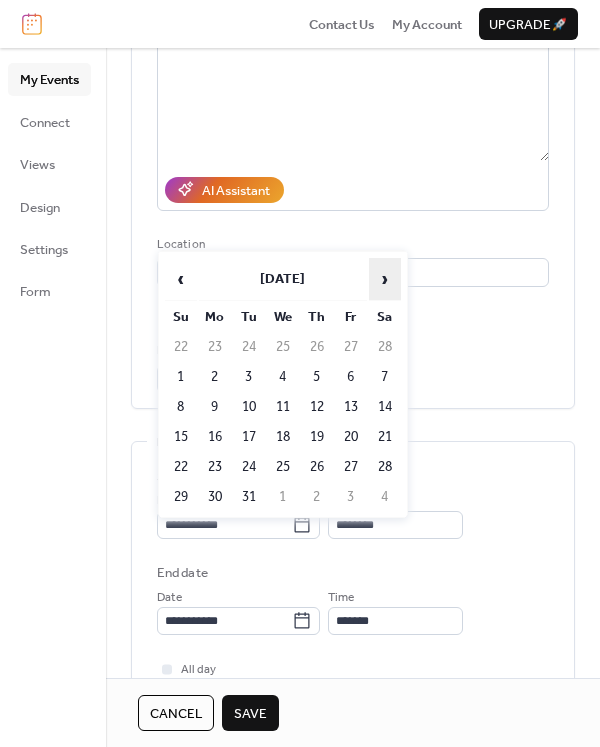 click on "›" at bounding box center (385, 279) 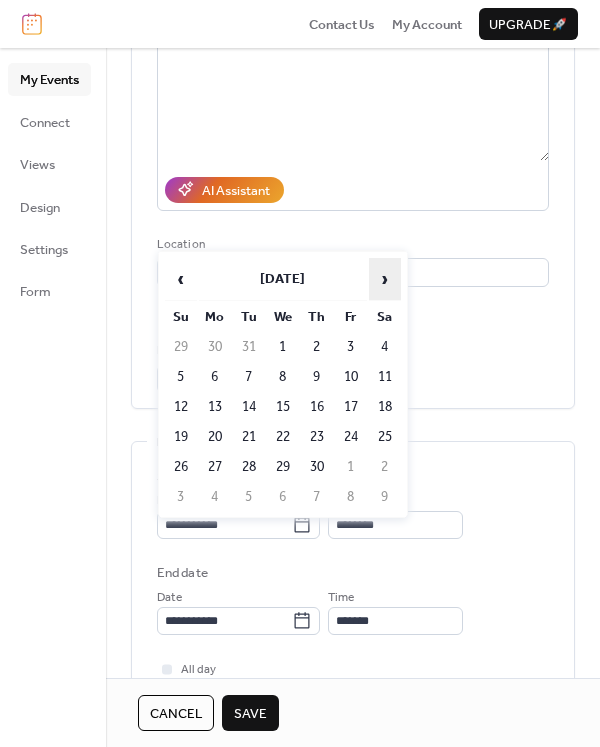 click on "›" at bounding box center (385, 279) 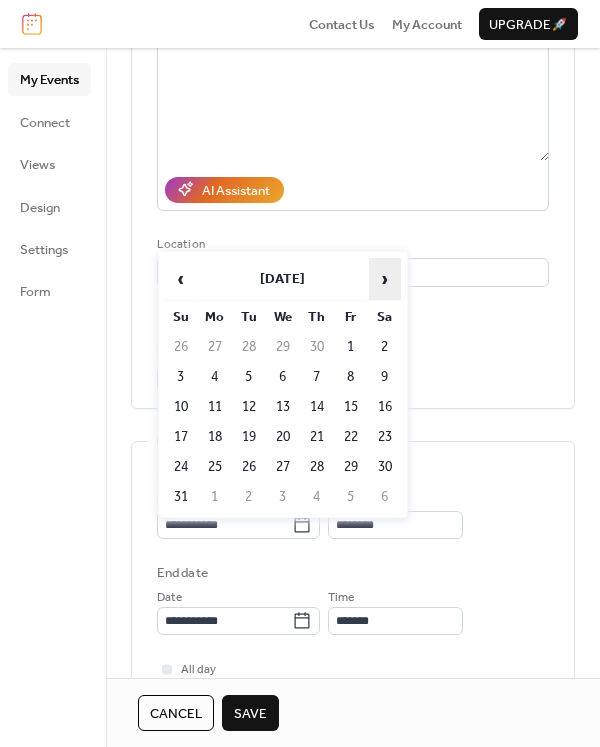 click on "›" at bounding box center [385, 279] 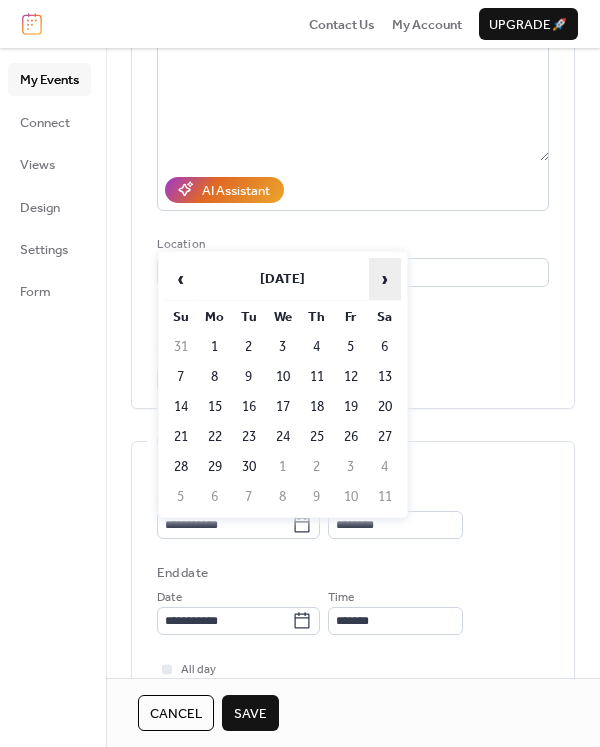 click on "›" at bounding box center (385, 279) 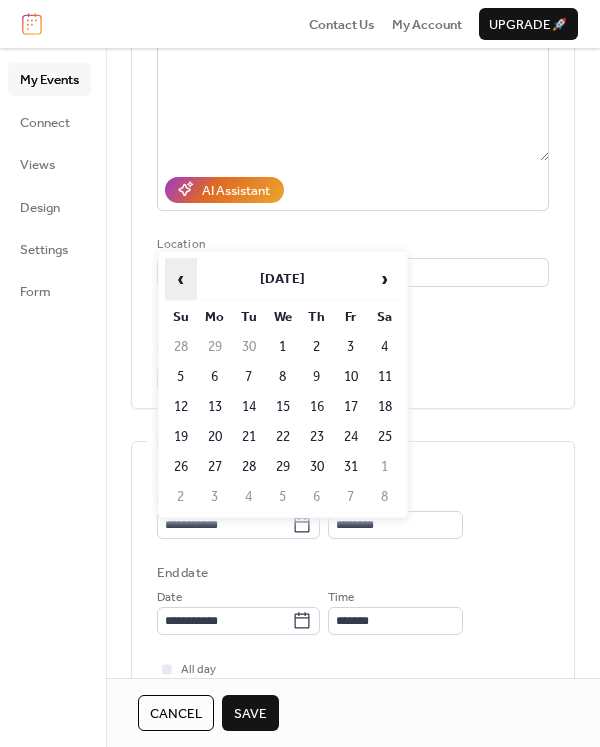 click on "‹" at bounding box center (181, 279) 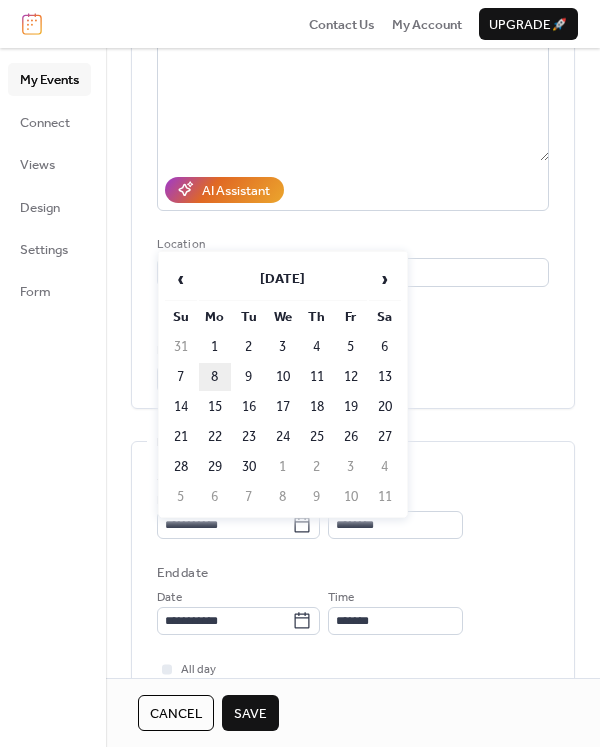 click on "8" at bounding box center (215, 377) 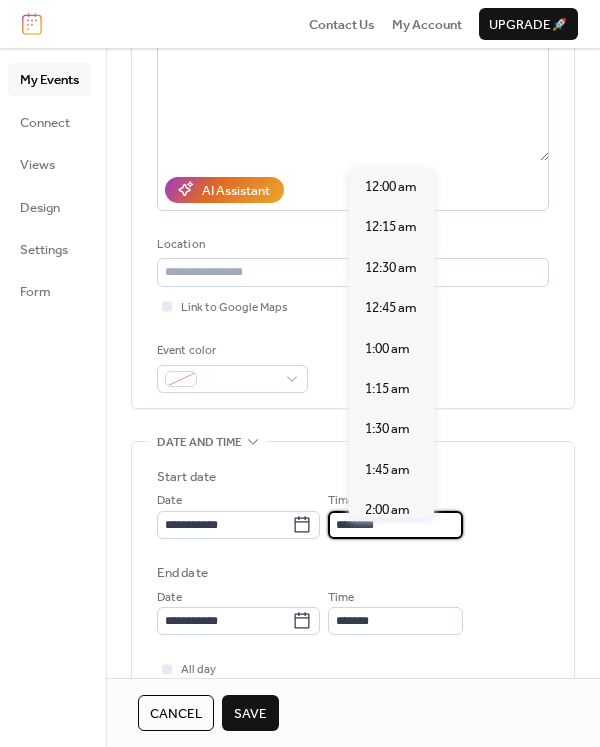 click on "********" at bounding box center (395, 525) 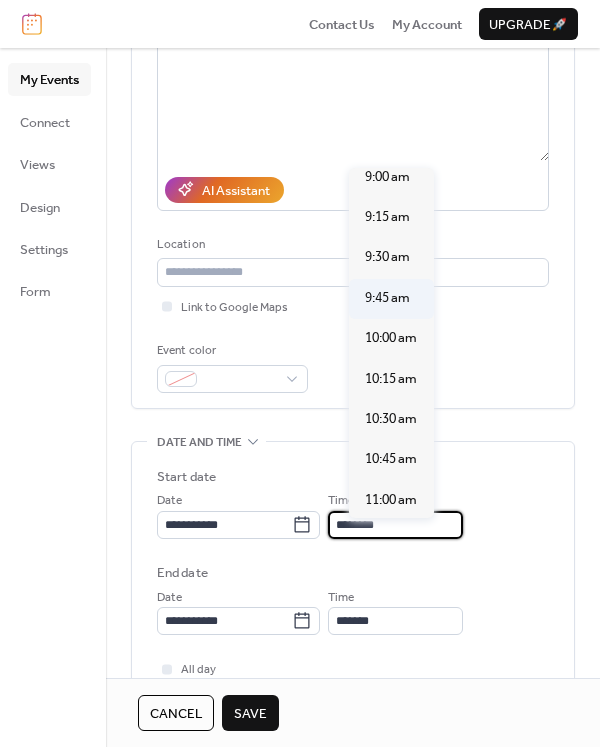 scroll, scrollTop: 1375, scrollLeft: 0, axis: vertical 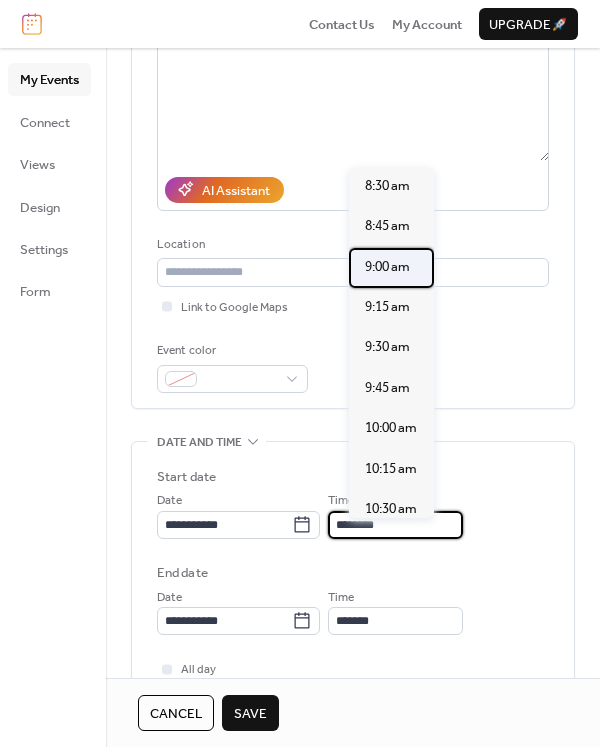 click on "9:00 am" at bounding box center (387, 267) 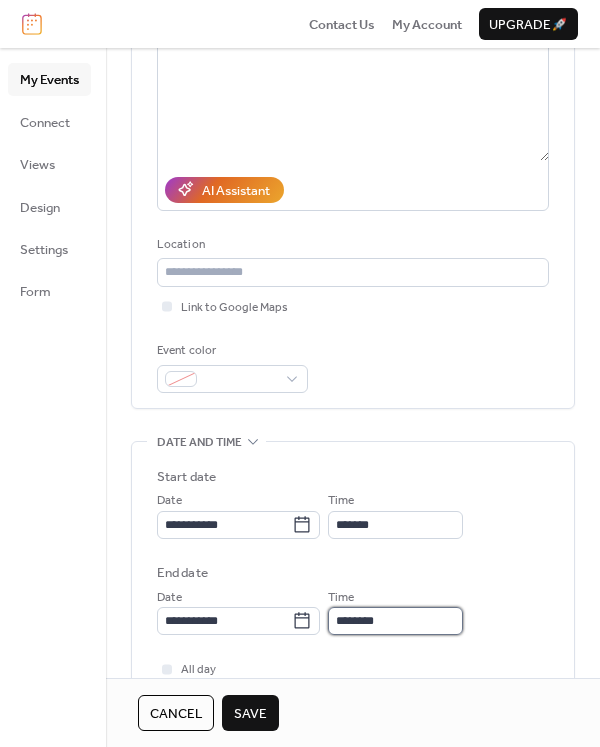 click on "********" at bounding box center [395, 621] 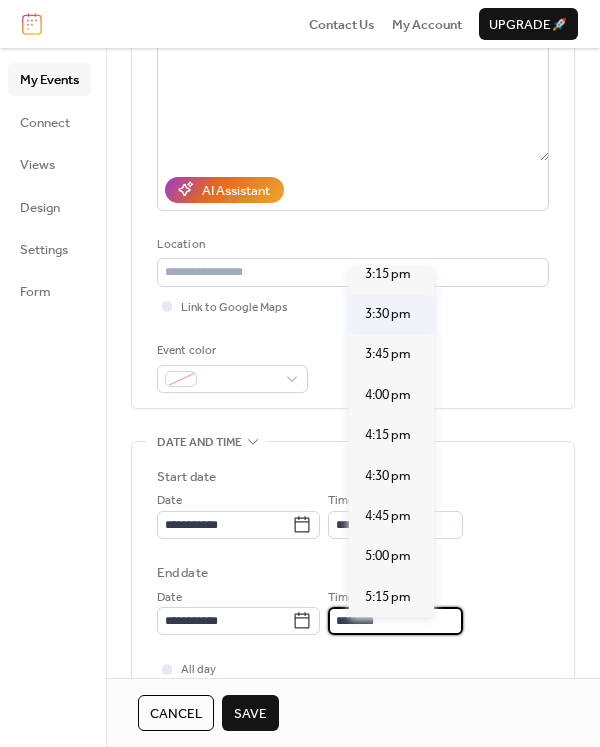 scroll, scrollTop: 900, scrollLeft: 0, axis: vertical 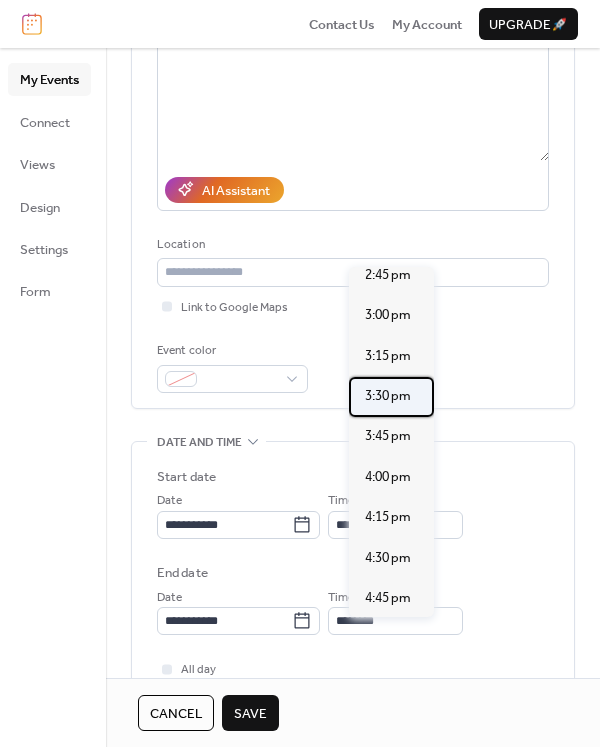 click on "3:30 pm" at bounding box center [388, 396] 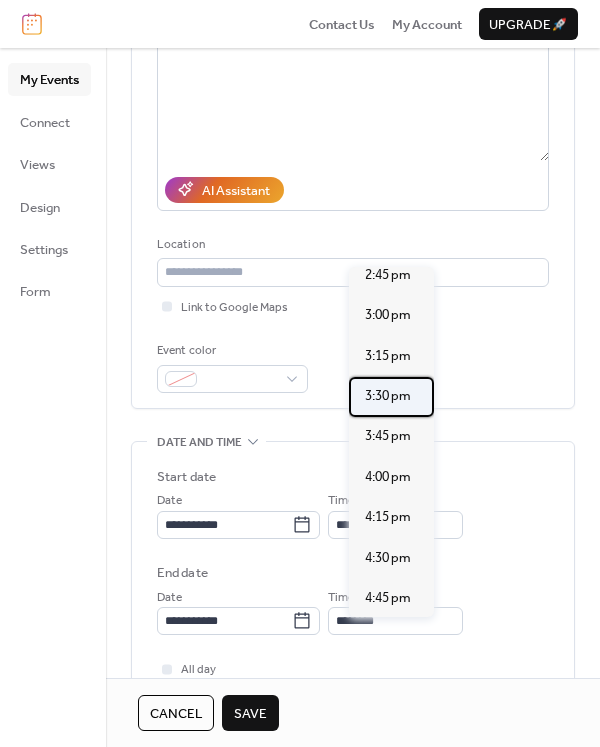 type on "*******" 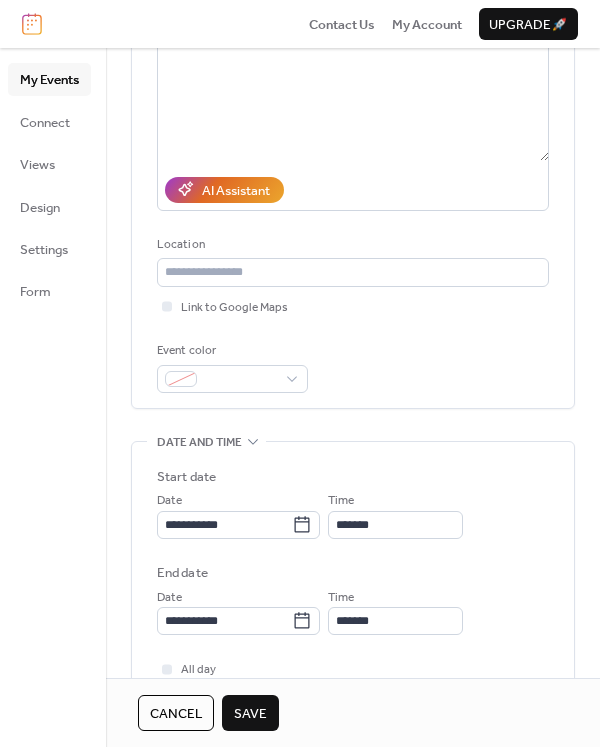click on "Save" at bounding box center [250, 714] 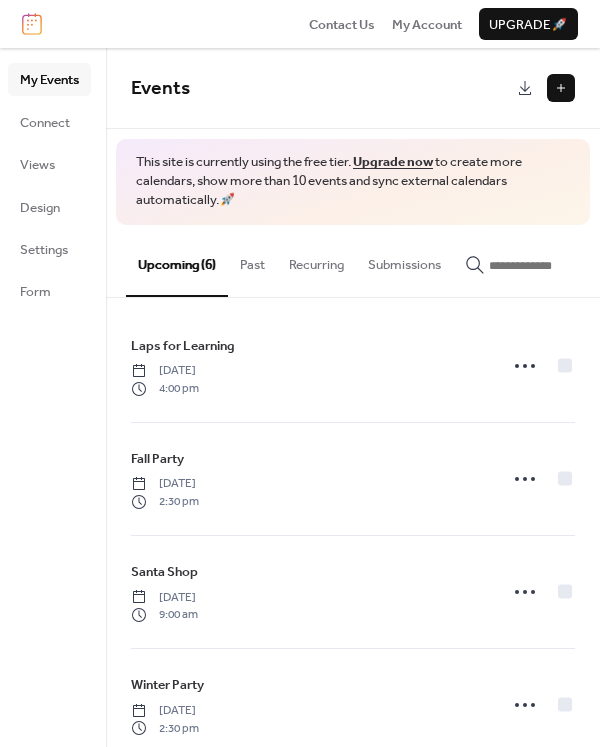scroll, scrollTop: 0, scrollLeft: 0, axis: both 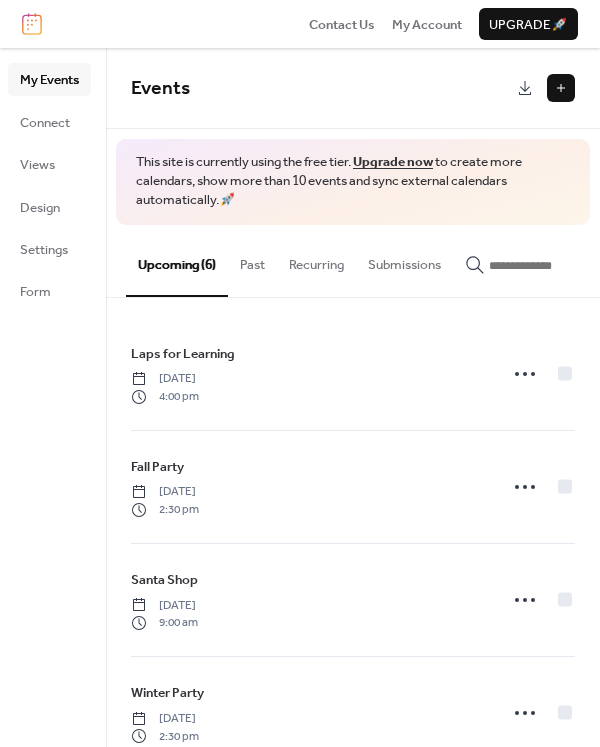 click at bounding box center [561, 88] 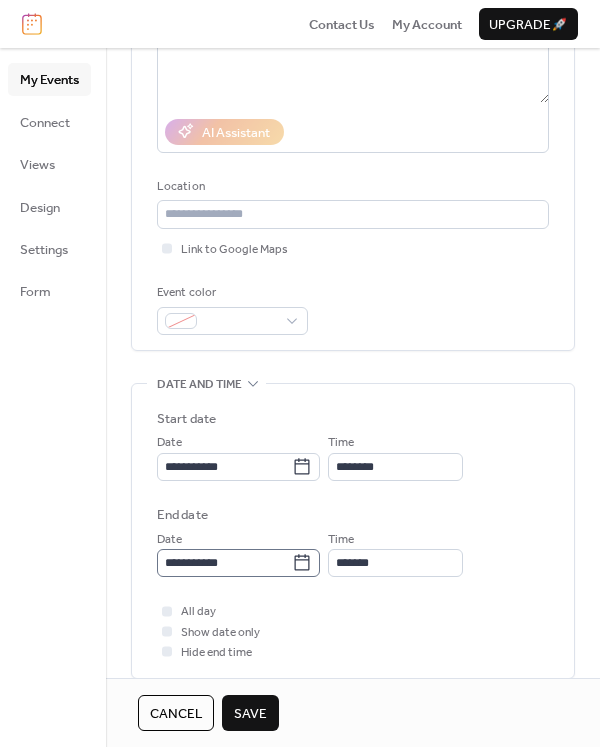 scroll, scrollTop: 300, scrollLeft: 0, axis: vertical 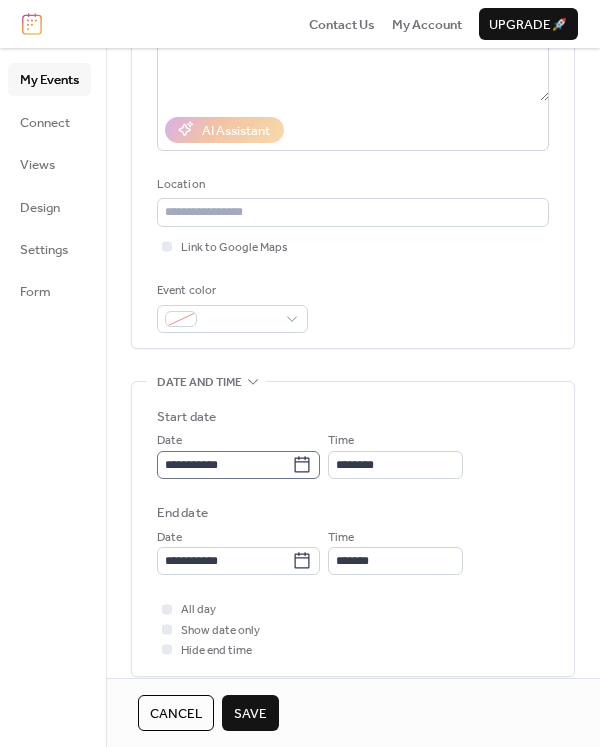 type on "*********" 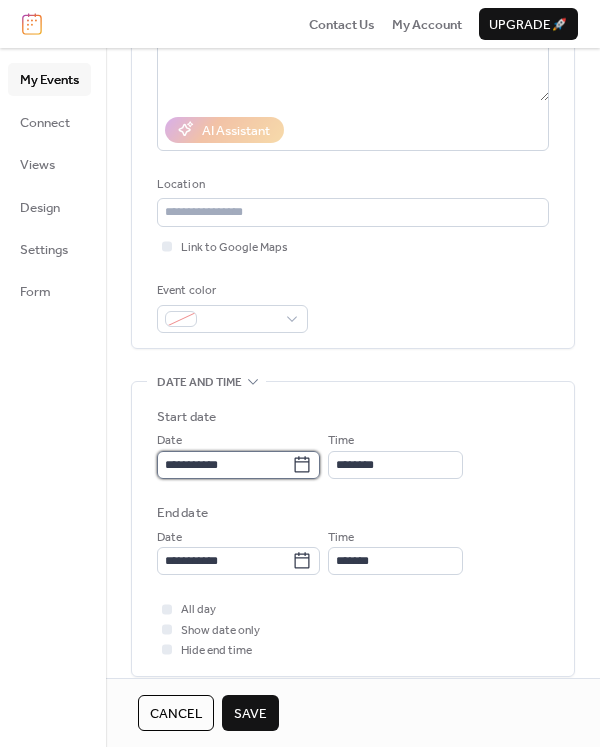 click on "**********" at bounding box center (224, 465) 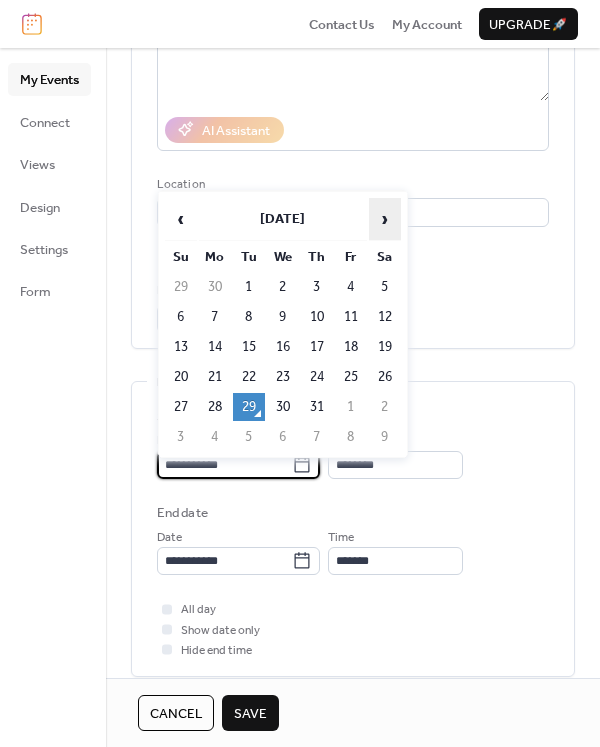 click on "›" at bounding box center [385, 219] 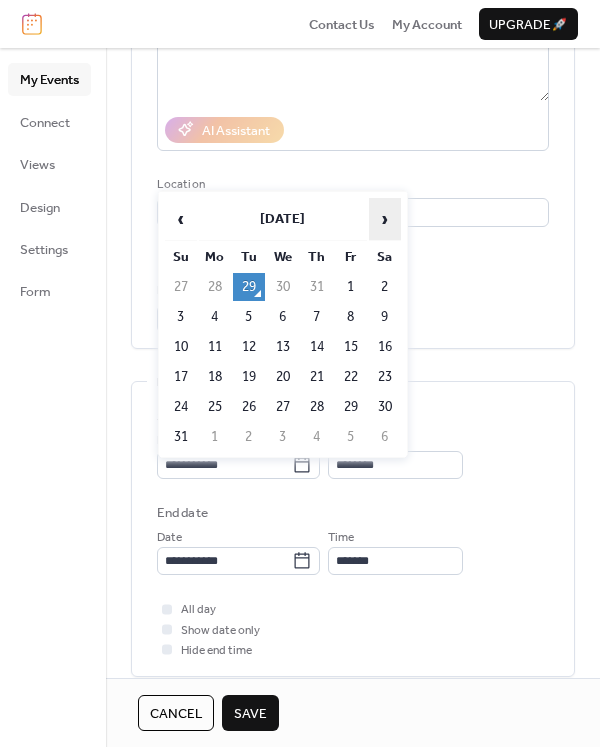 click on "›" at bounding box center (385, 219) 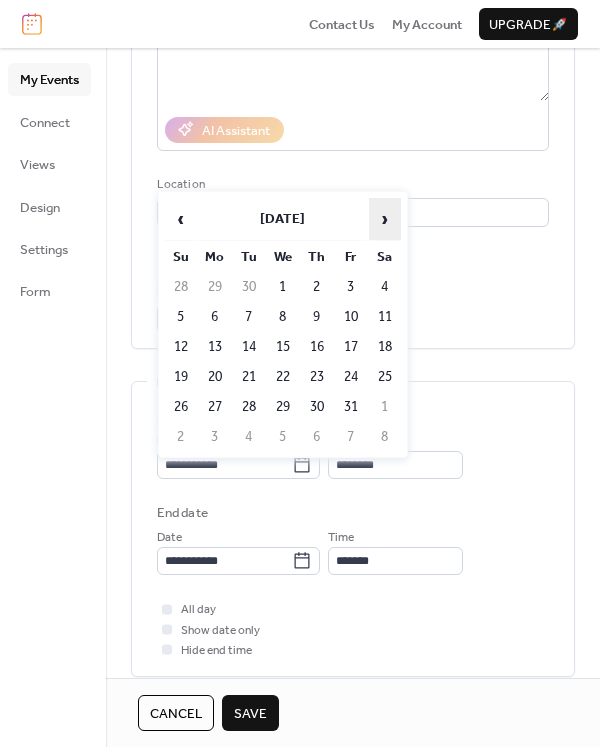 click on "›" at bounding box center (385, 219) 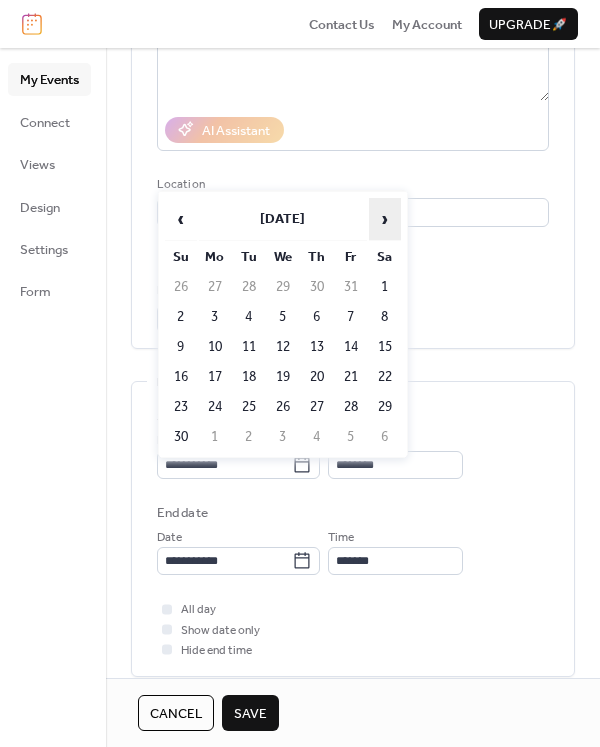click on "›" at bounding box center (385, 219) 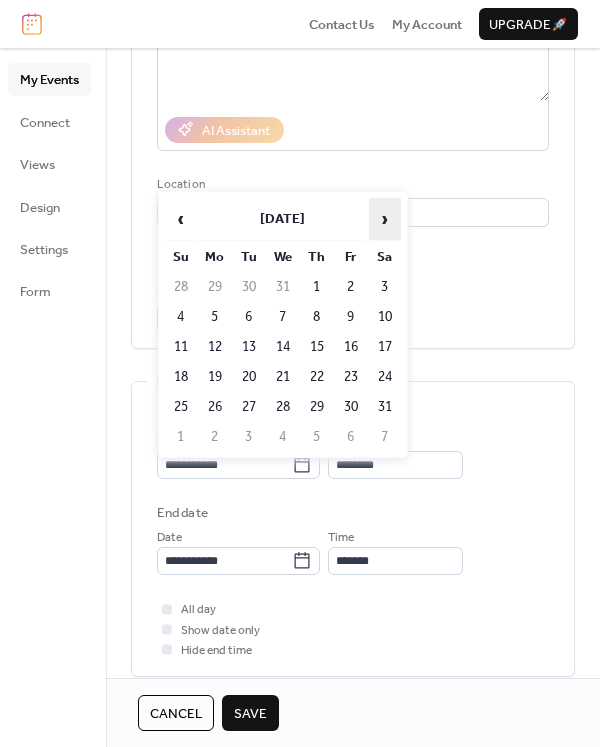 click on "›" at bounding box center [385, 219] 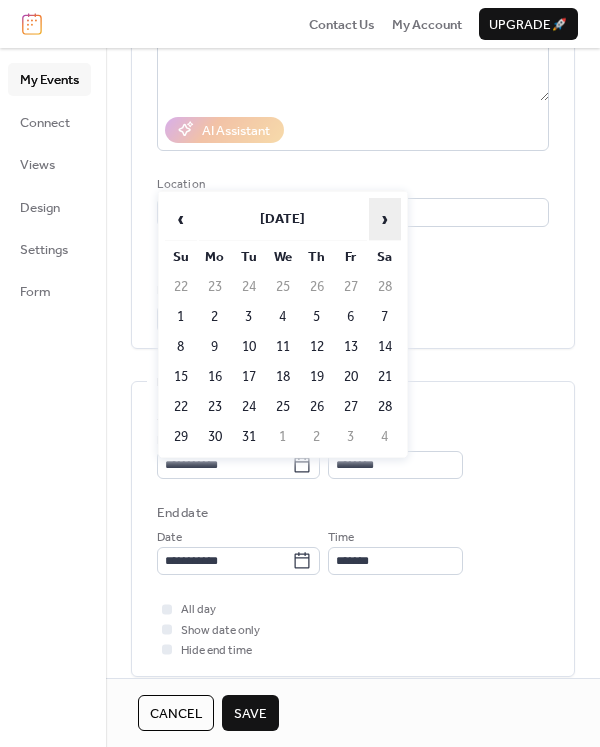 click on "›" at bounding box center [385, 219] 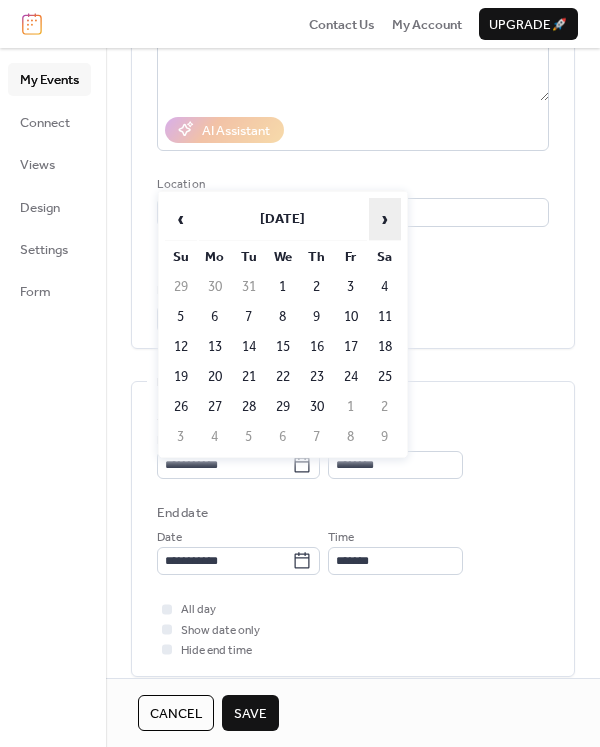 click on "›" at bounding box center [385, 219] 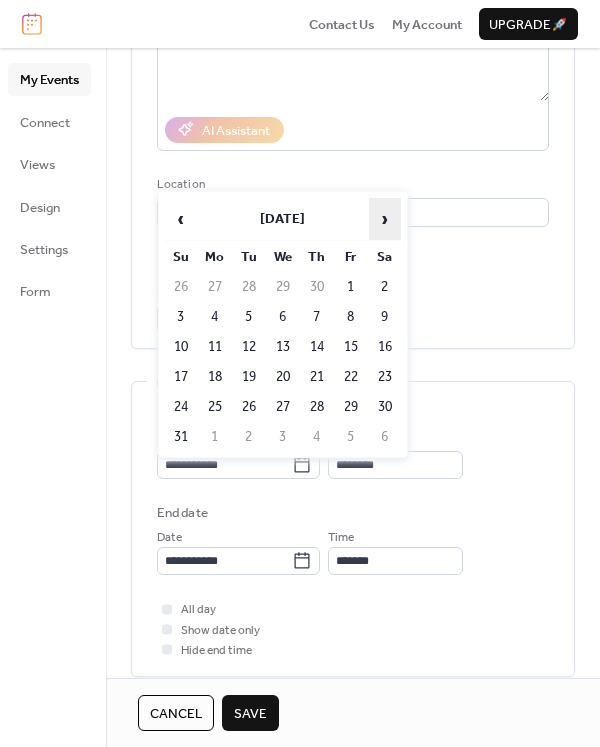 click on "›" at bounding box center (385, 219) 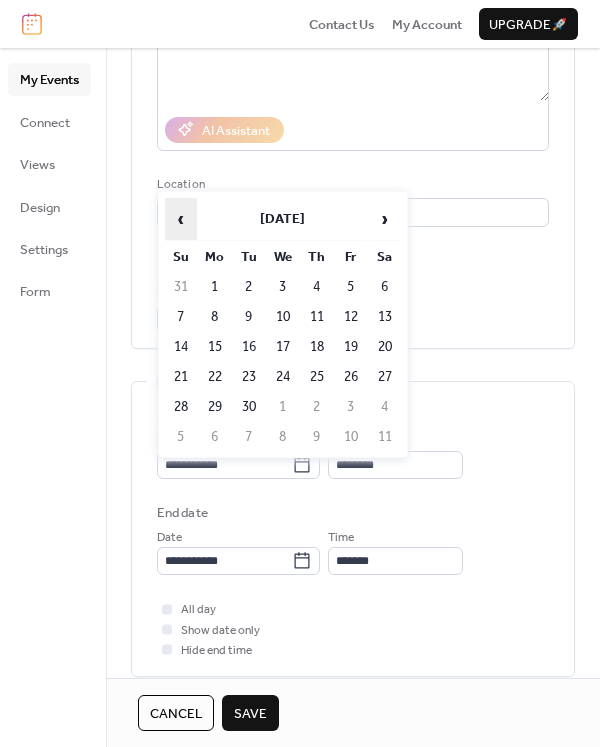 click on "‹" at bounding box center [181, 219] 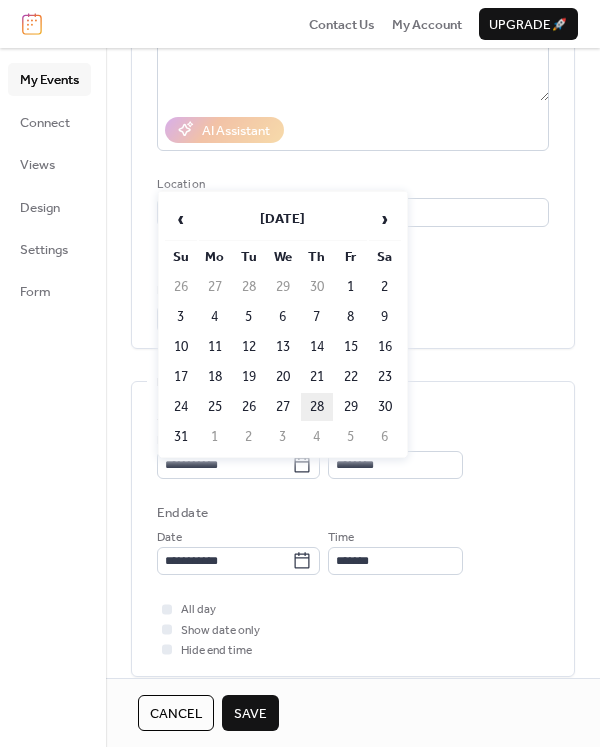 click on "28" at bounding box center [317, 407] 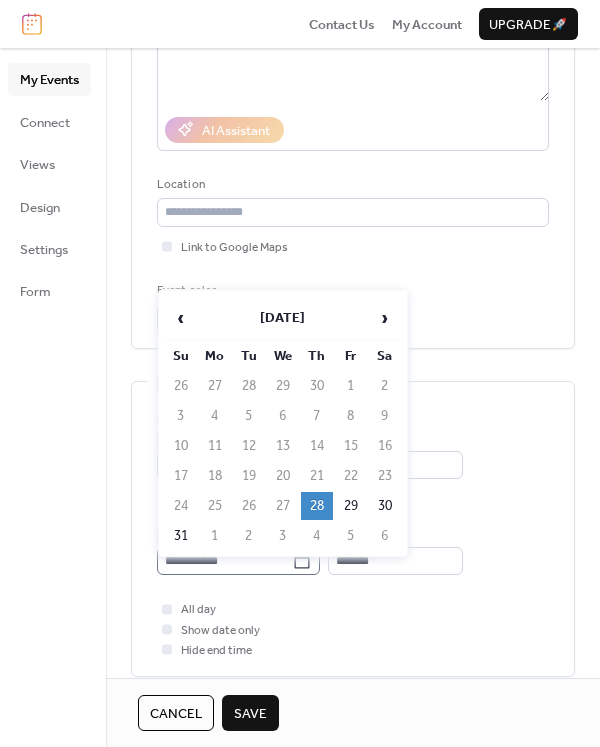 click 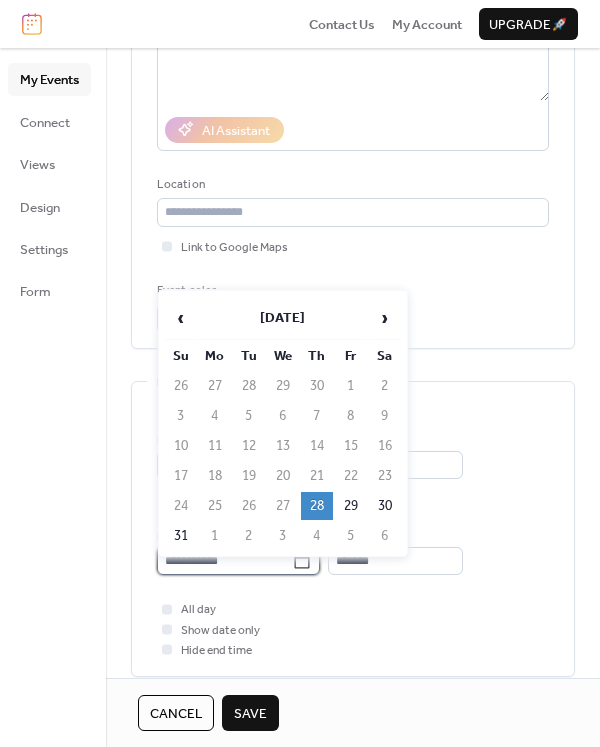 click on "**********" at bounding box center [224, 561] 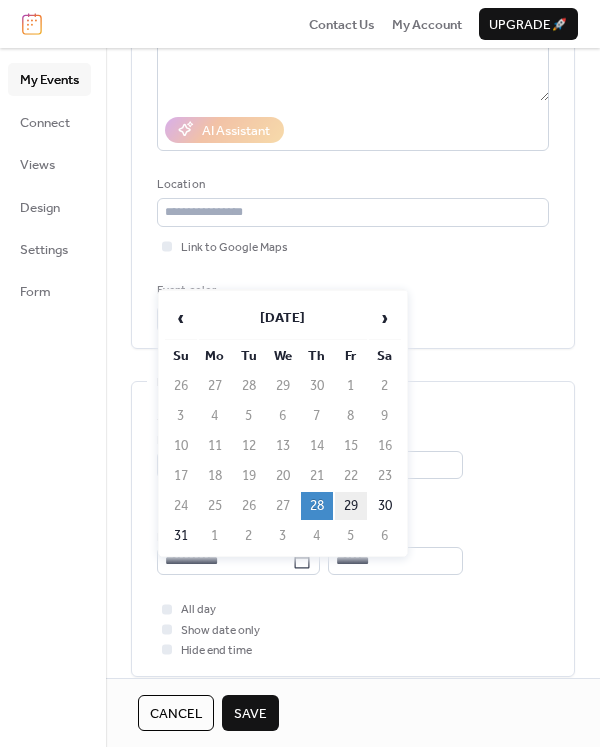 click on "29" at bounding box center [351, 506] 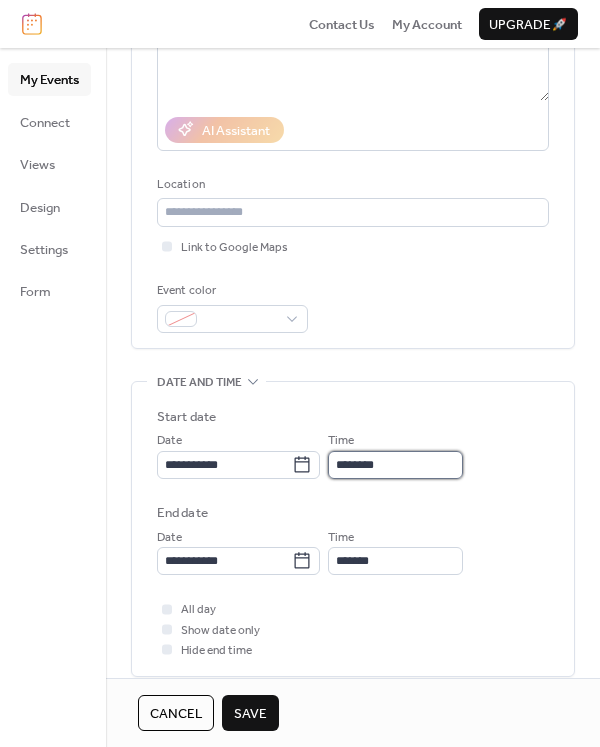 click on "********" at bounding box center (395, 465) 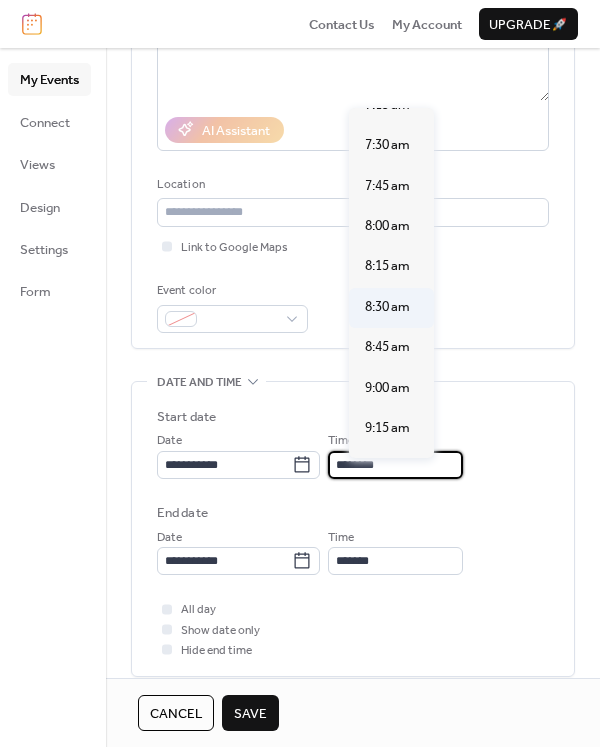 scroll, scrollTop: 1285, scrollLeft: 0, axis: vertical 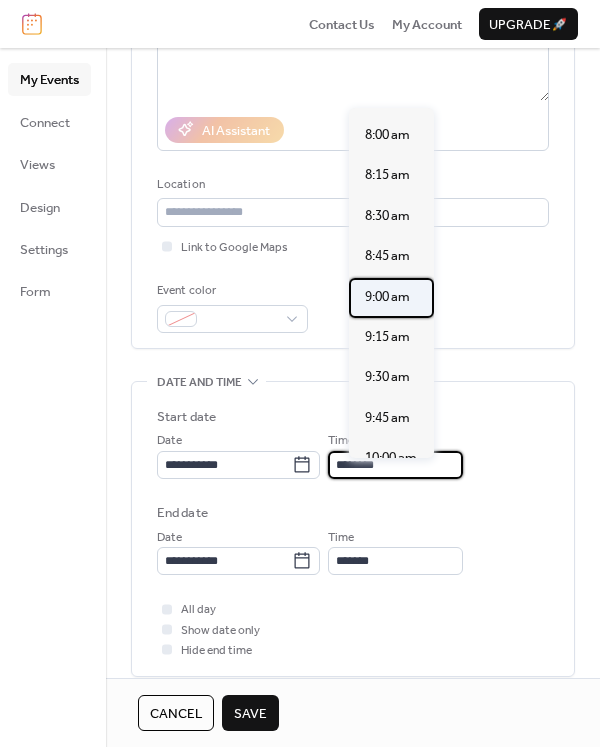 click on "9:00 am" at bounding box center (387, 297) 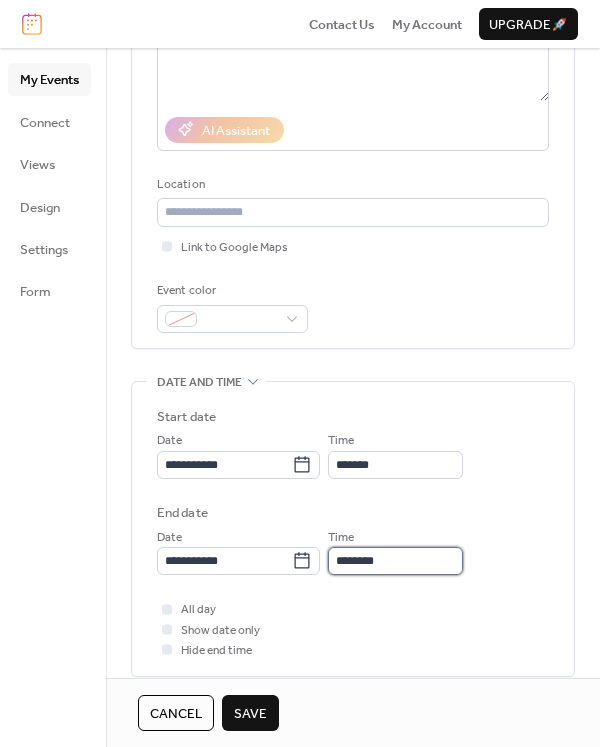 click on "********" at bounding box center [395, 561] 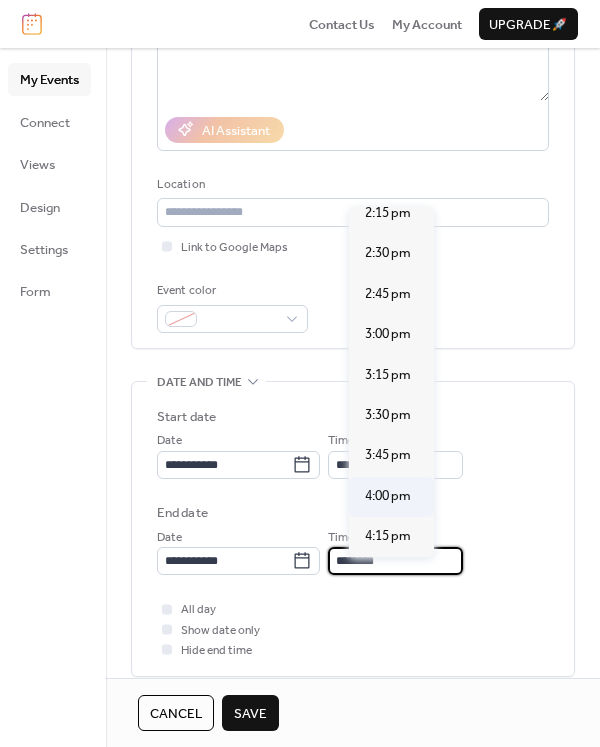 scroll, scrollTop: 2406, scrollLeft: 0, axis: vertical 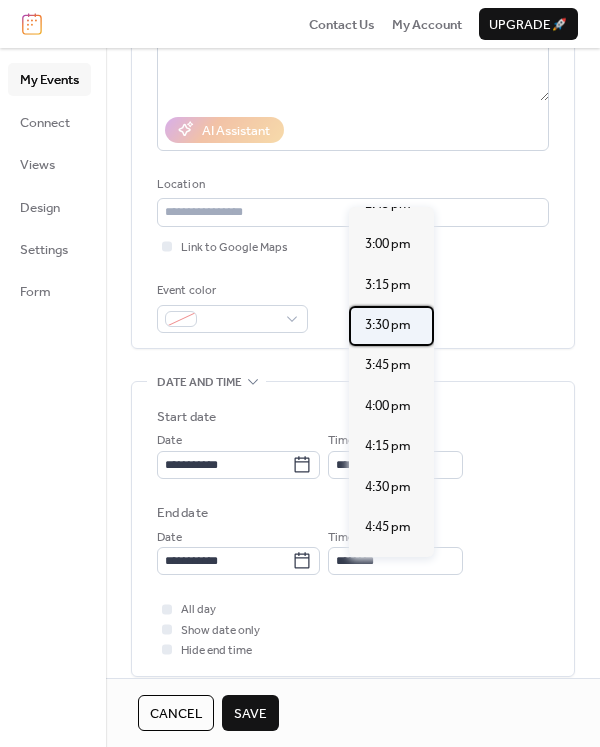 click on "3:30 pm" at bounding box center [388, 325] 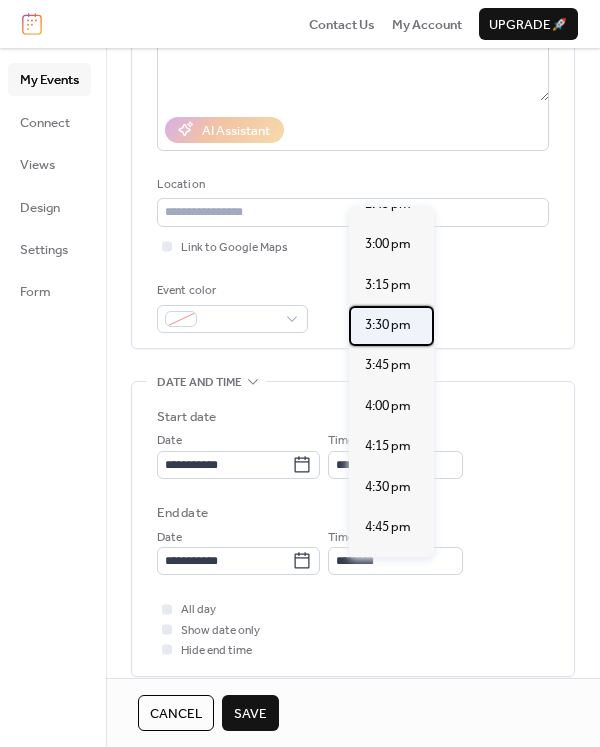 type on "*******" 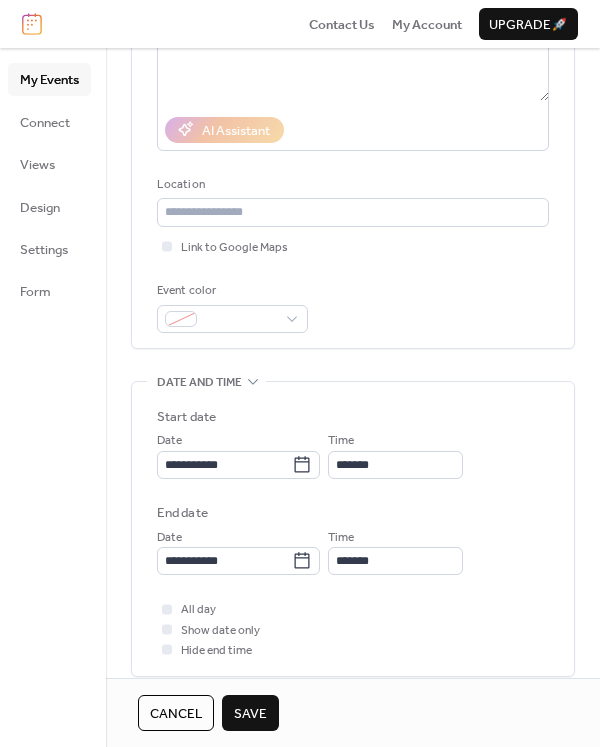 click on "Save" at bounding box center [250, 713] 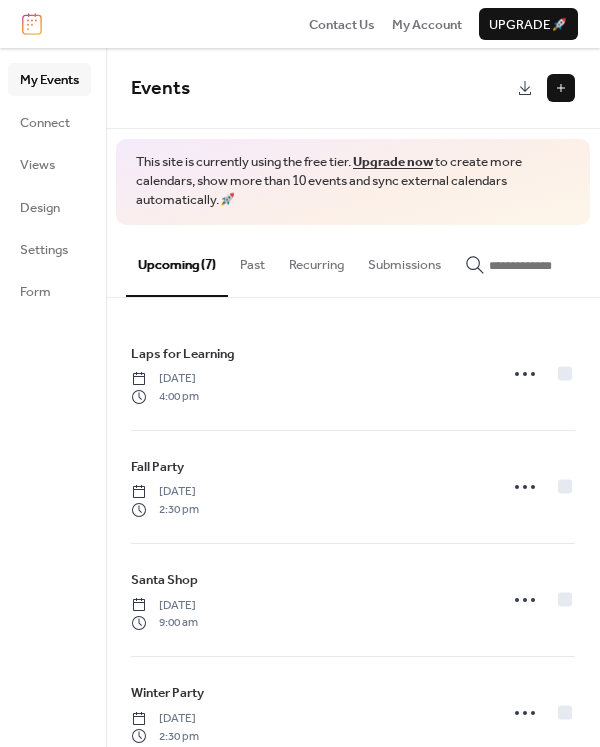 click at bounding box center [561, 88] 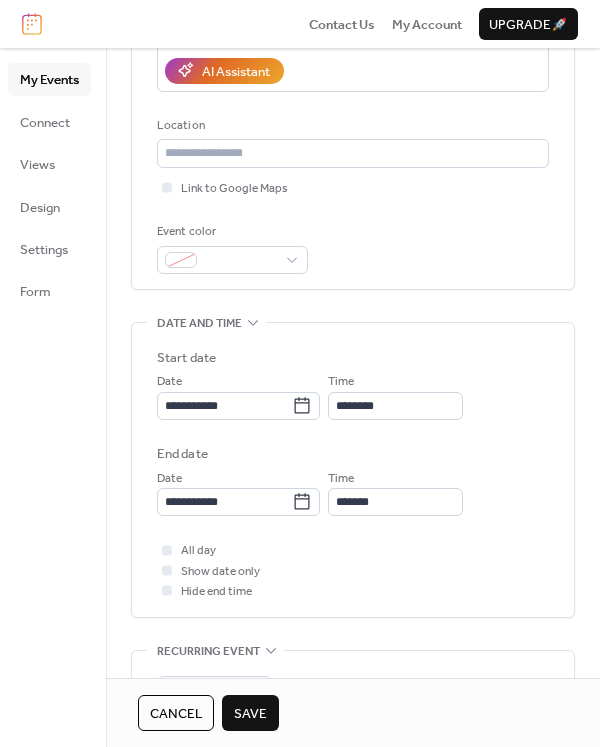 scroll, scrollTop: 360, scrollLeft: 0, axis: vertical 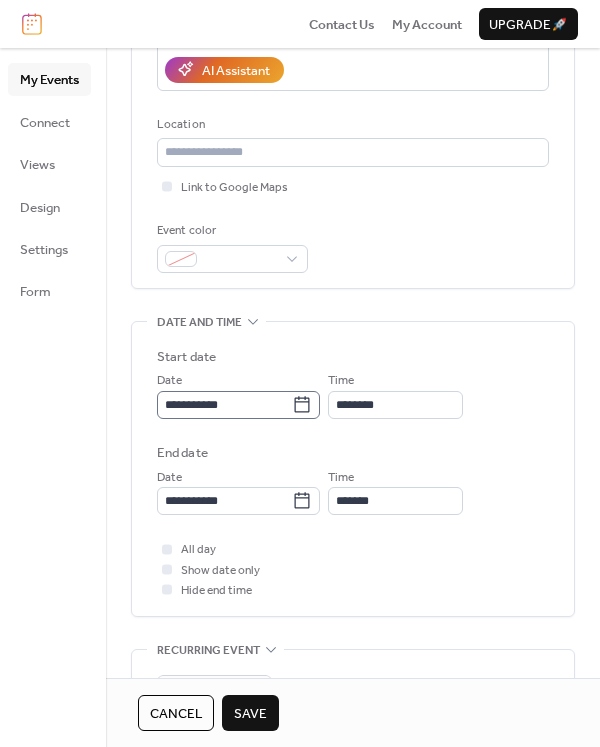 type on "**********" 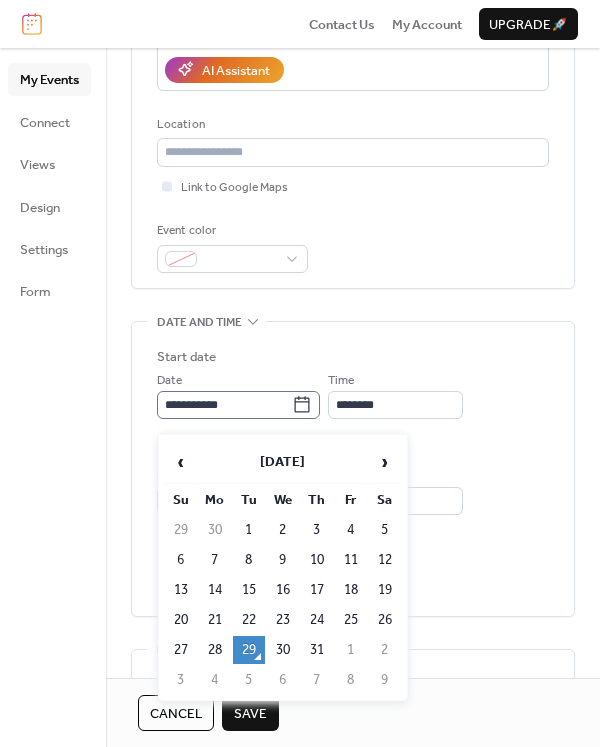 click 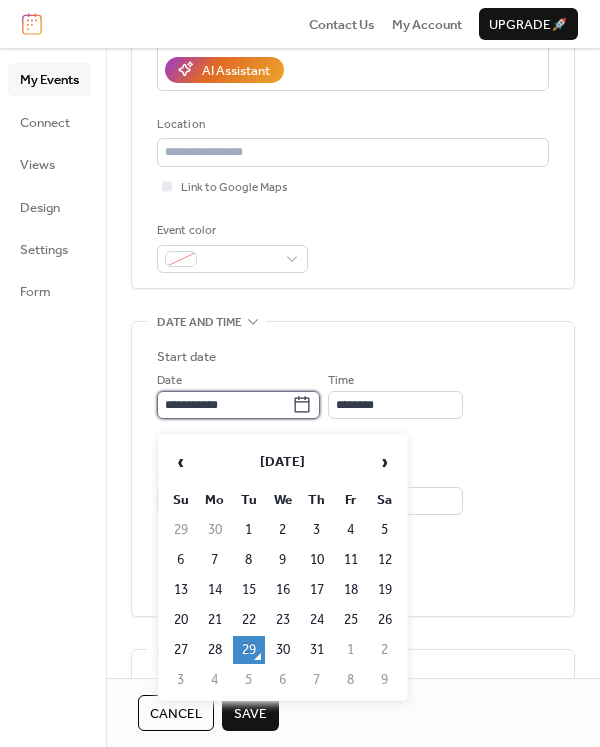 click on "**********" at bounding box center (224, 405) 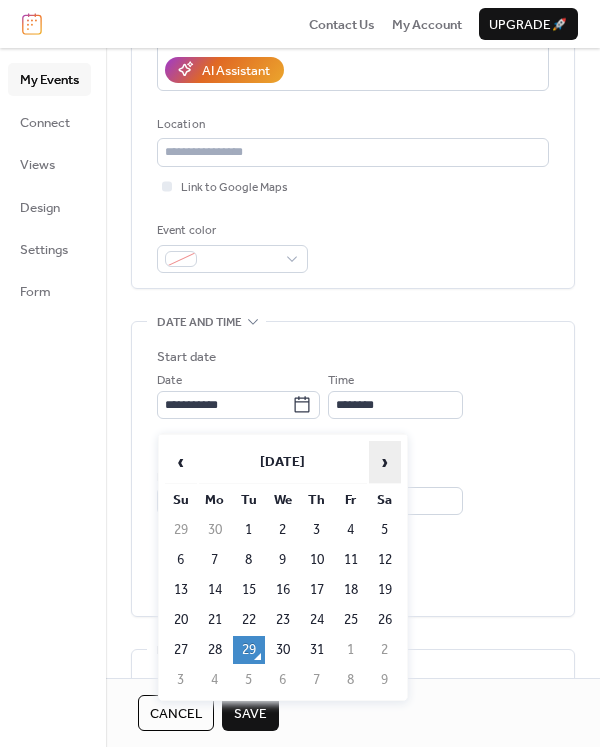 click on "›" at bounding box center (385, 462) 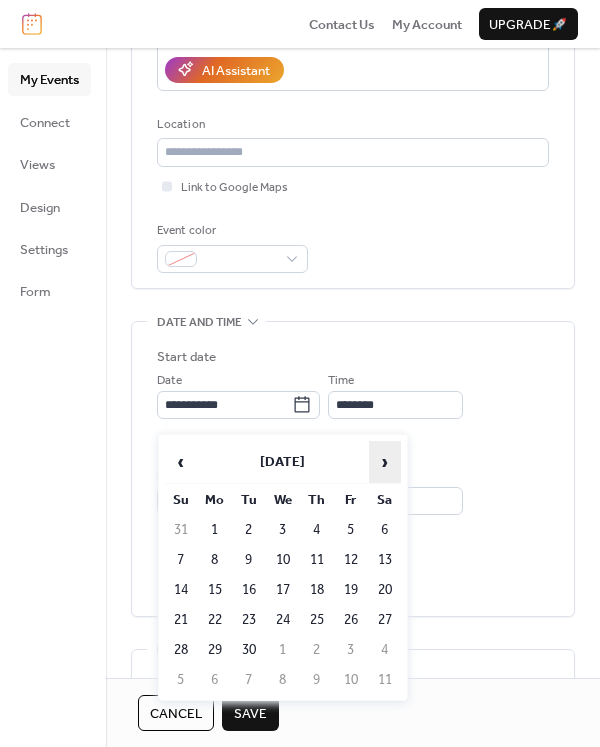 click on "›" at bounding box center [385, 462] 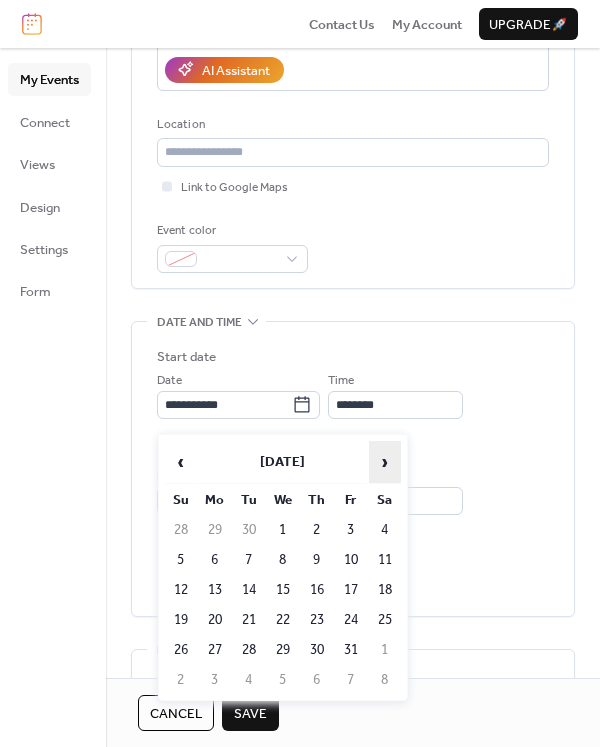 click on "›" at bounding box center (385, 462) 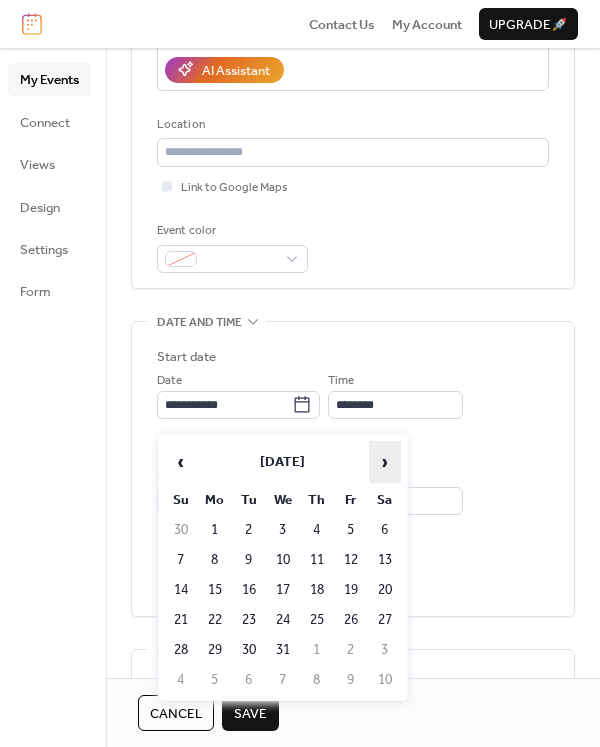 click on "›" at bounding box center [385, 462] 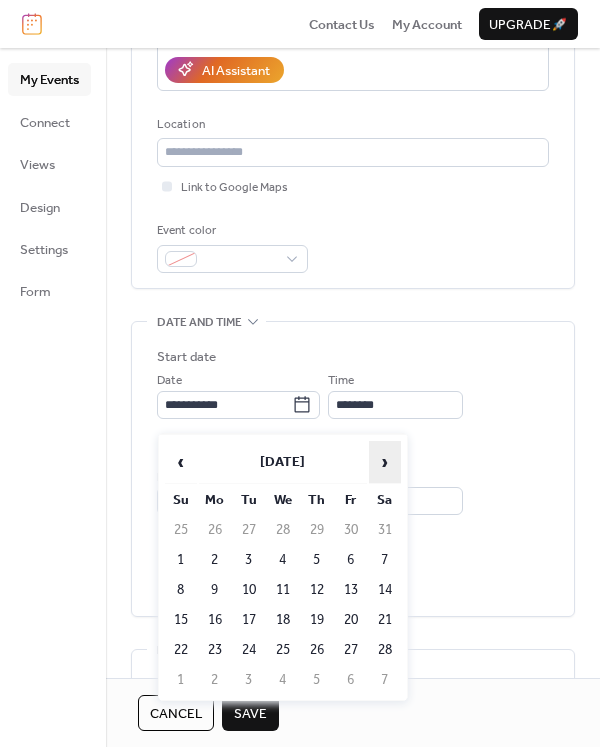click on "›" at bounding box center (385, 462) 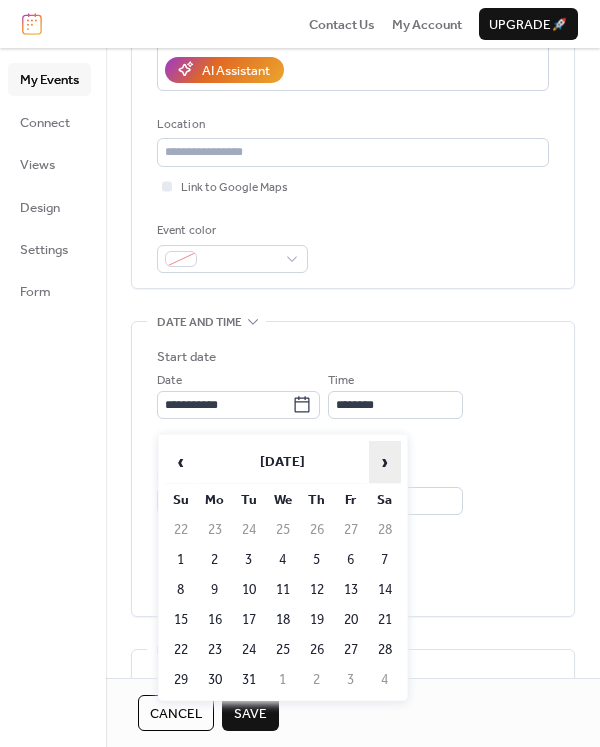 click on "›" at bounding box center (385, 462) 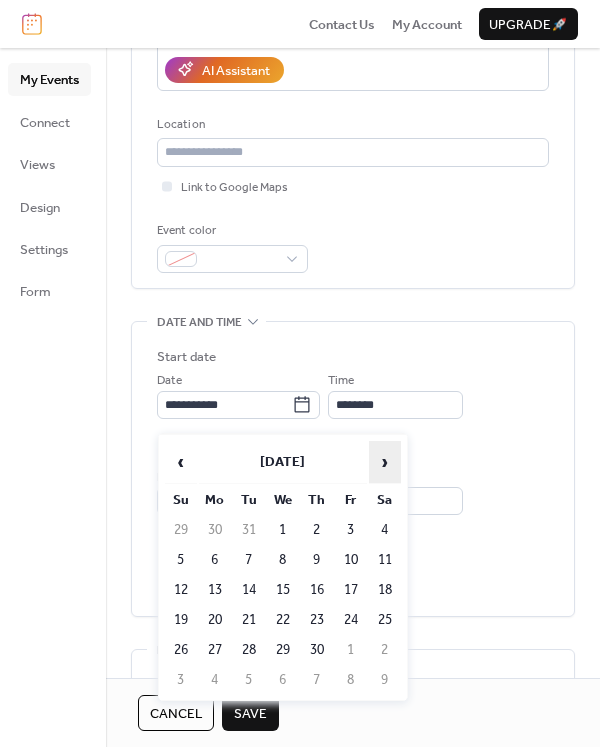 click on "›" at bounding box center [385, 462] 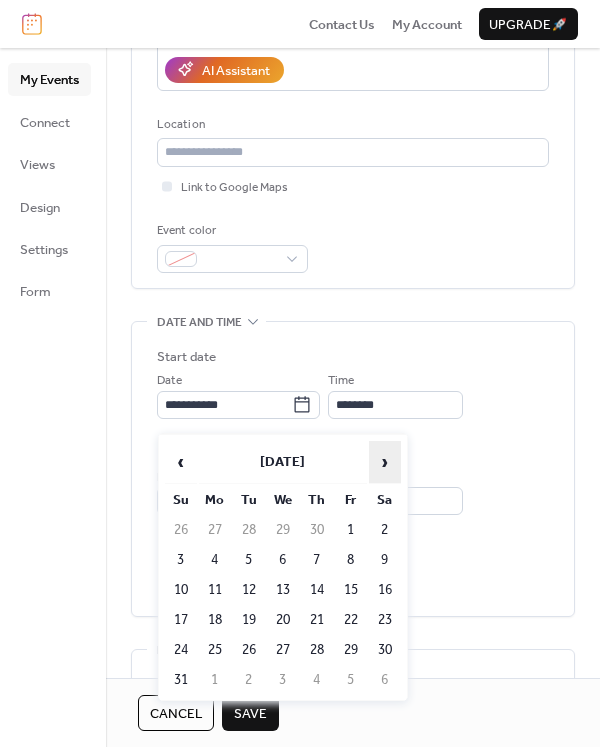 click on "›" at bounding box center [385, 462] 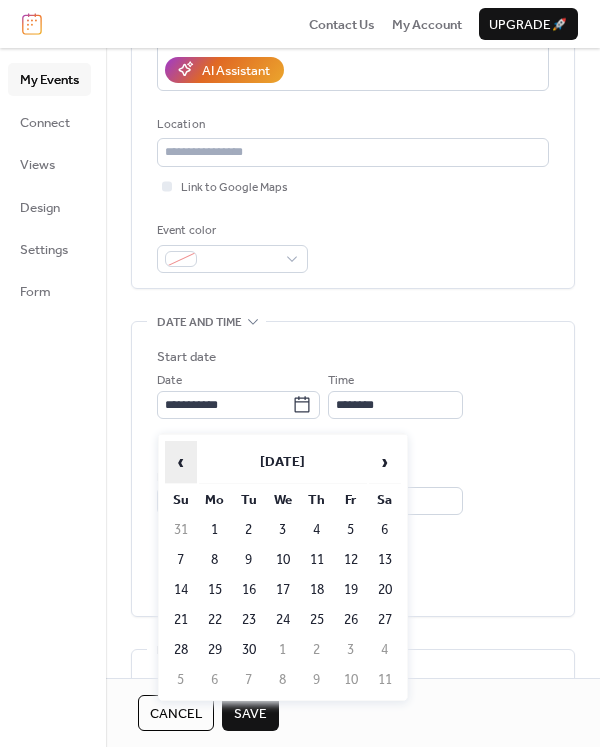 click on "‹" at bounding box center [181, 462] 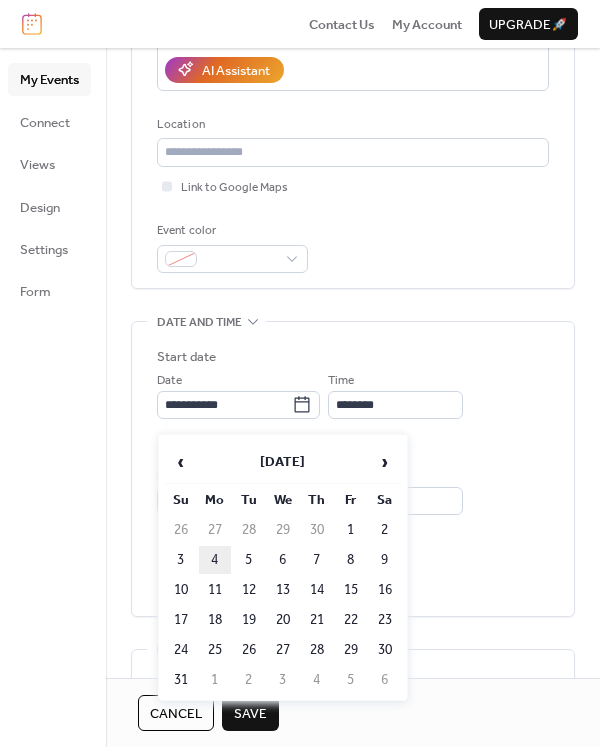 click on "4" at bounding box center [215, 560] 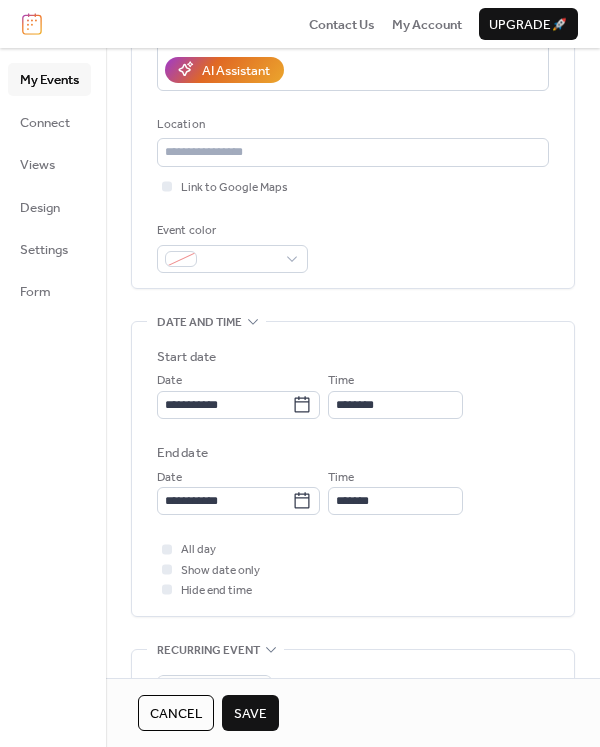 type on "**********" 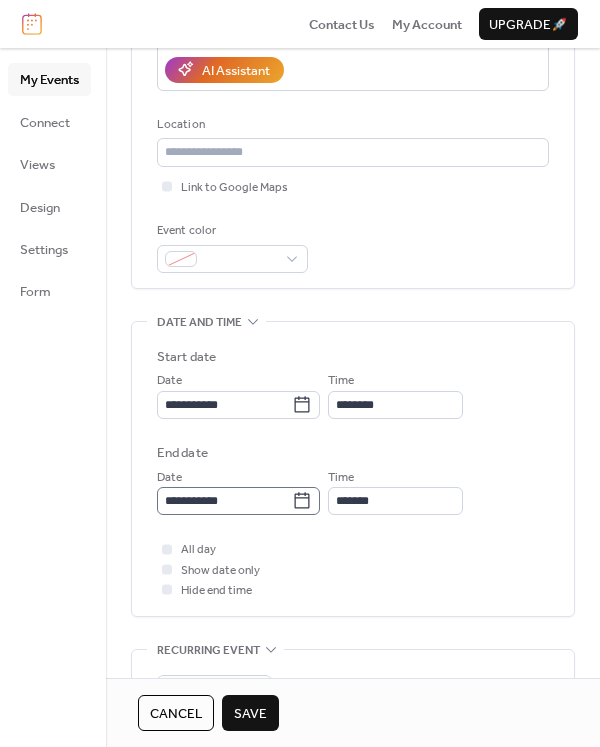 click 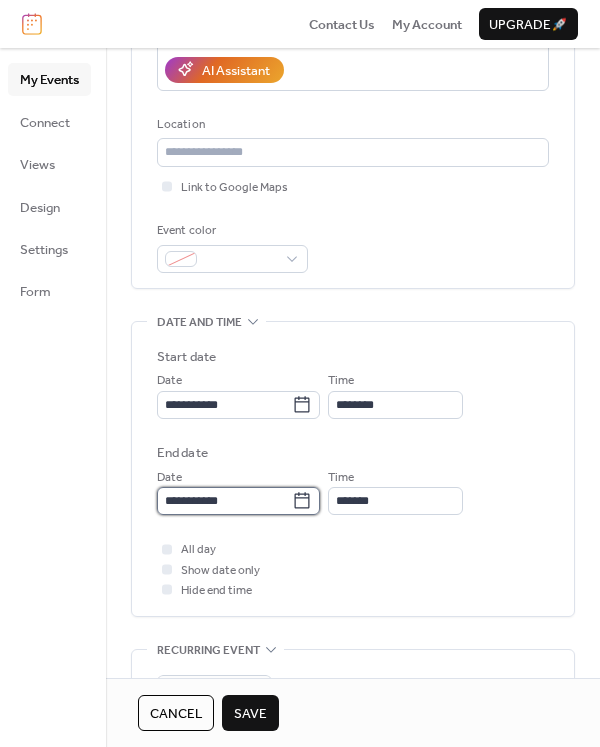 click on "**********" at bounding box center (224, 501) 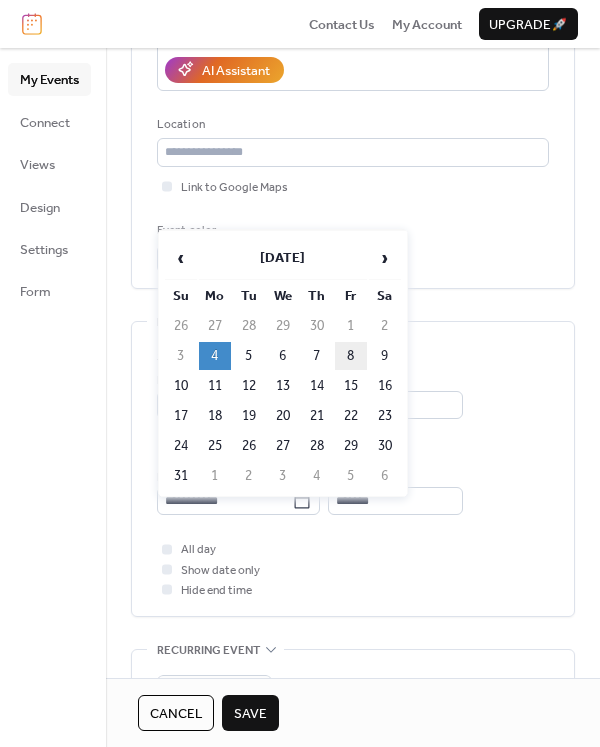 click on "8" at bounding box center (351, 356) 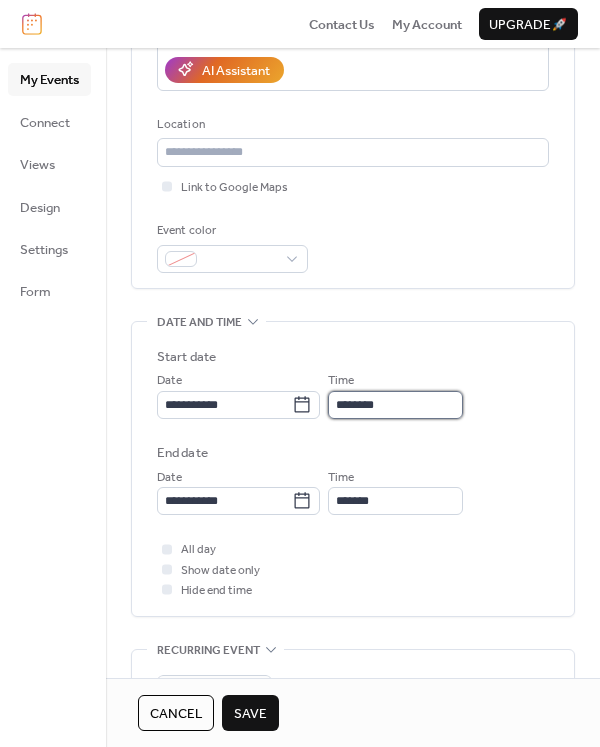 click on "********" at bounding box center (395, 405) 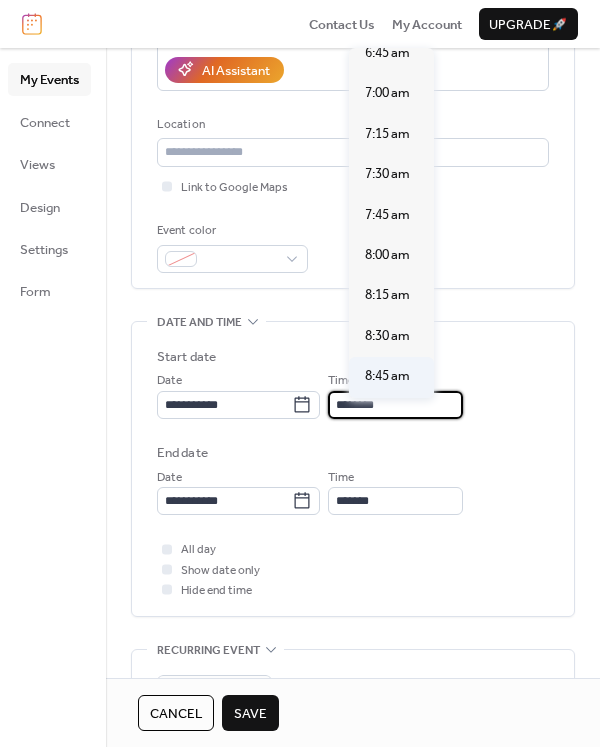 scroll, scrollTop: 1285, scrollLeft: 0, axis: vertical 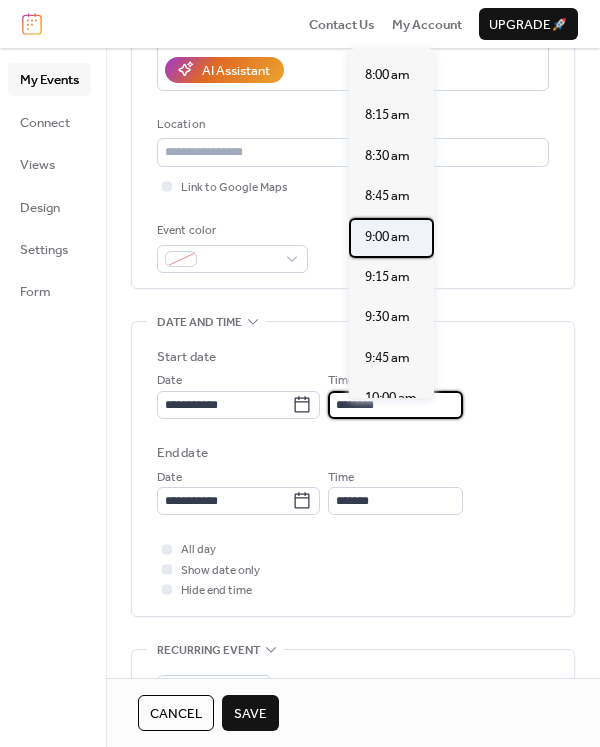 click on "9:00 am" at bounding box center [387, 237] 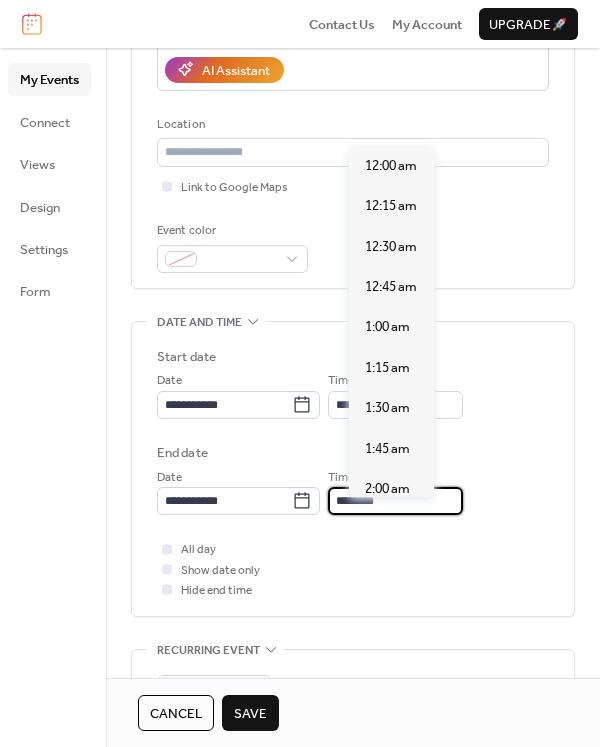 click on "********" at bounding box center [395, 501] 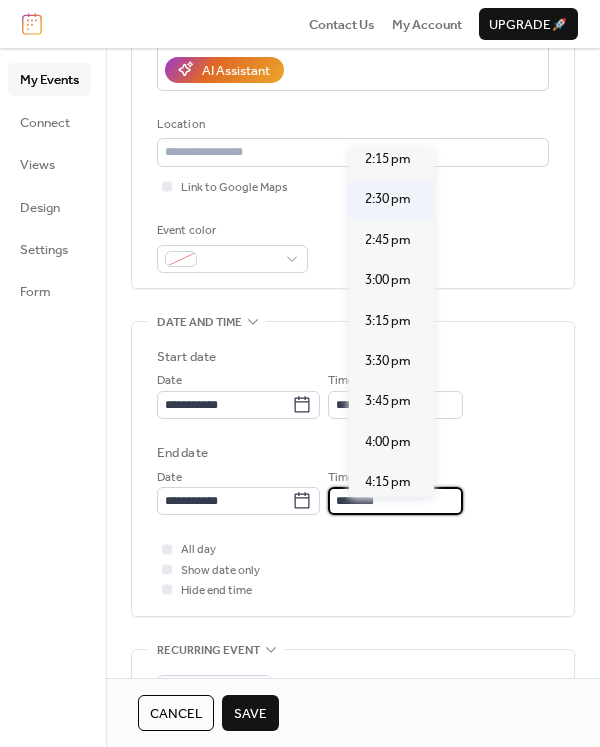 scroll, scrollTop: 2316, scrollLeft: 0, axis: vertical 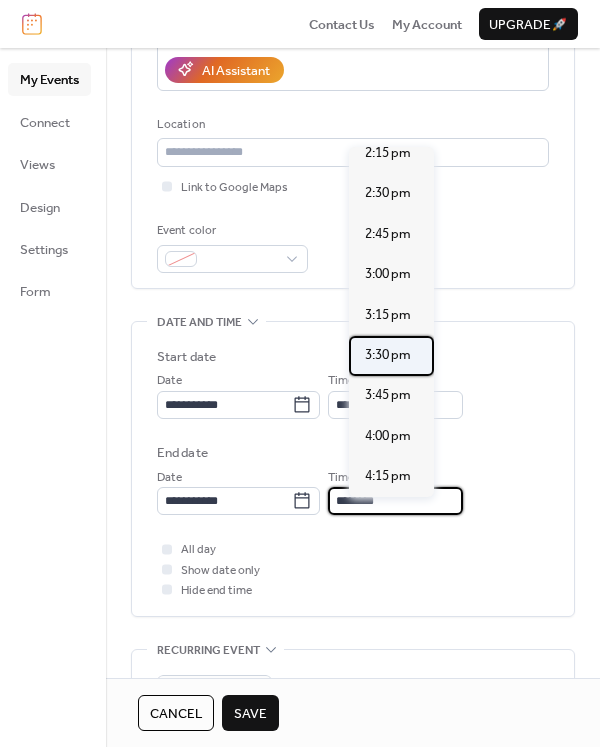 click on "3:30 pm" at bounding box center (388, 355) 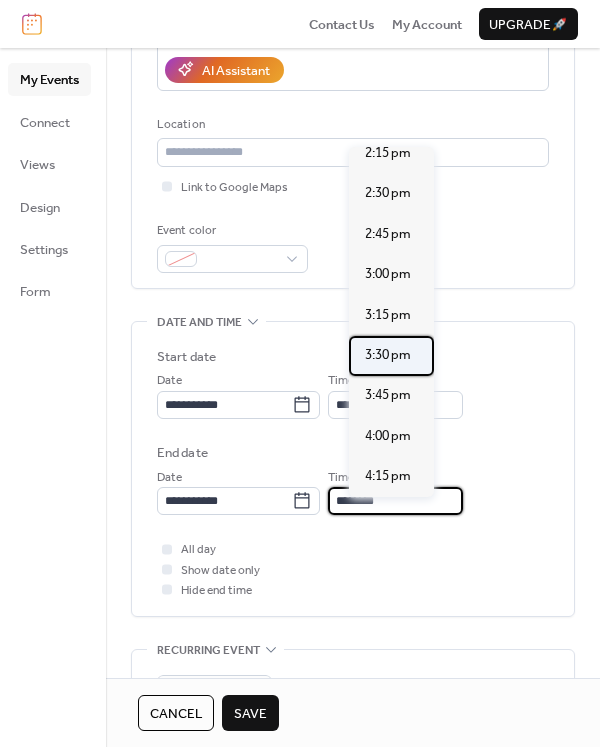 type on "*******" 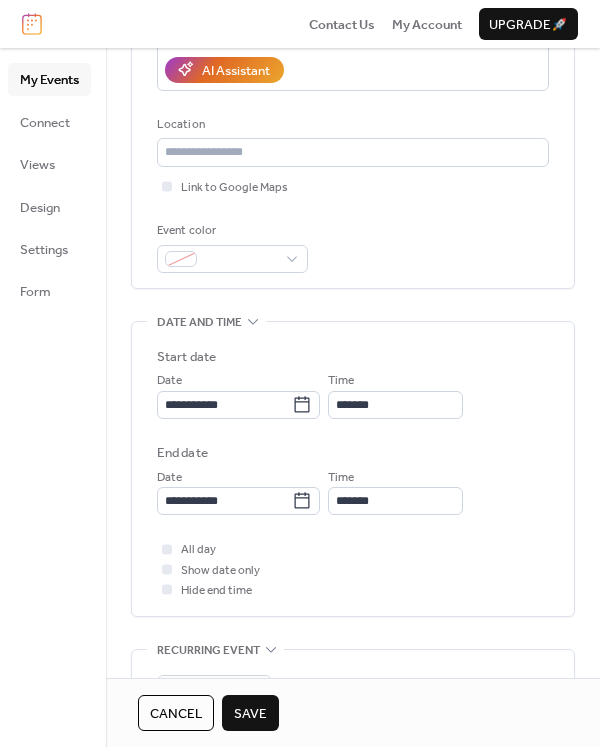 click on "Save" at bounding box center (250, 714) 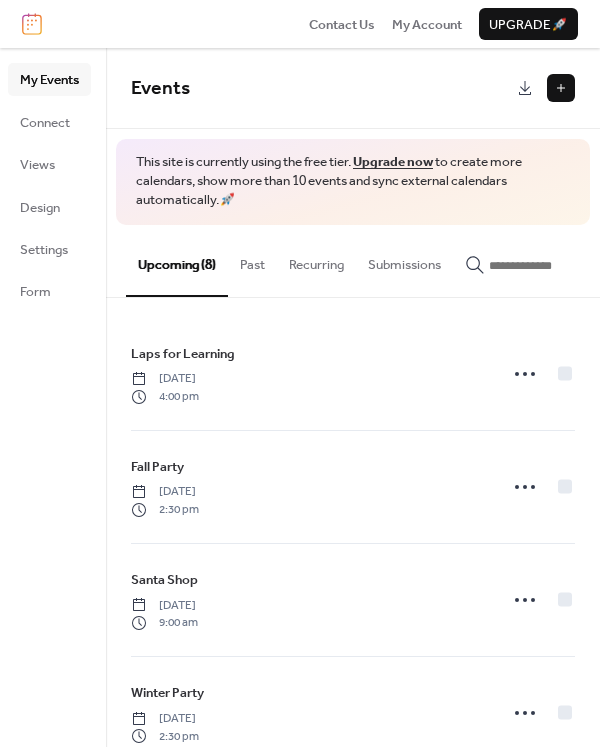 click at bounding box center (561, 88) 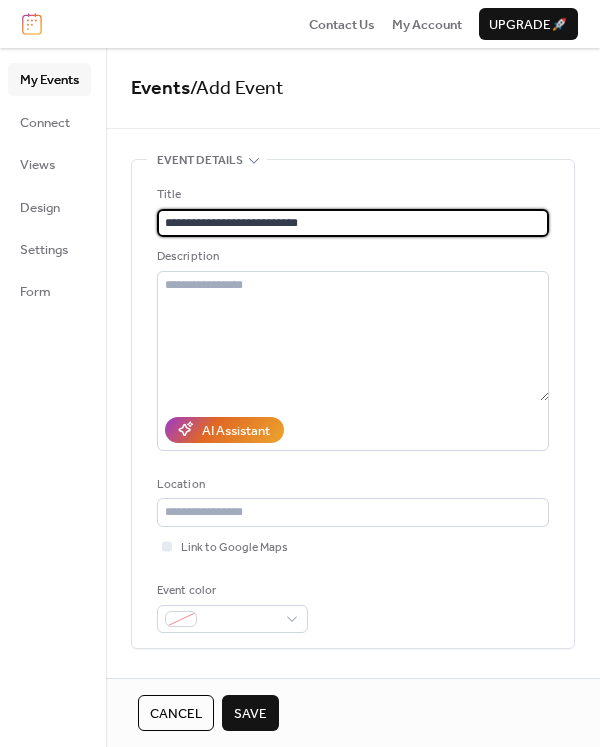 scroll, scrollTop: 240, scrollLeft: 0, axis: vertical 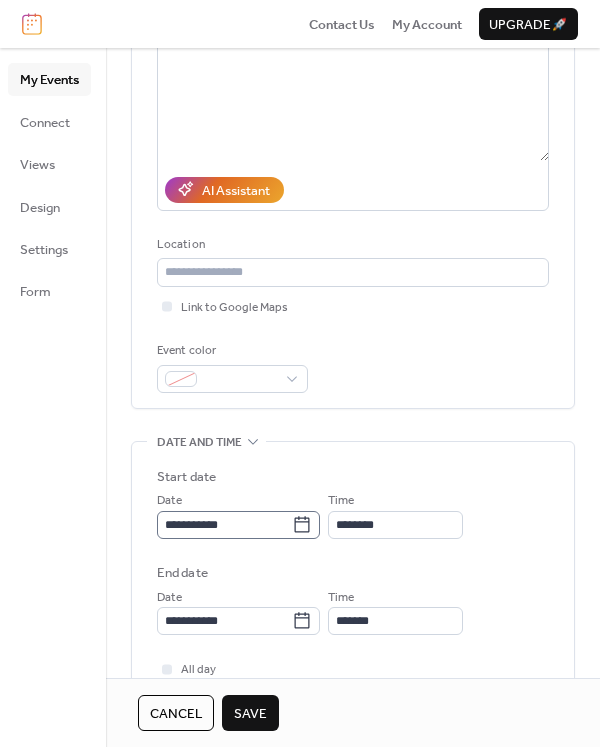 type on "**********" 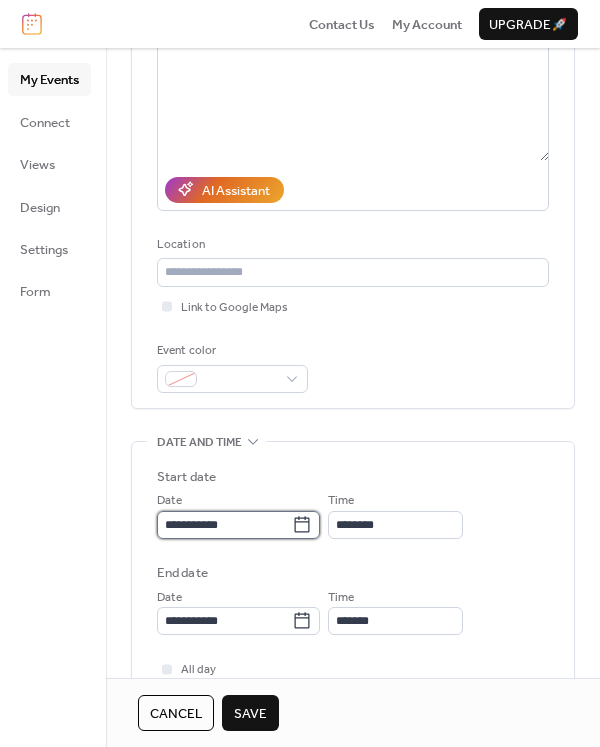 click on "**********" at bounding box center (224, 525) 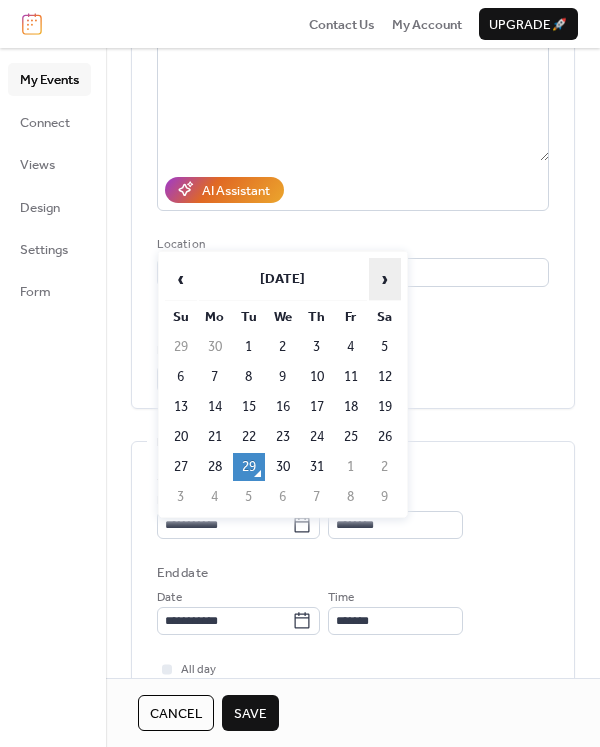 click on "›" at bounding box center [385, 279] 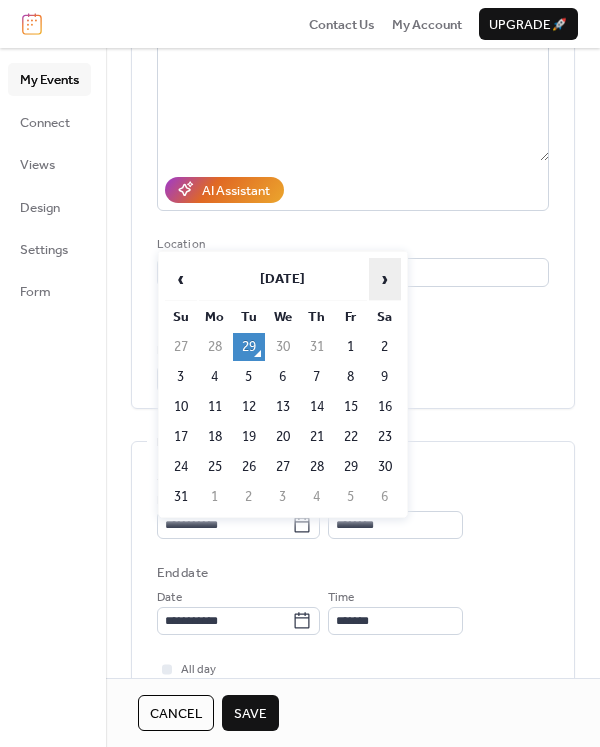 click on "›" at bounding box center [385, 279] 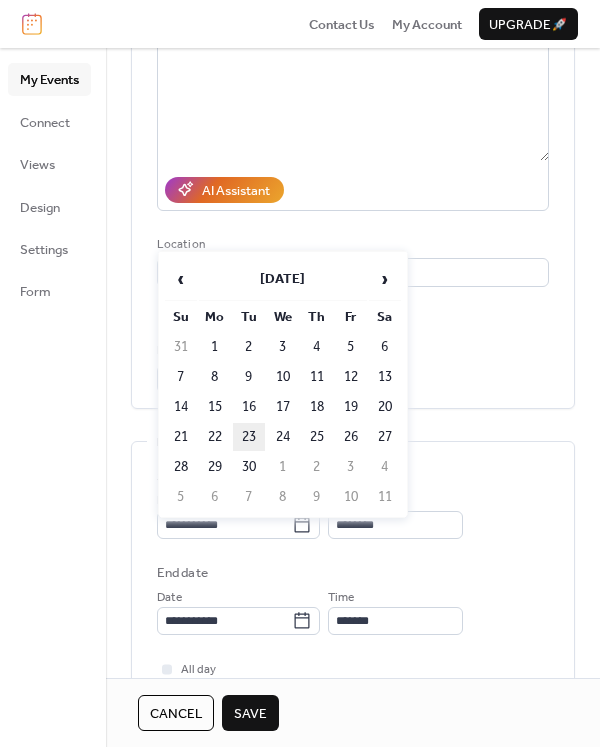 click on "23" at bounding box center (249, 437) 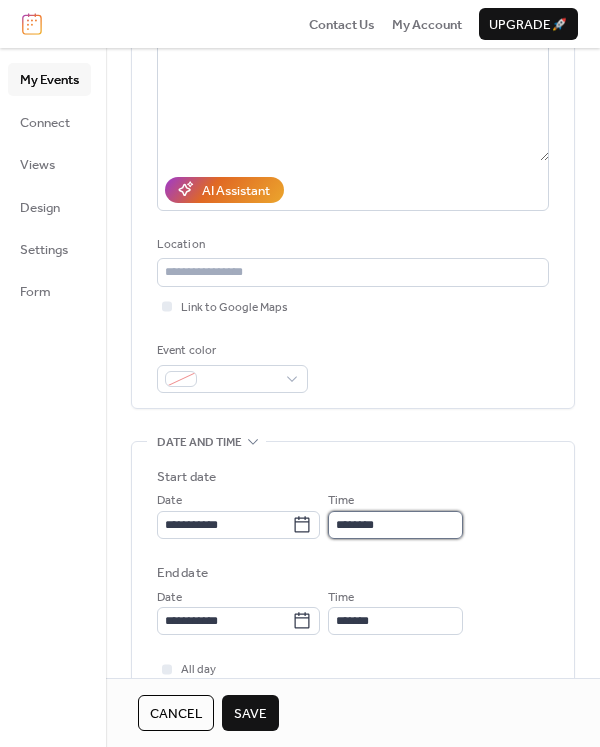 click on "********" at bounding box center [395, 525] 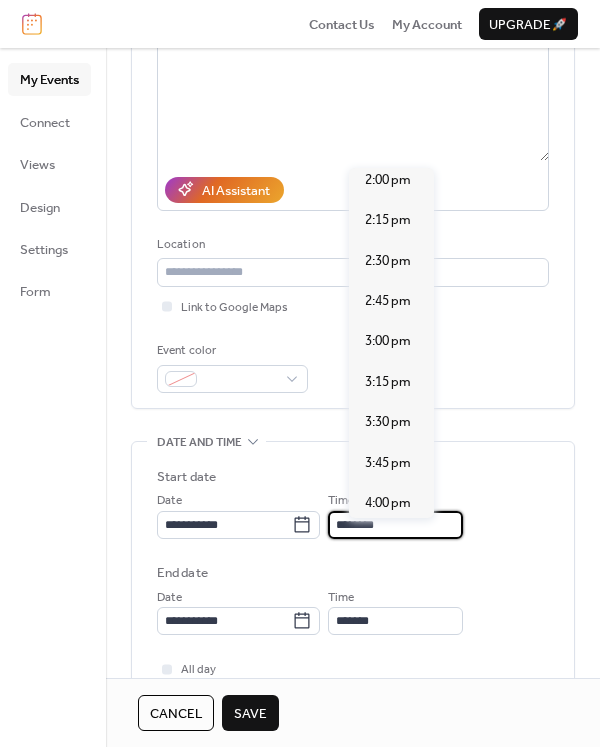 scroll, scrollTop: 2275, scrollLeft: 0, axis: vertical 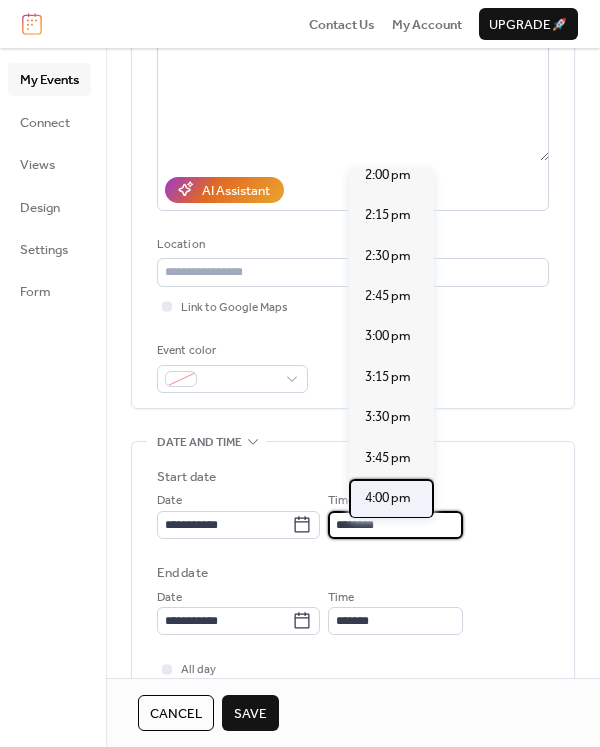 click on "4:00 pm" at bounding box center (388, 498) 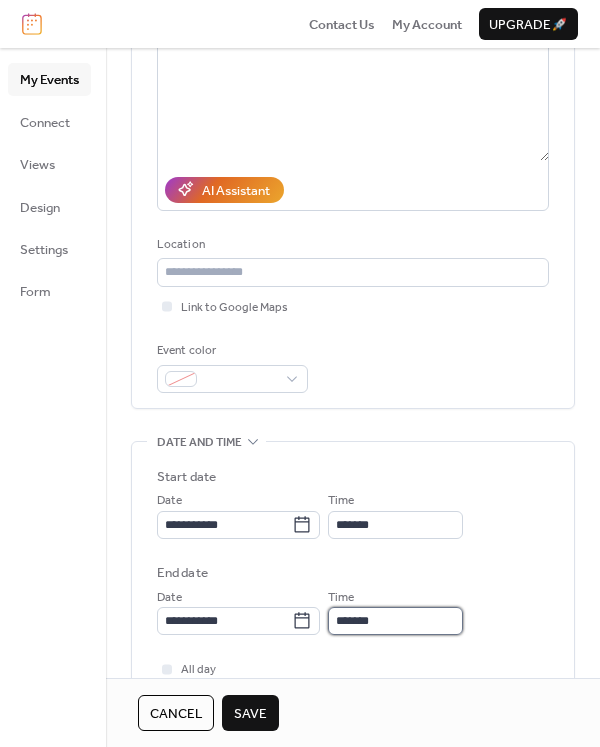 click on "*******" at bounding box center (395, 621) 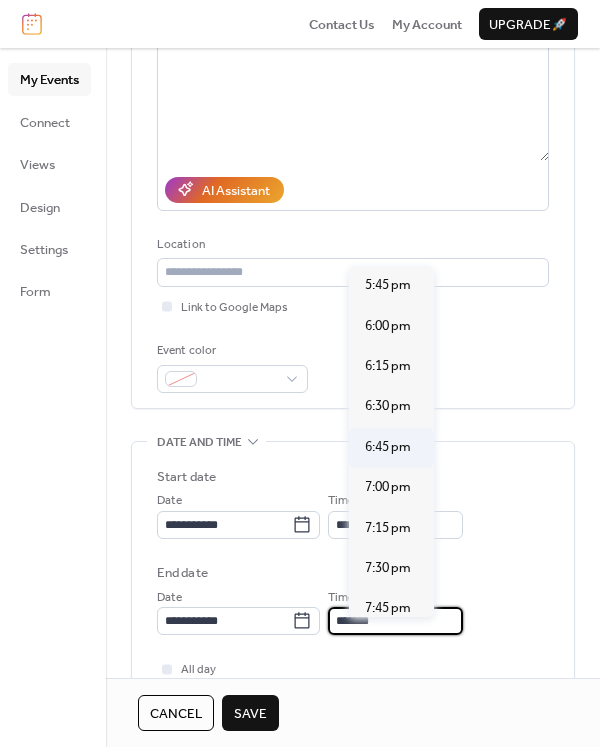 scroll, scrollTop: 270, scrollLeft: 0, axis: vertical 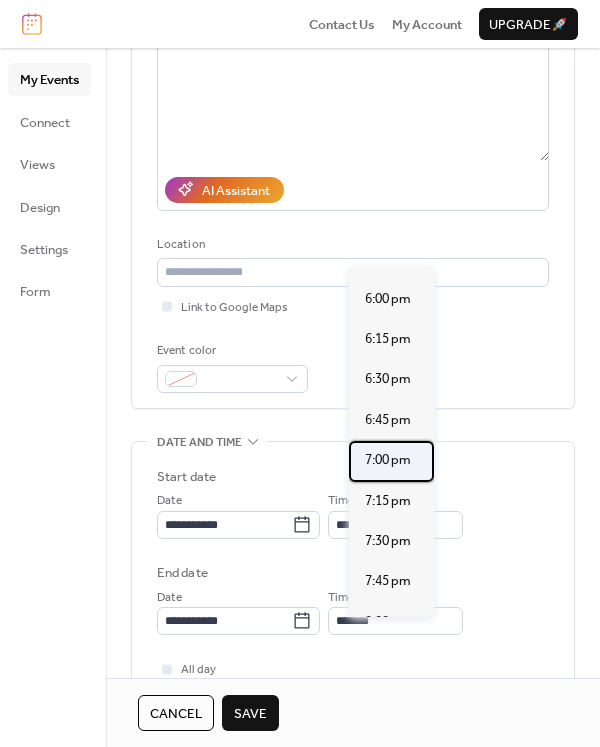 click on "7:00 pm" at bounding box center (388, 460) 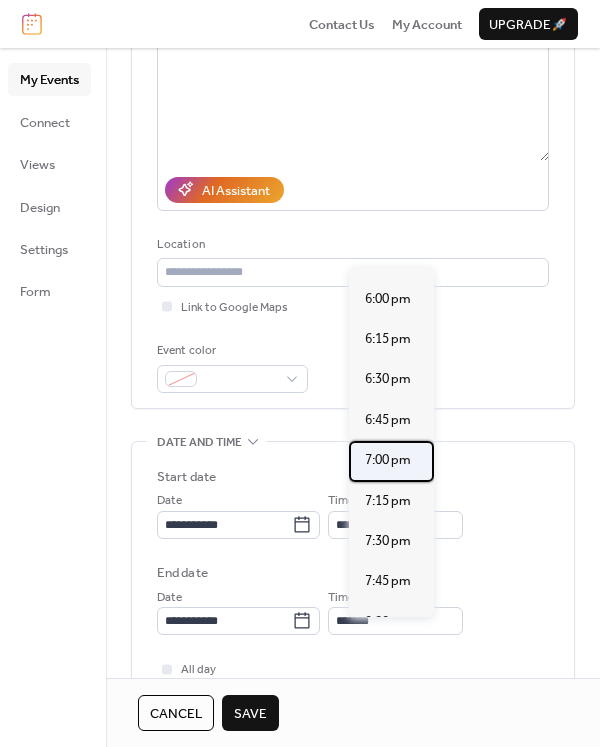 type on "*******" 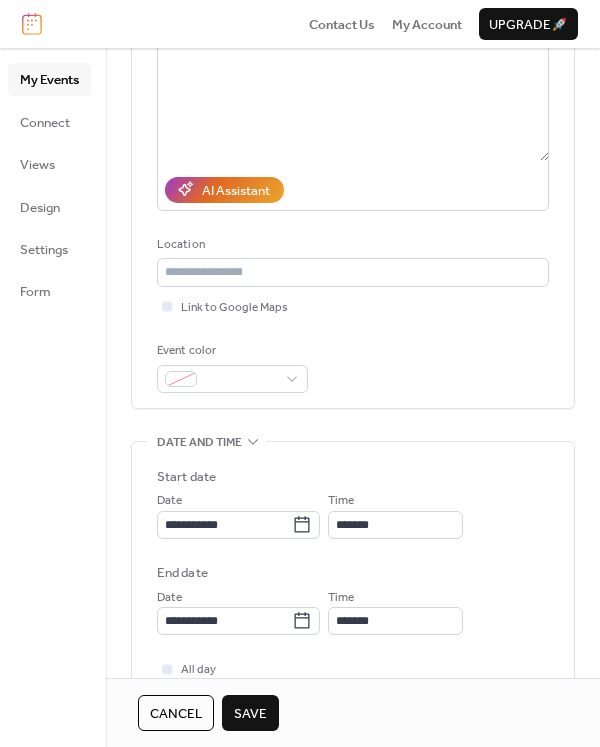 click on "Save" at bounding box center (250, 713) 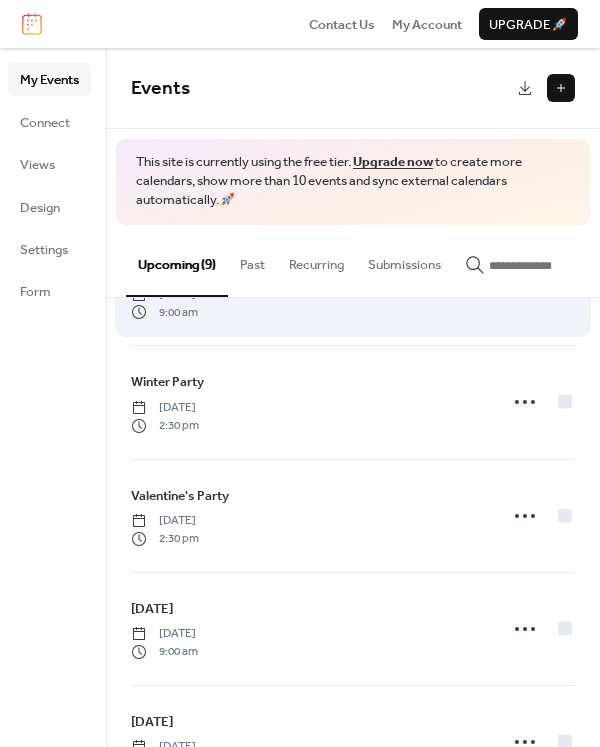 scroll, scrollTop: 368, scrollLeft: 0, axis: vertical 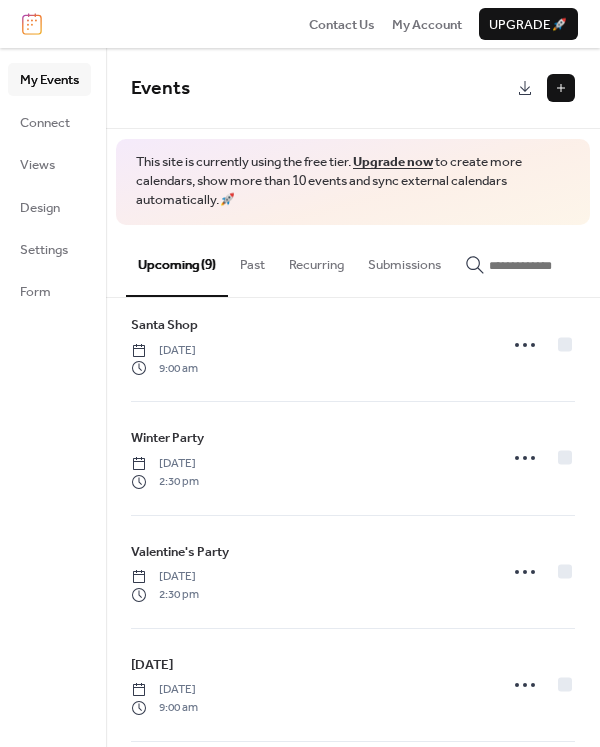 click at bounding box center (561, 88) 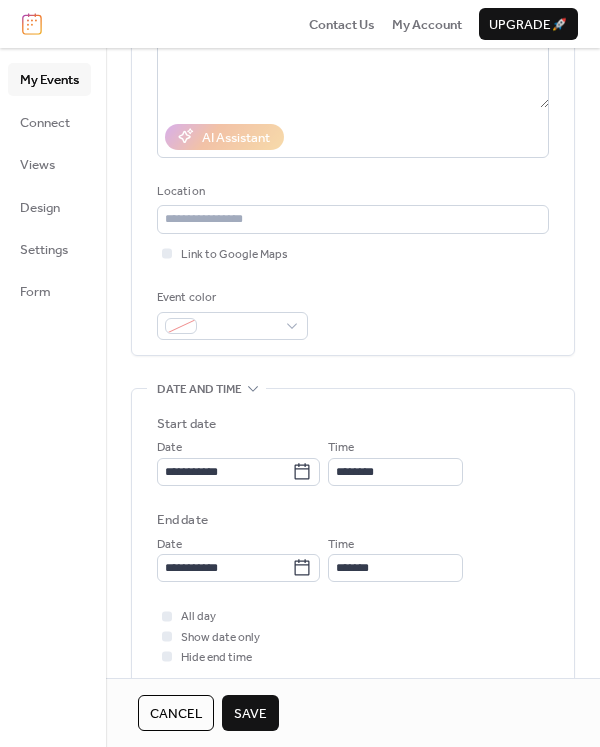 scroll, scrollTop: 300, scrollLeft: 0, axis: vertical 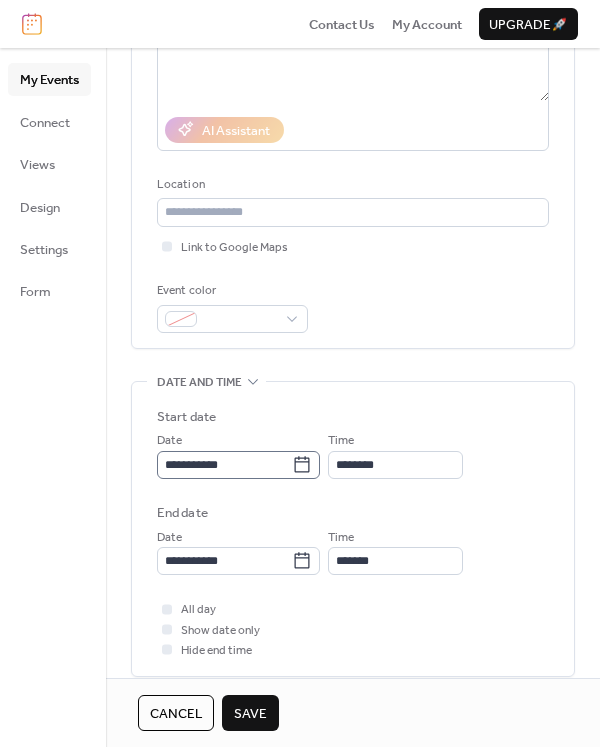 type on "********" 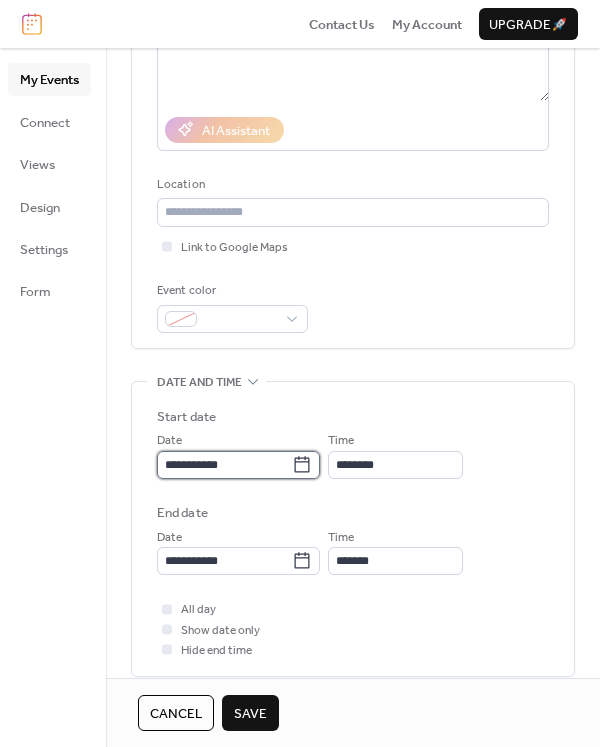 click on "**********" at bounding box center (224, 465) 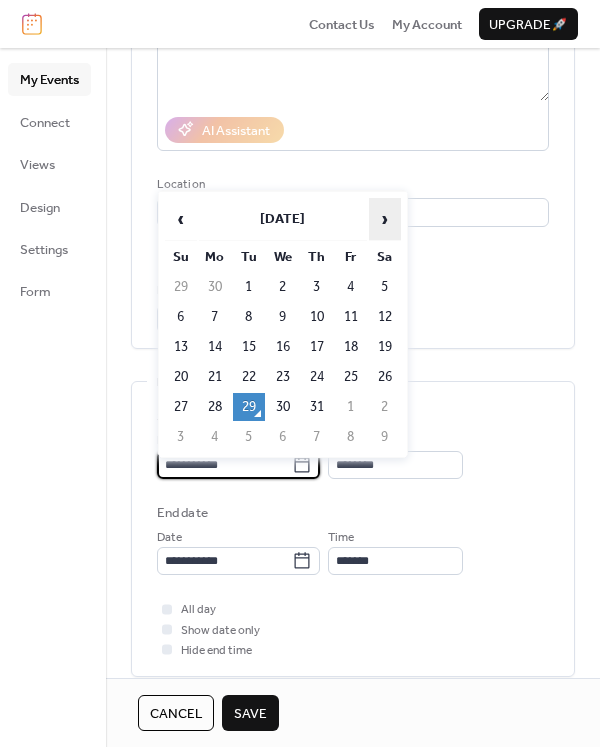 click on "›" at bounding box center [385, 219] 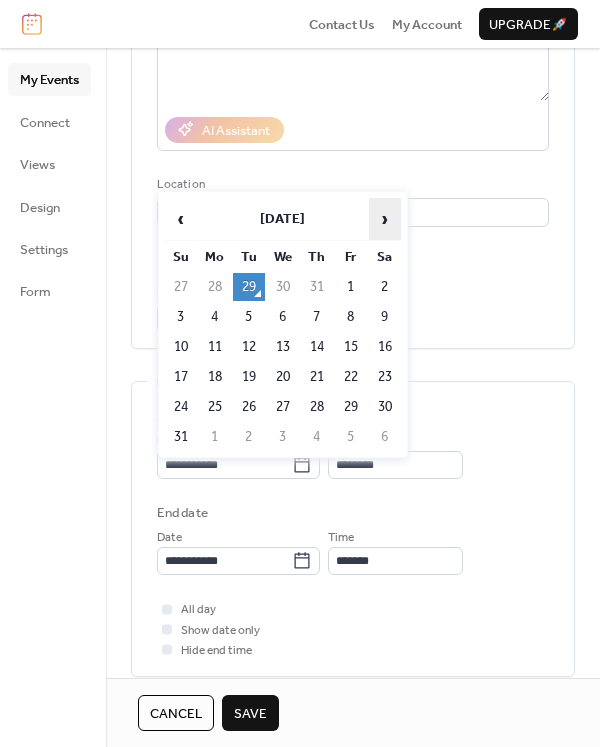 click on "›" at bounding box center [385, 219] 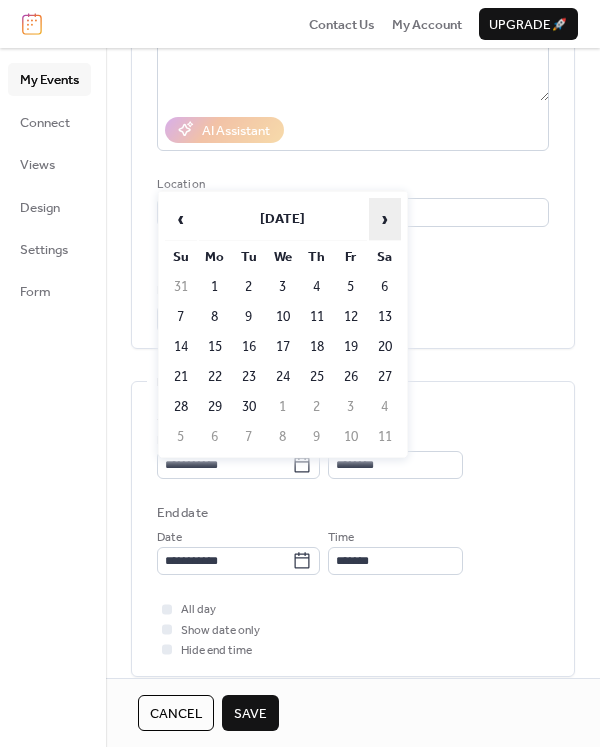 click on "›" at bounding box center (385, 219) 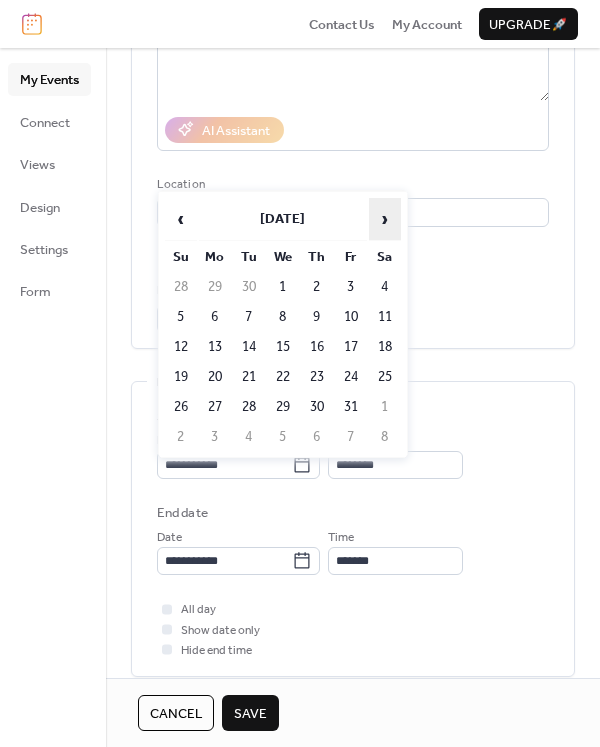 click on "›" at bounding box center (385, 219) 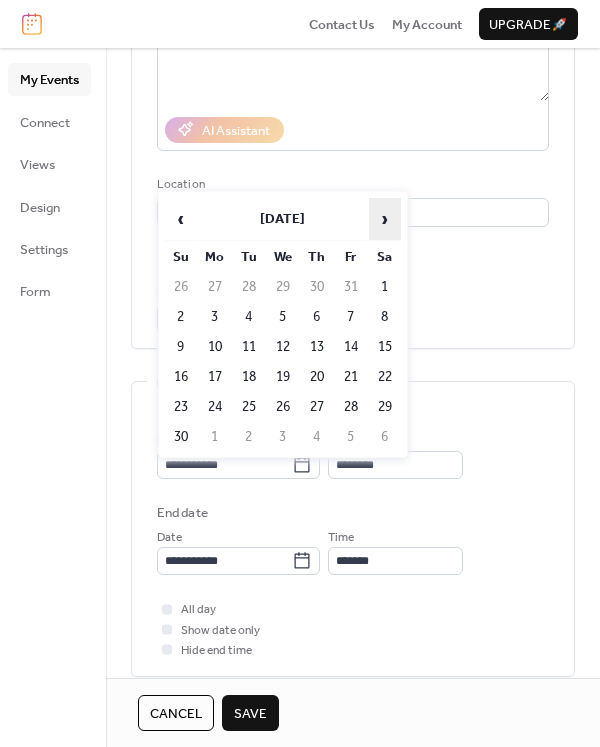 click on "›" at bounding box center [385, 219] 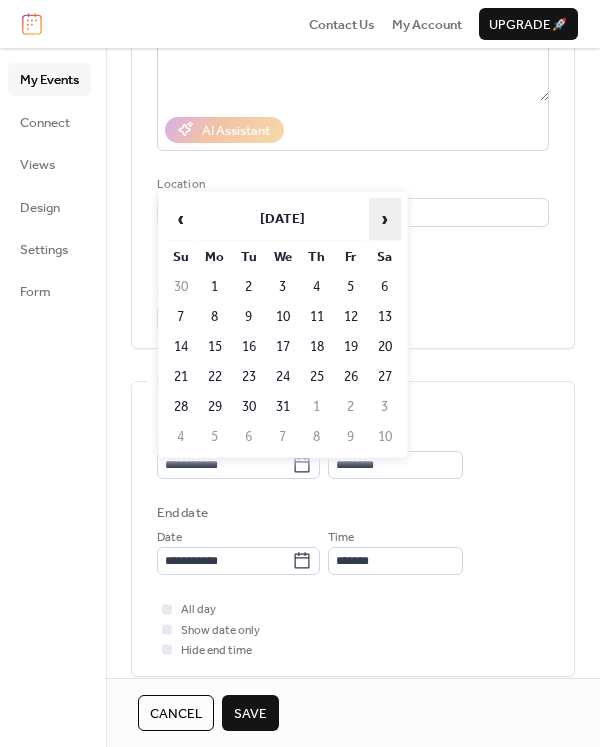click on "›" at bounding box center (385, 219) 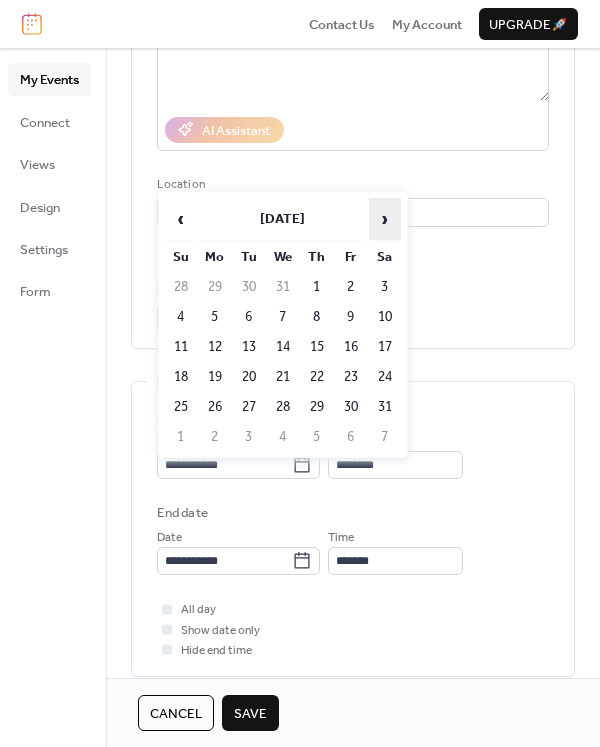 click on "›" at bounding box center [385, 219] 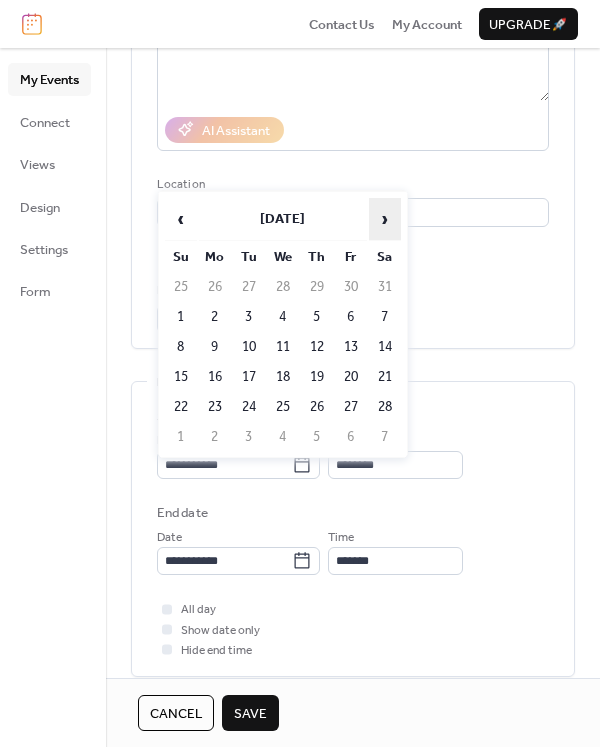 click on "›" at bounding box center [385, 219] 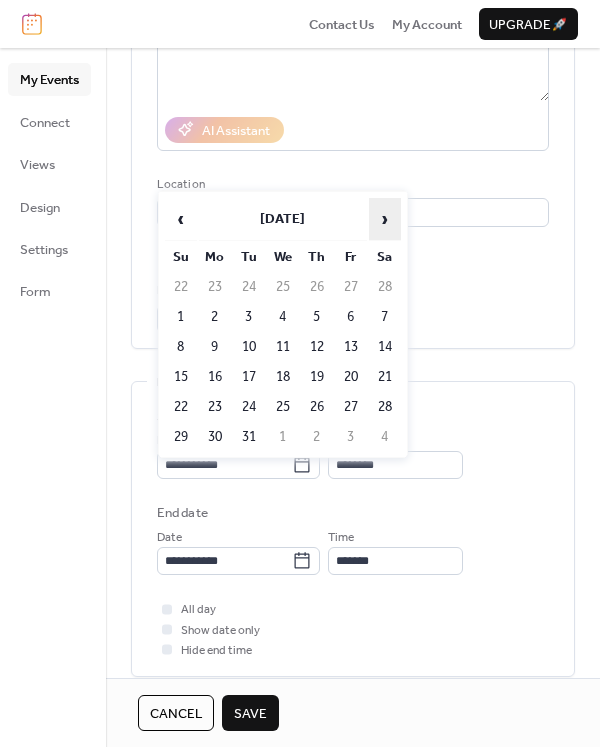 click on "›" at bounding box center [385, 219] 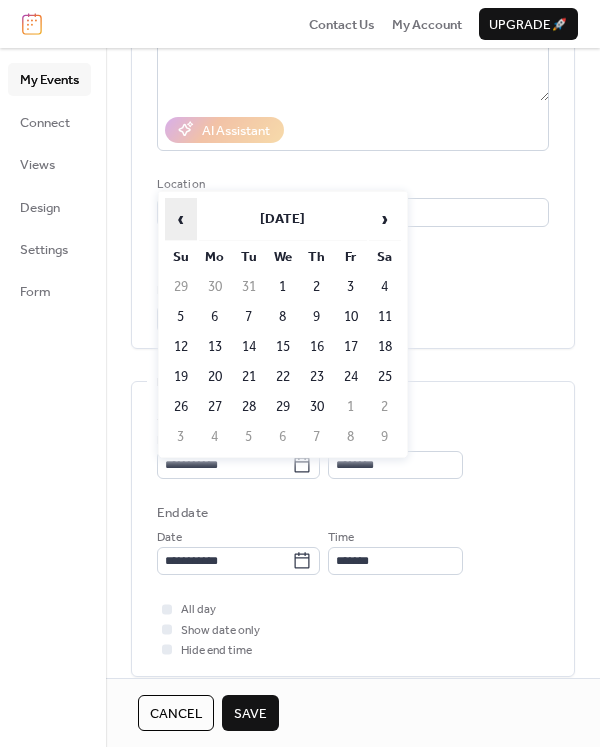 click on "‹" at bounding box center [181, 219] 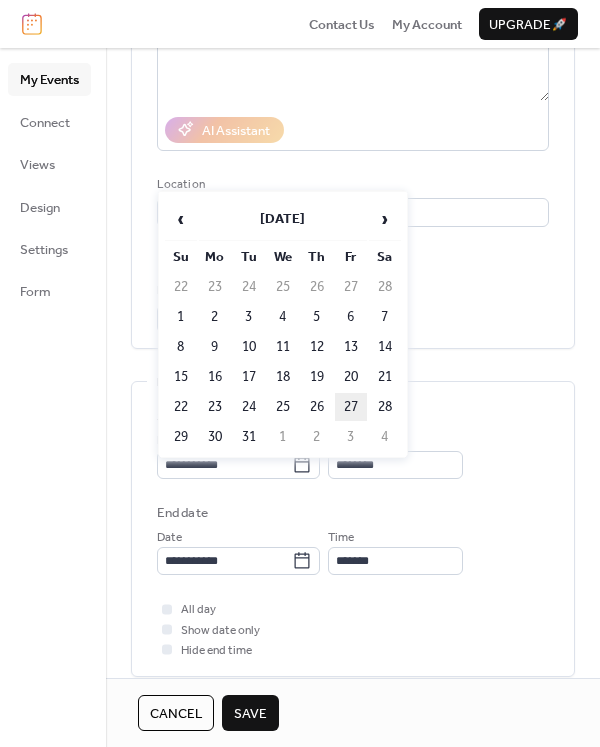 click on "27" at bounding box center (351, 407) 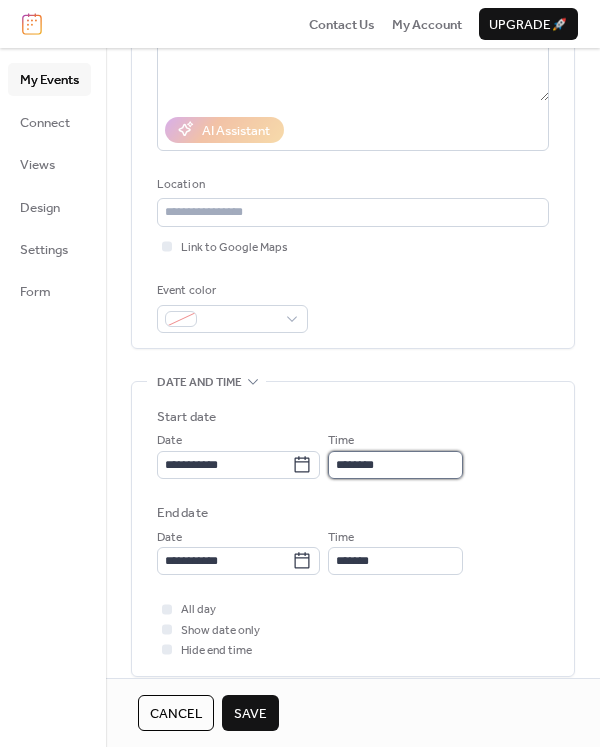 click on "********" at bounding box center (395, 465) 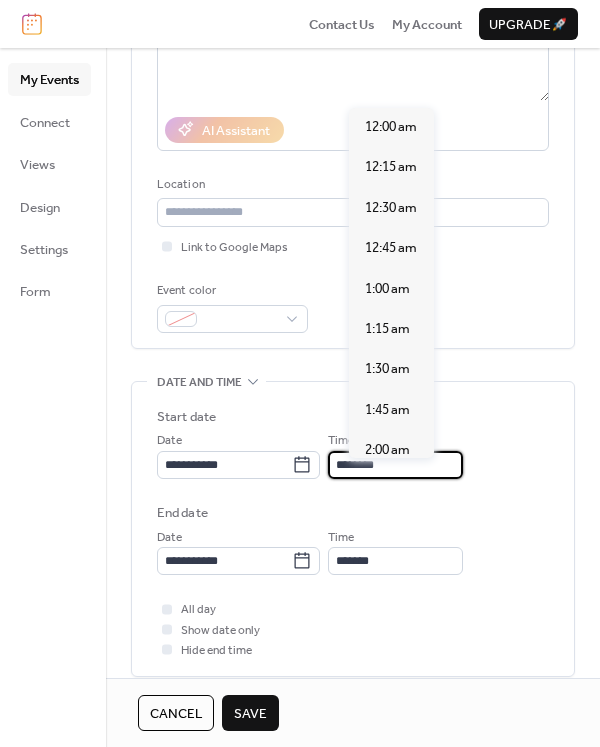 scroll, scrollTop: 1915, scrollLeft: 0, axis: vertical 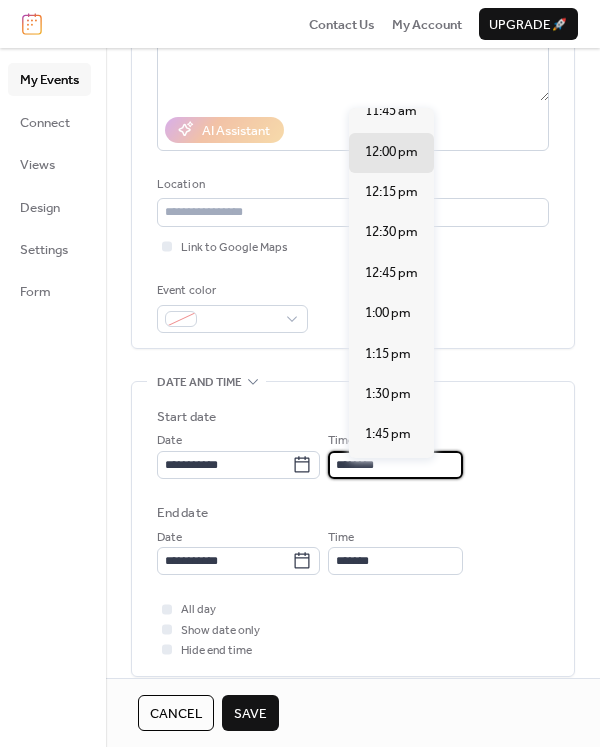 click on "********" at bounding box center (395, 465) 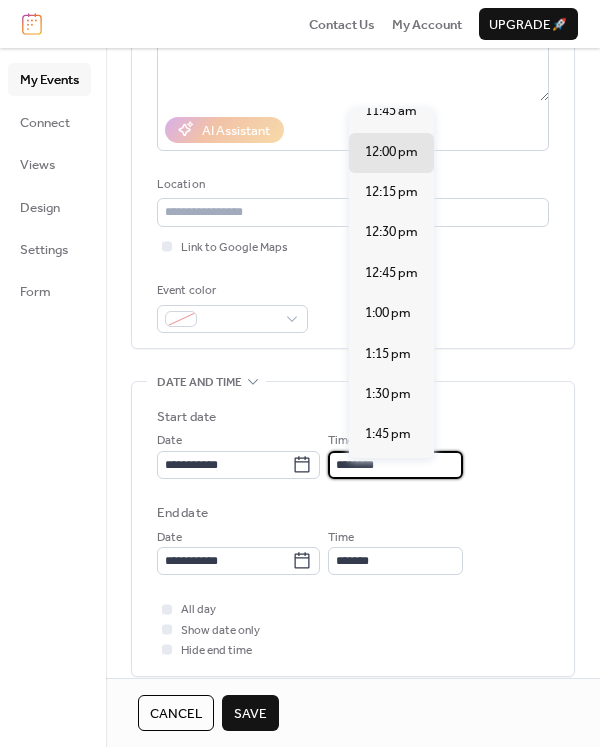drag, startPoint x: 429, startPoint y: 487, endPoint x: 170, endPoint y: 482, distance: 259.04825 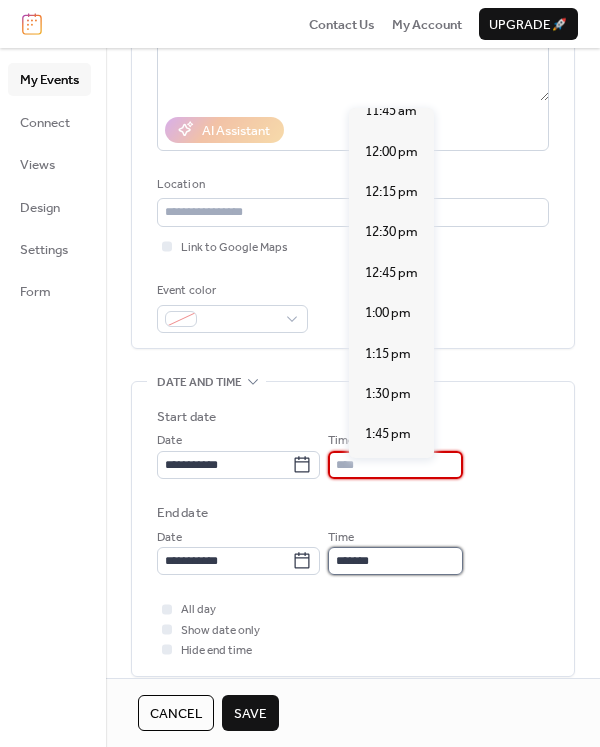 type on "********" 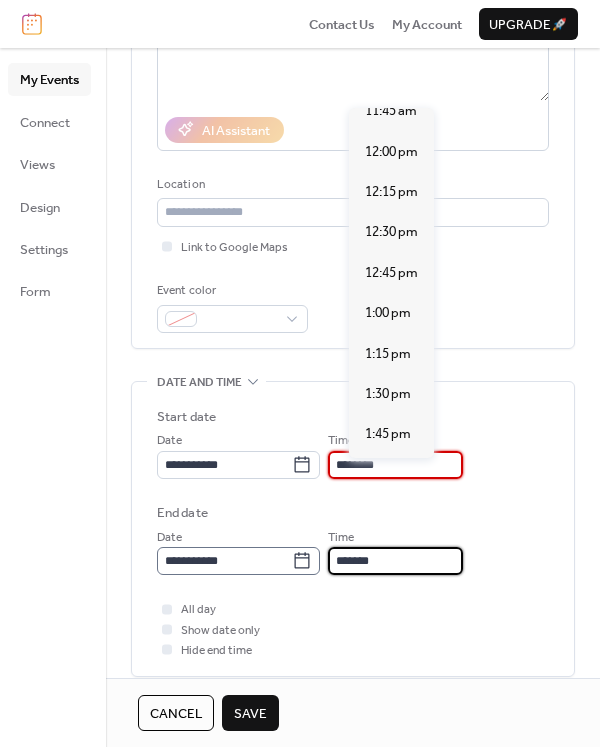 drag, startPoint x: 438, startPoint y: 578, endPoint x: 327, endPoint y: 570, distance: 111.28792 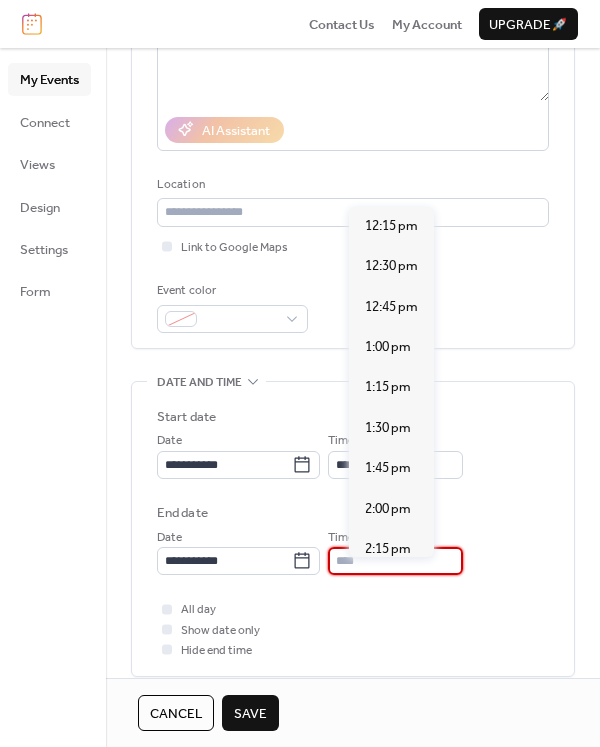 type on "*******" 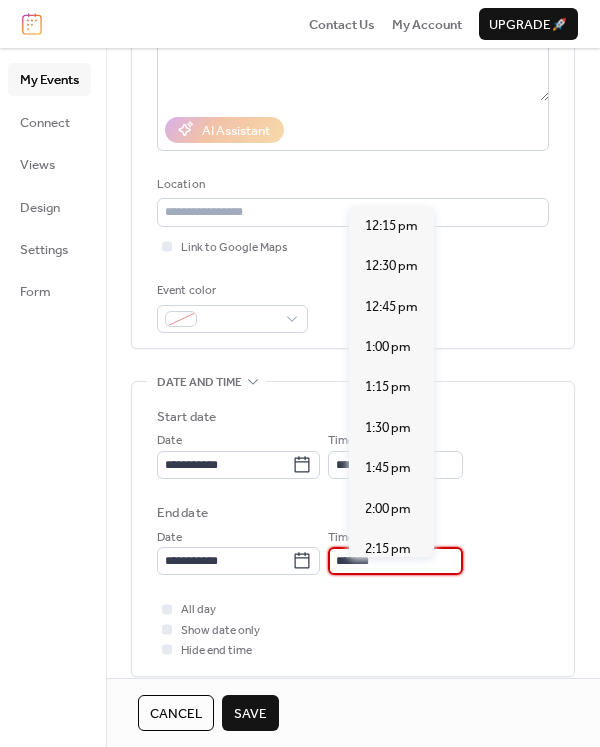click on "**********" at bounding box center [353, 534] 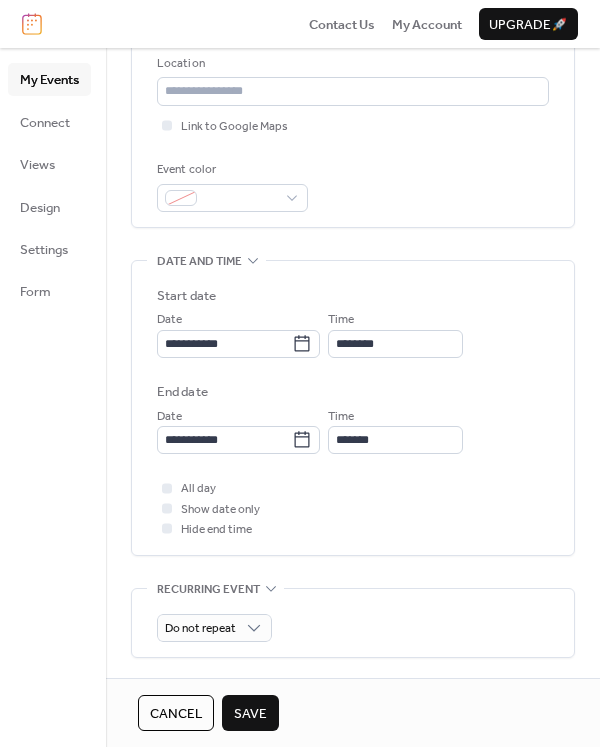scroll, scrollTop: 480, scrollLeft: 0, axis: vertical 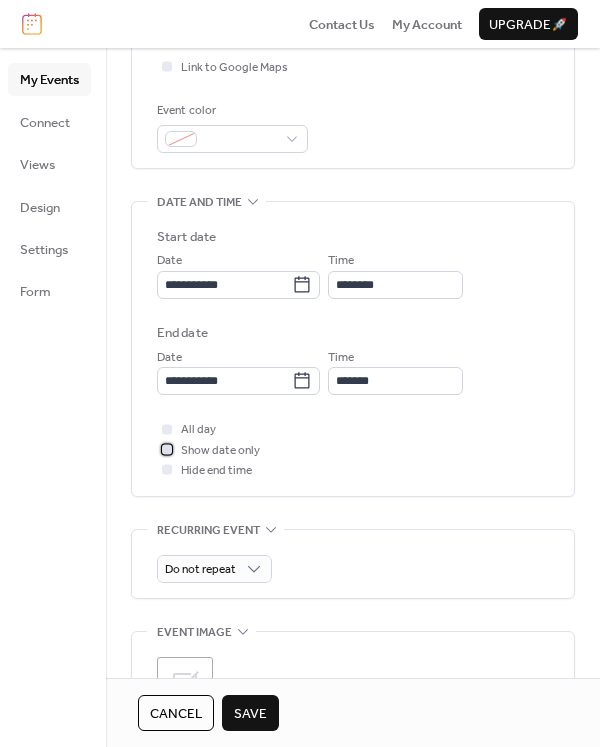 click at bounding box center (167, 449) 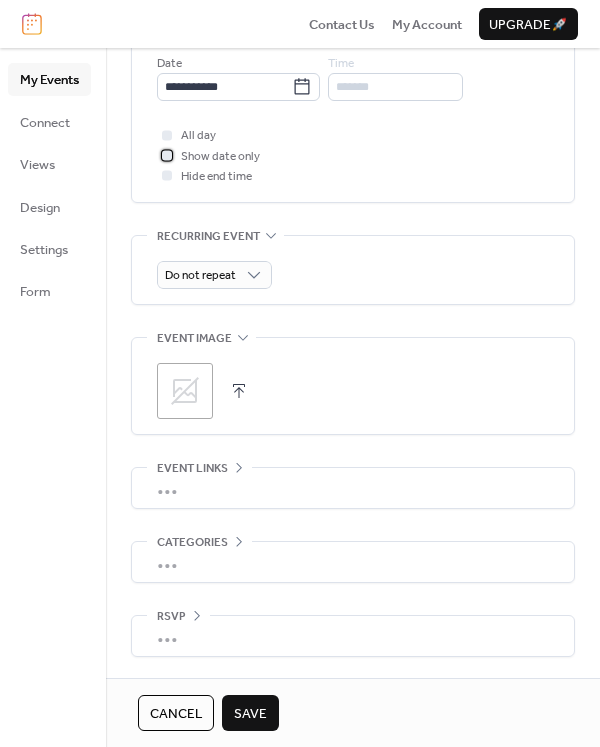 scroll, scrollTop: 785, scrollLeft: 0, axis: vertical 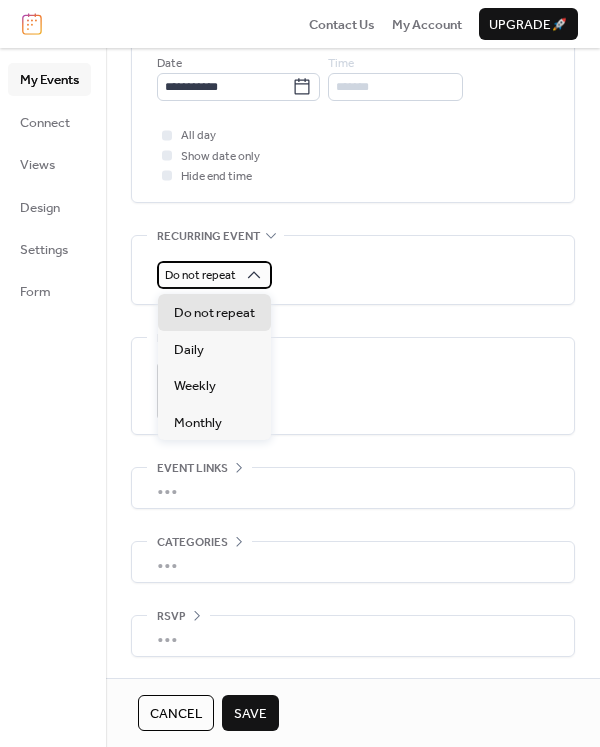 click 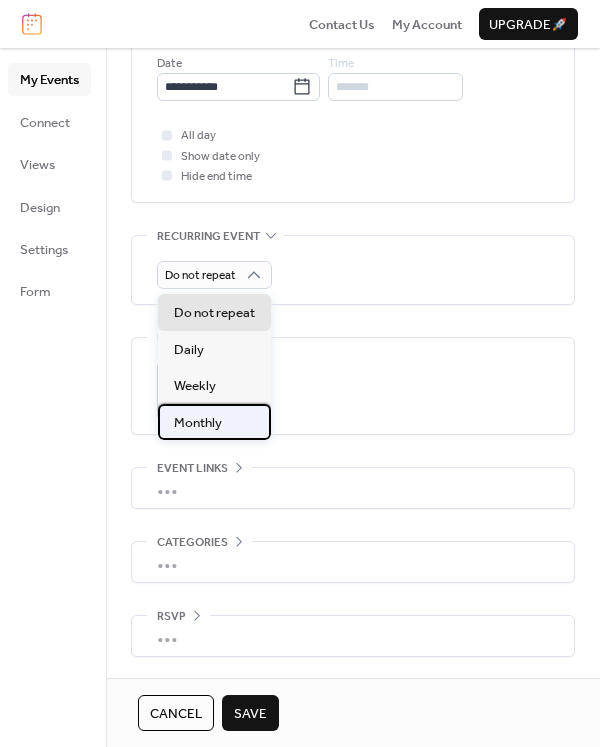 click on "Monthly" at bounding box center [198, 423] 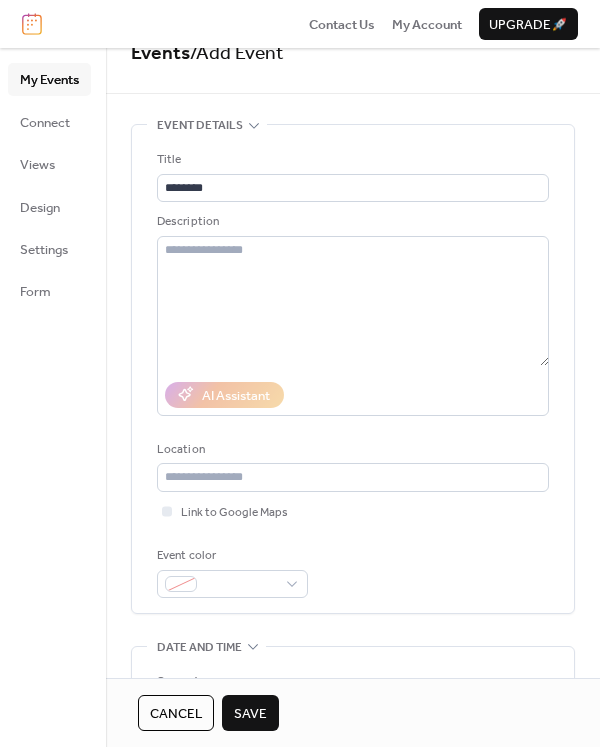scroll, scrollTop: 0, scrollLeft: 0, axis: both 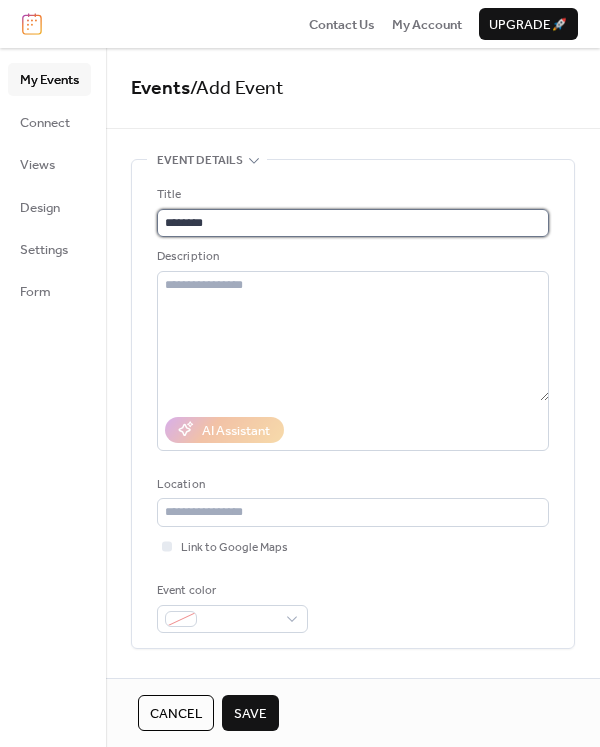 click on "********" at bounding box center [353, 223] 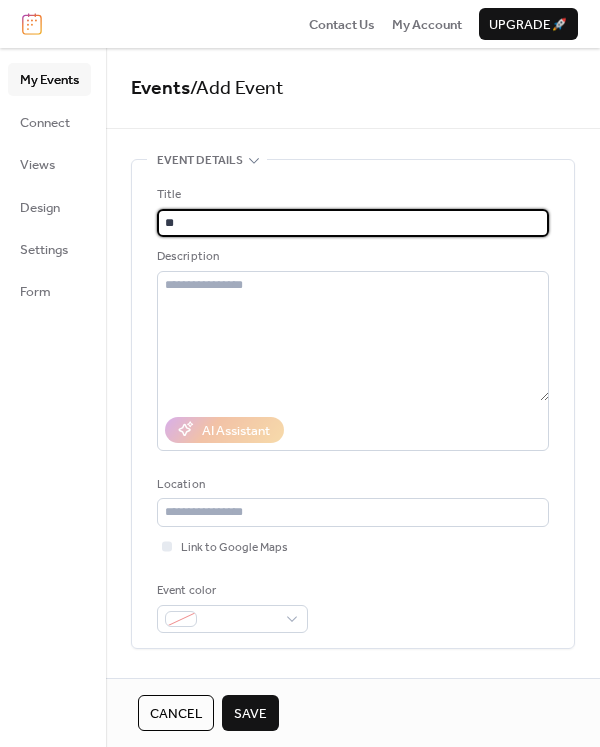 type on "*" 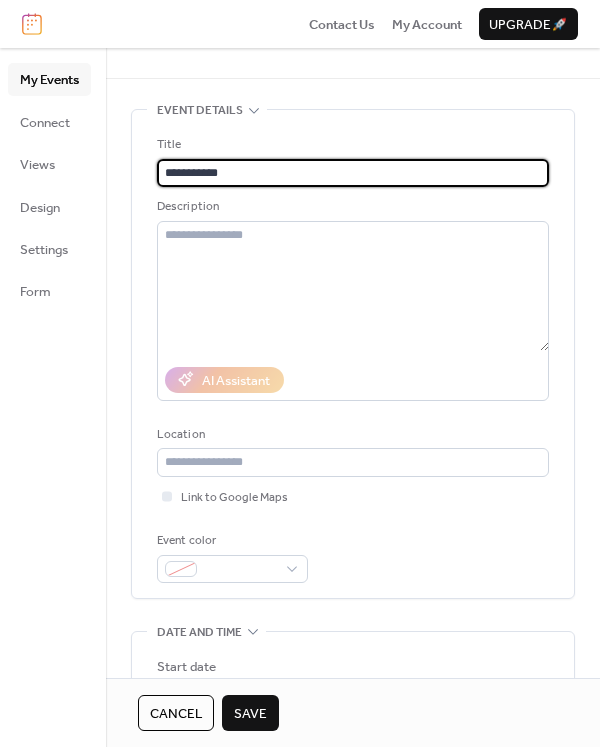 scroll, scrollTop: 180, scrollLeft: 0, axis: vertical 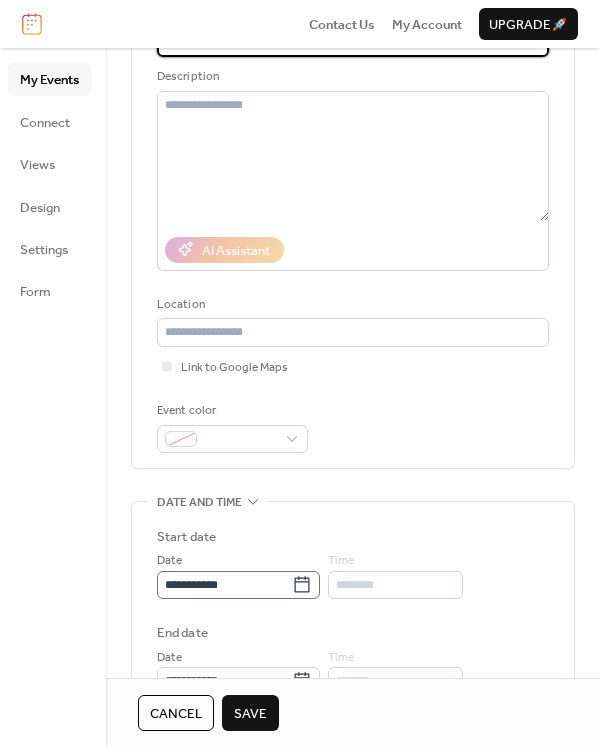 type on "**********" 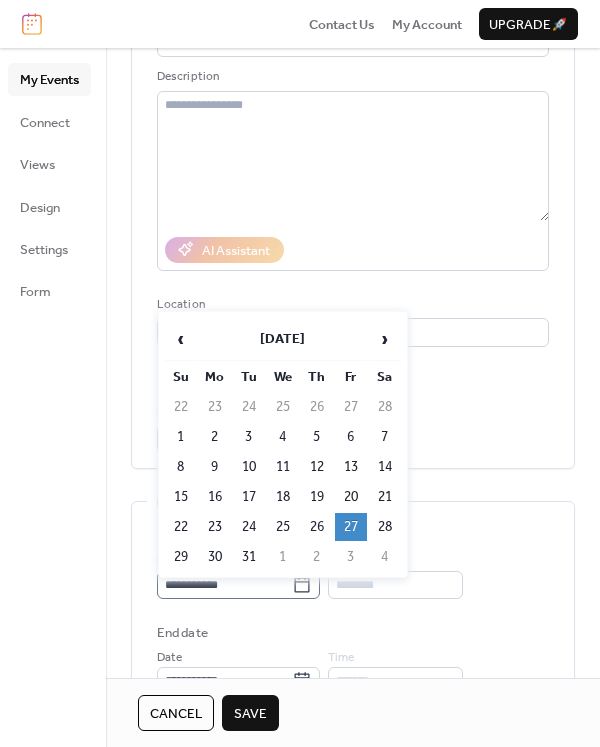 click 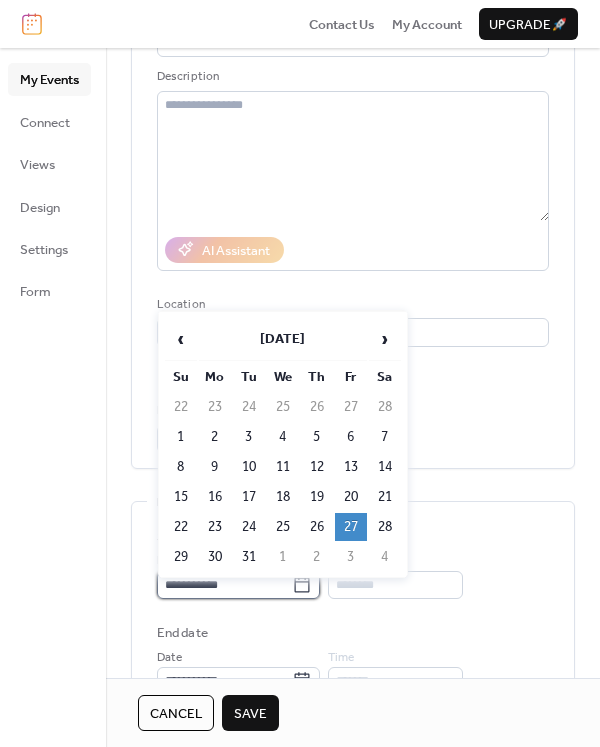click on "**********" at bounding box center (224, 585) 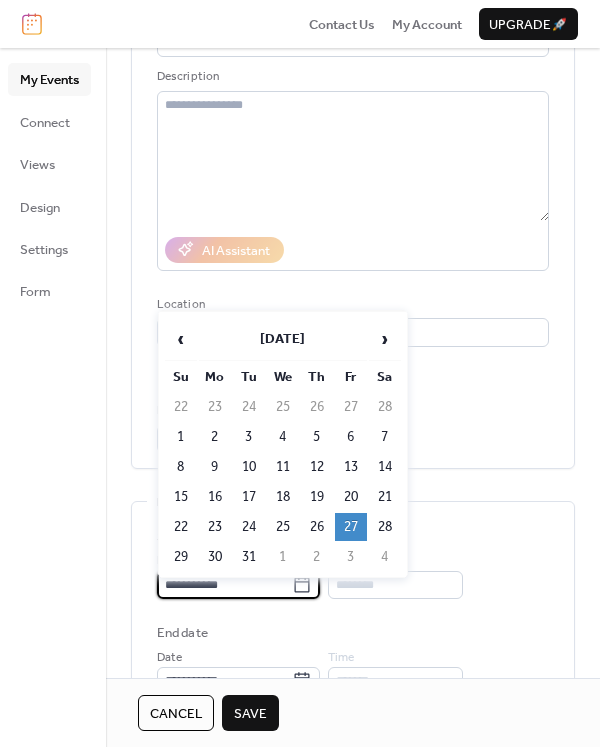 scroll, scrollTop: 0, scrollLeft: 0, axis: both 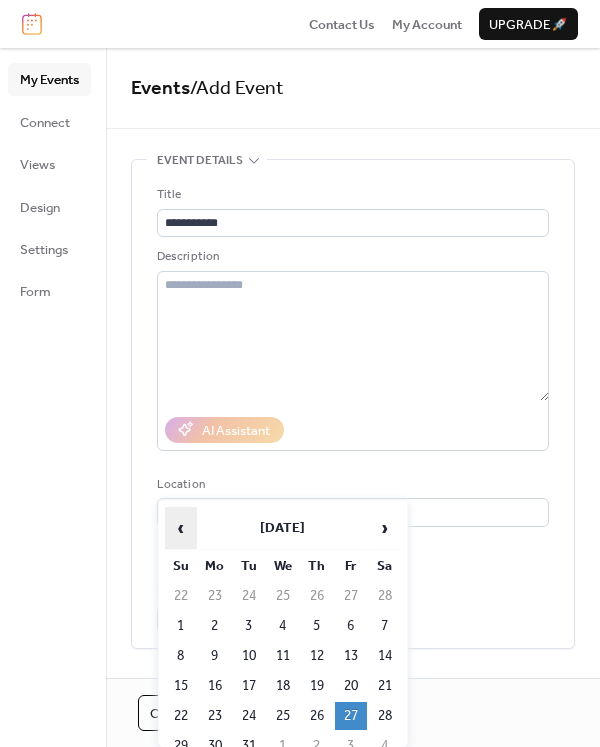 click on "‹" at bounding box center (181, 528) 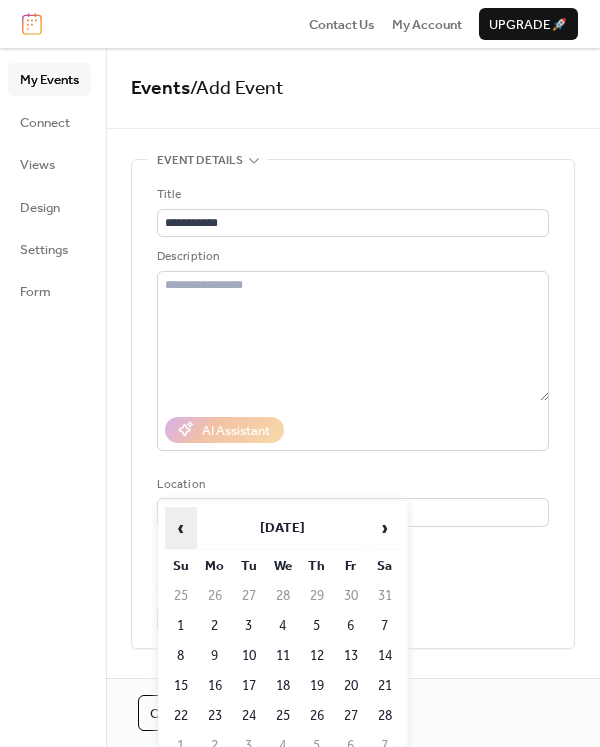 click on "‹" at bounding box center [181, 528] 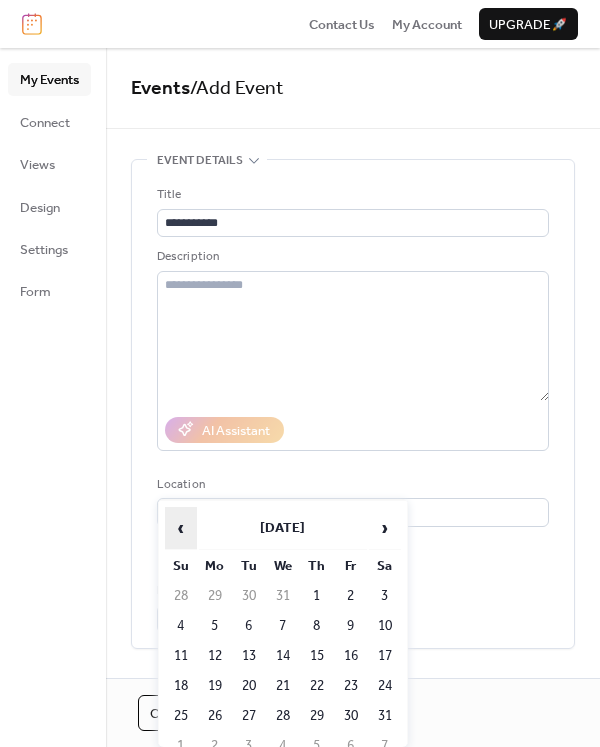 click on "‹" at bounding box center (181, 528) 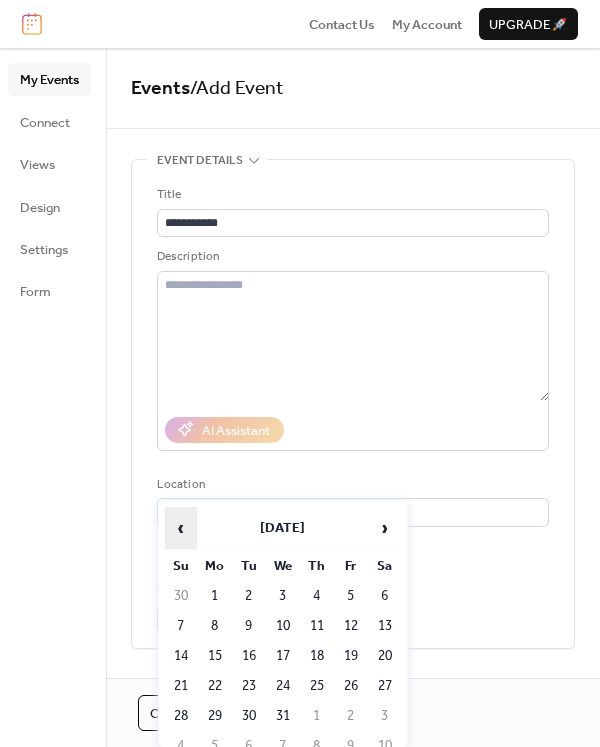 click on "‹" at bounding box center (181, 528) 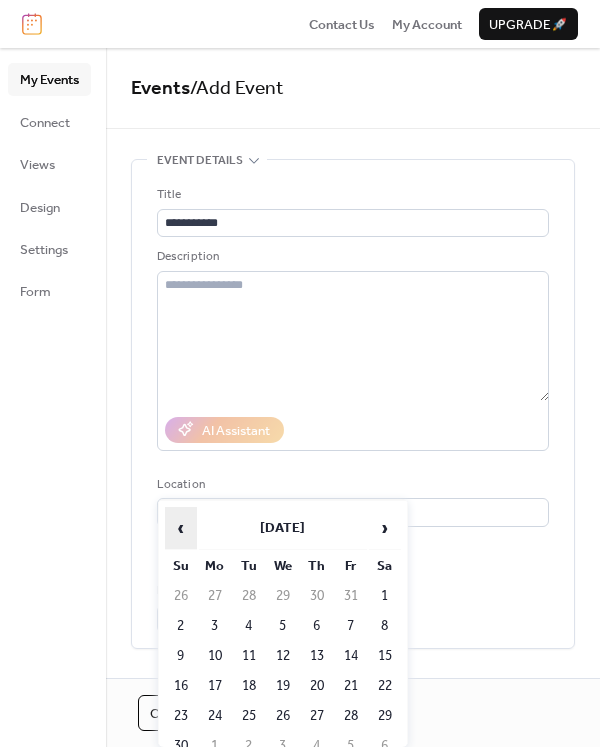 click on "‹" at bounding box center (181, 528) 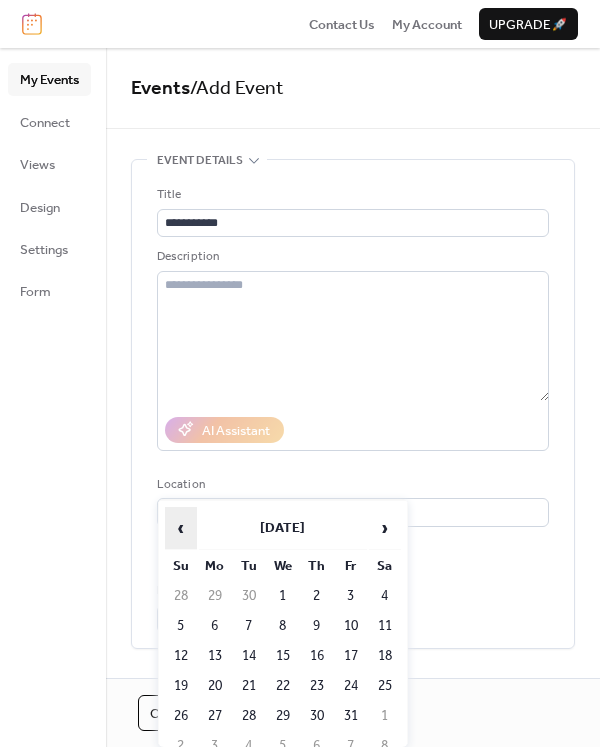 click on "‹" at bounding box center (181, 528) 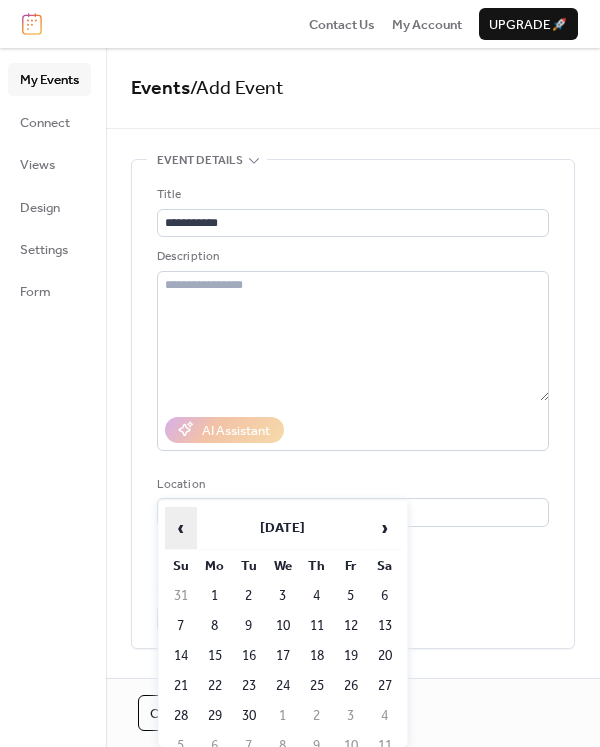click on "‹" at bounding box center [181, 528] 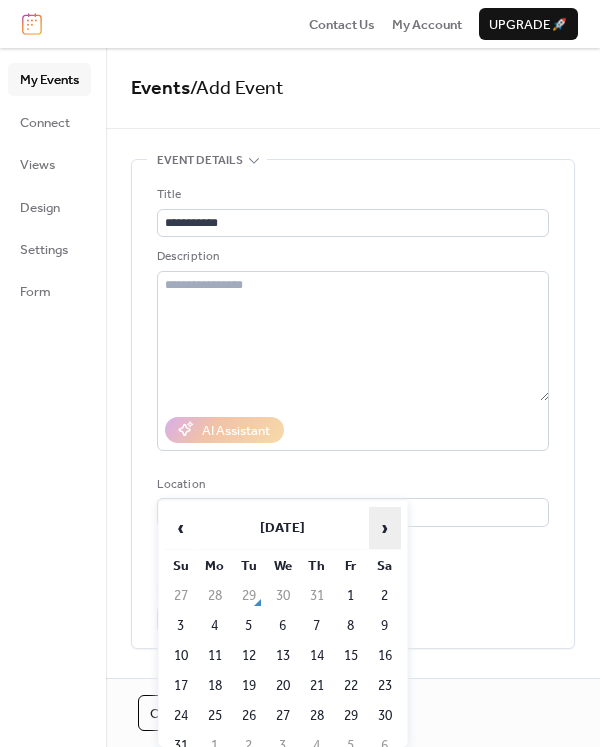 click on "›" at bounding box center (385, 528) 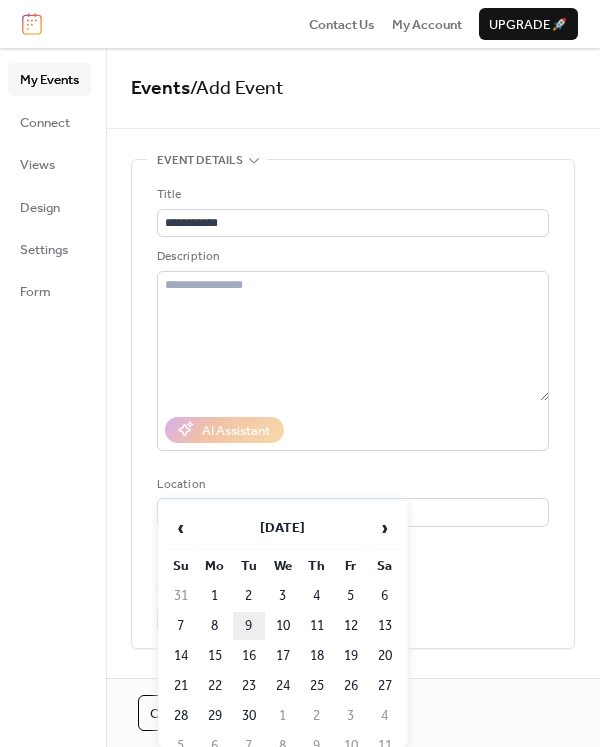 click on "9" at bounding box center [249, 626] 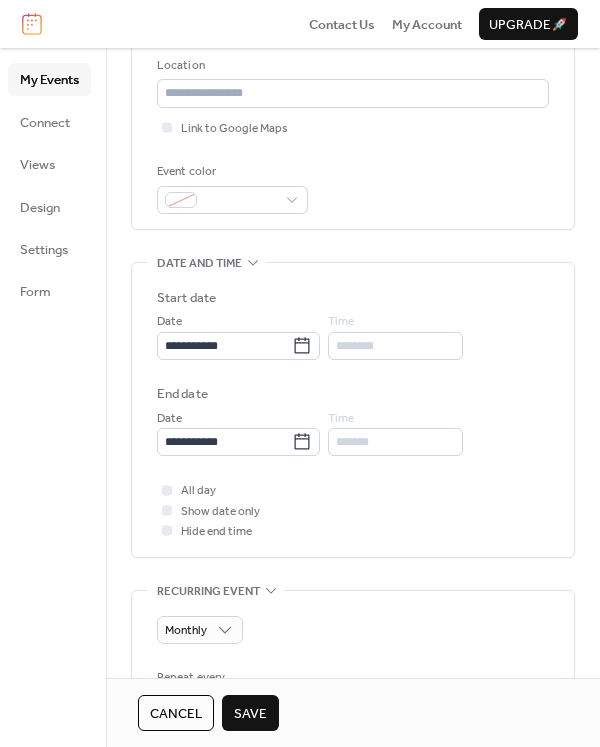 scroll, scrollTop: 420, scrollLeft: 0, axis: vertical 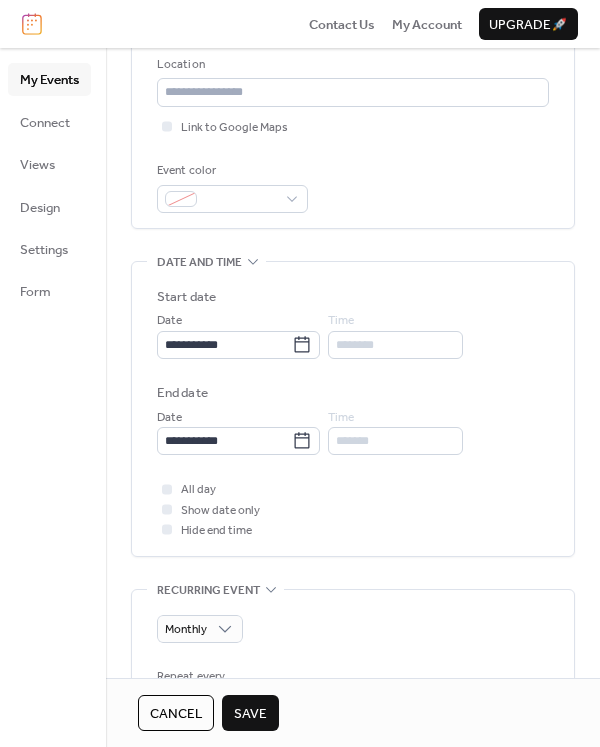 click on "********" at bounding box center [395, 345] 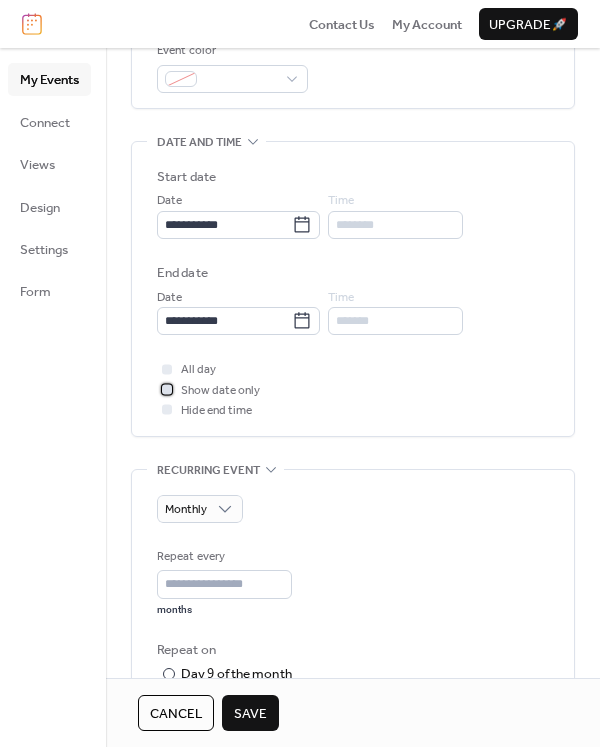 click on "Show date only" at bounding box center (220, 391) 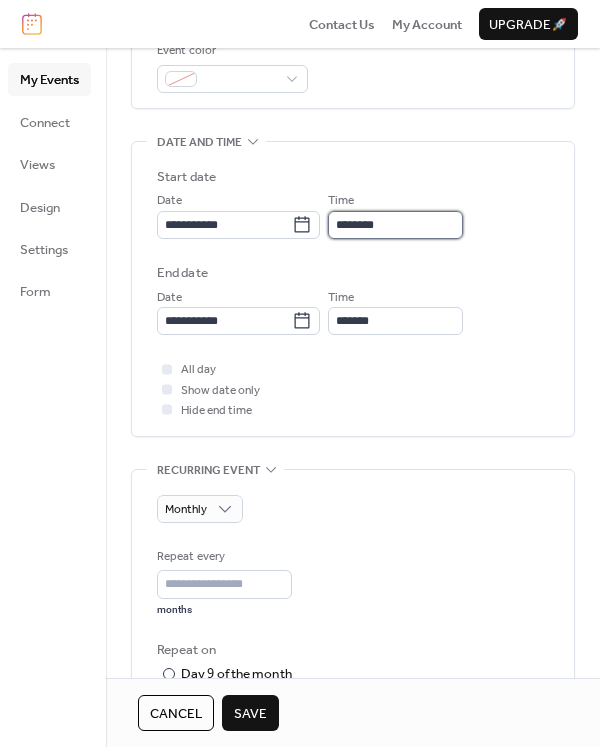 click on "********" at bounding box center (395, 225) 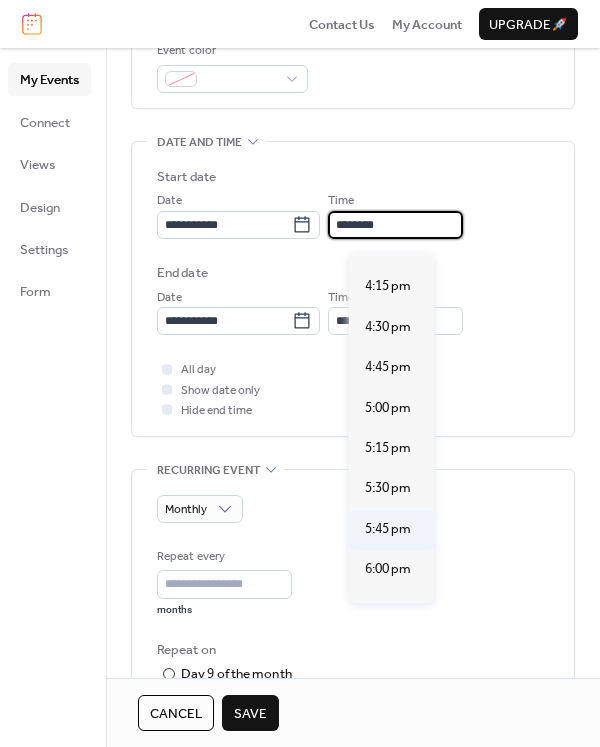 scroll, scrollTop: 2635, scrollLeft: 0, axis: vertical 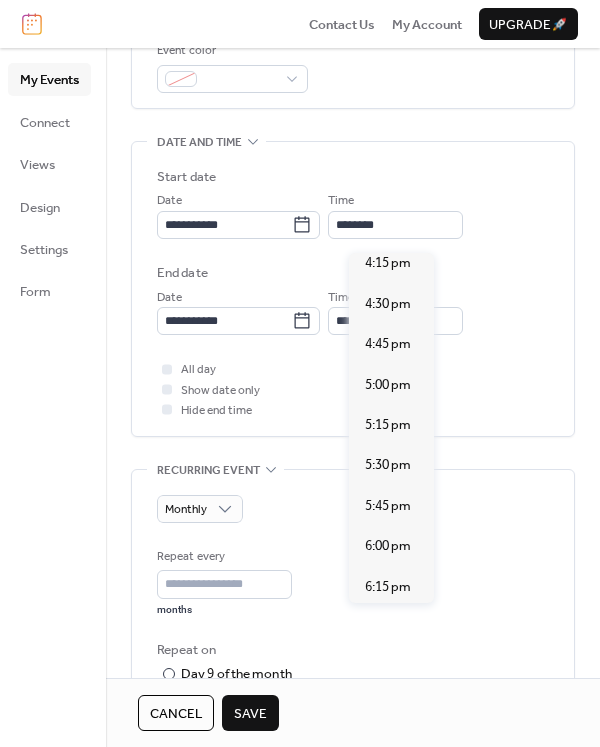 click on "6:30 pm" at bounding box center [391, 628] 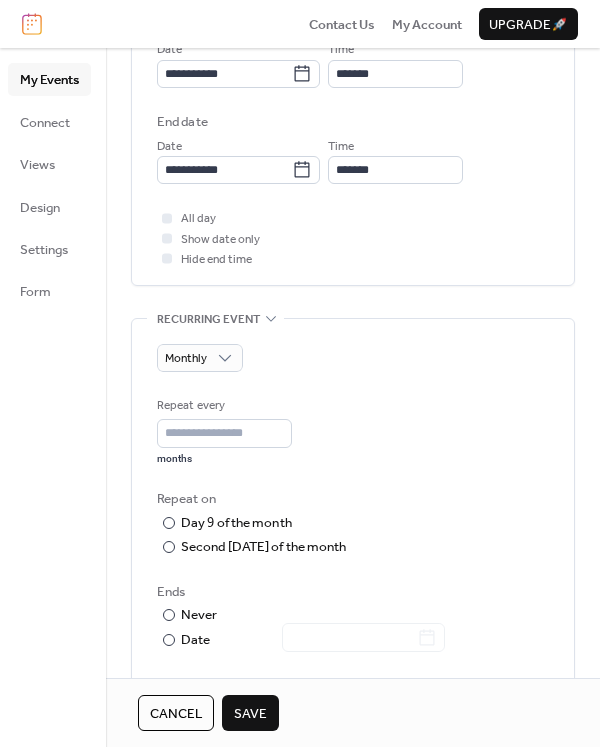 scroll, scrollTop: 720, scrollLeft: 0, axis: vertical 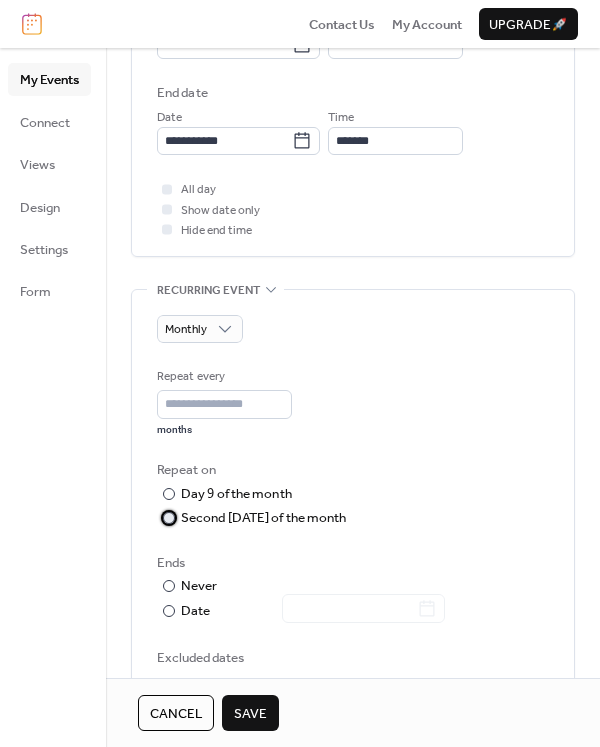 click at bounding box center [169, 518] 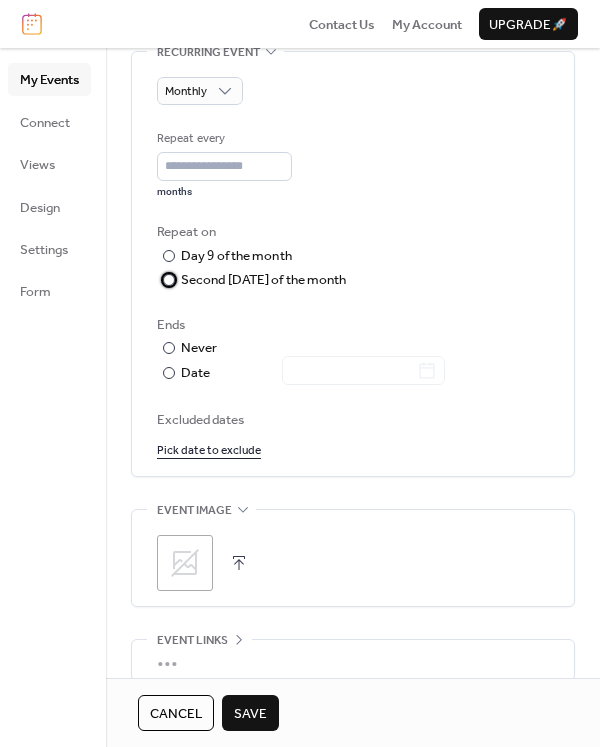 scroll, scrollTop: 960, scrollLeft: 0, axis: vertical 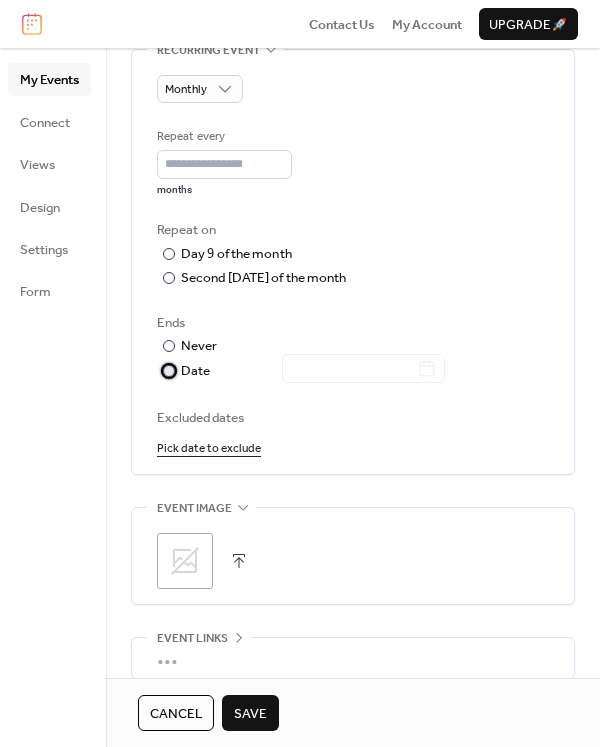 click on "​" at bounding box center [167, 370] 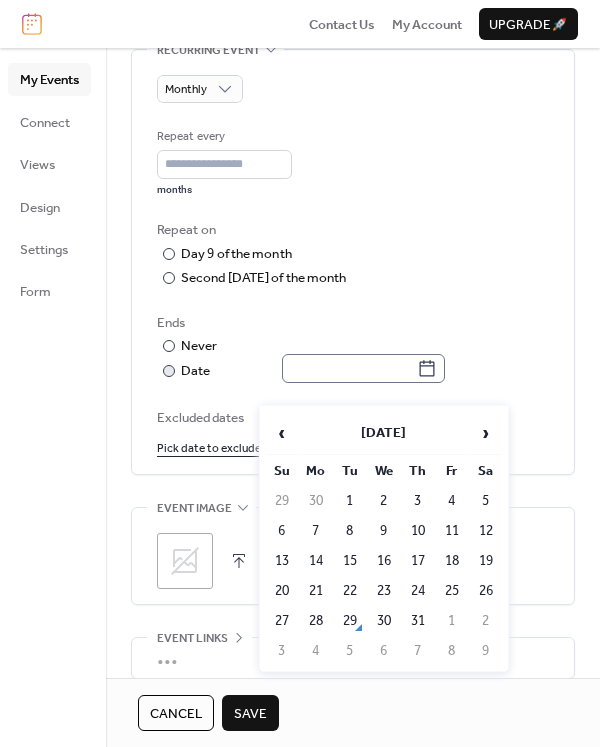 click 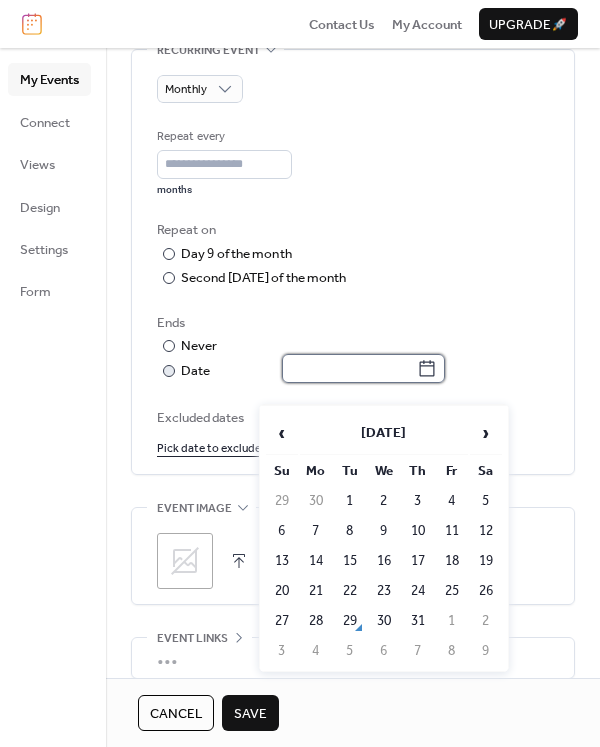 click at bounding box center [349, 368] 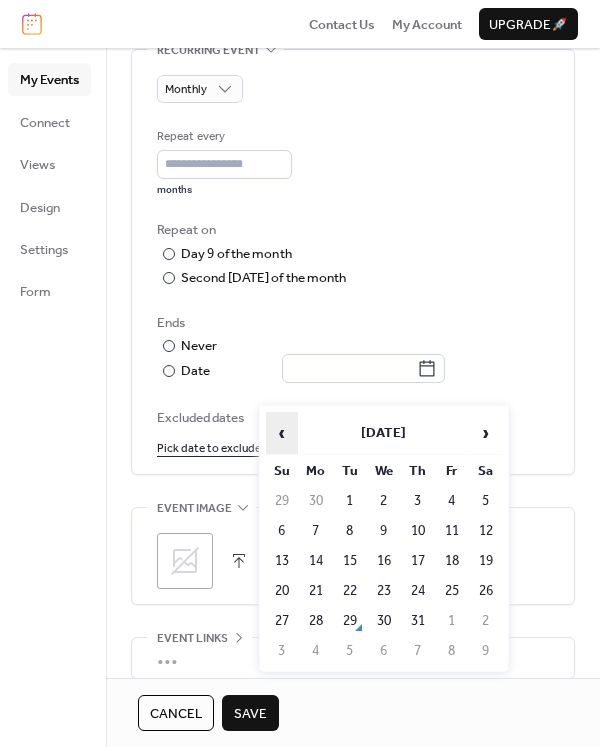 click on "‹" at bounding box center (282, 433) 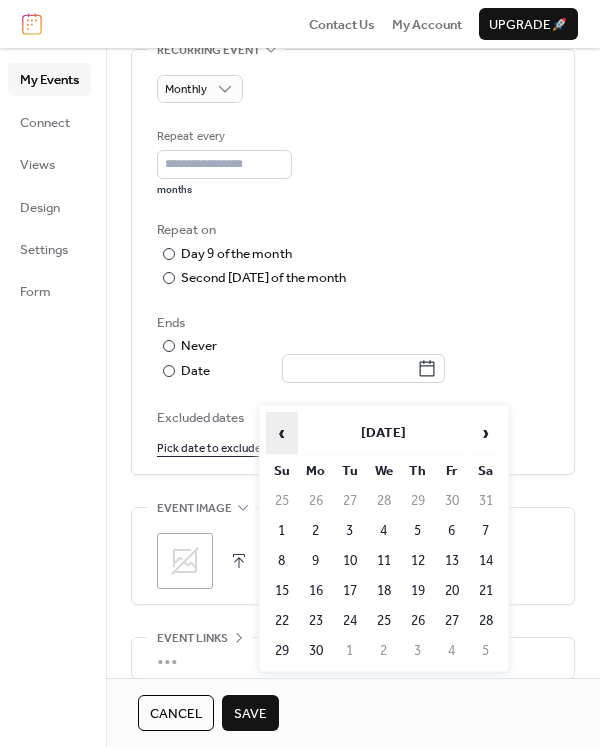 click on "‹" at bounding box center (282, 433) 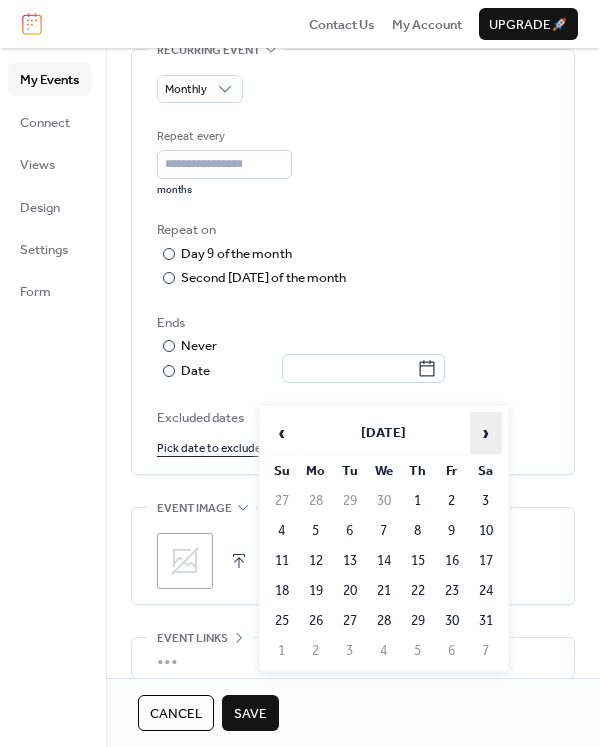 click on "›" at bounding box center [486, 433] 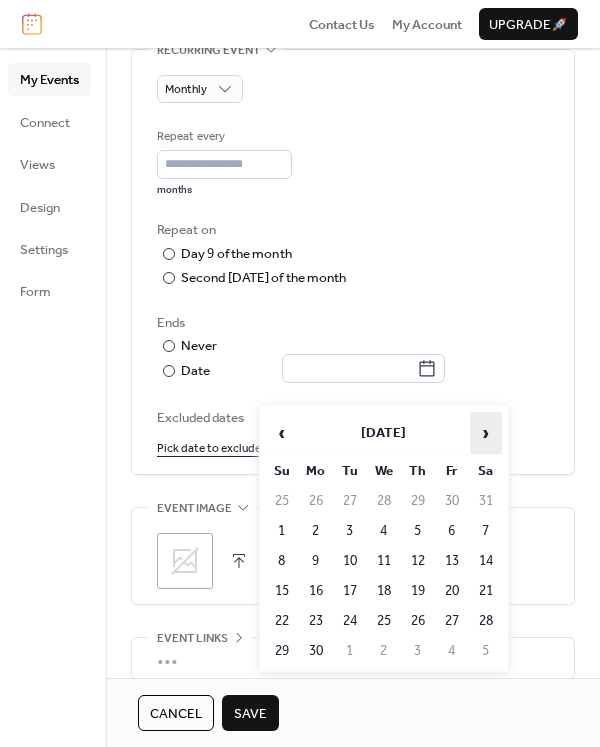 click on "›" at bounding box center [486, 433] 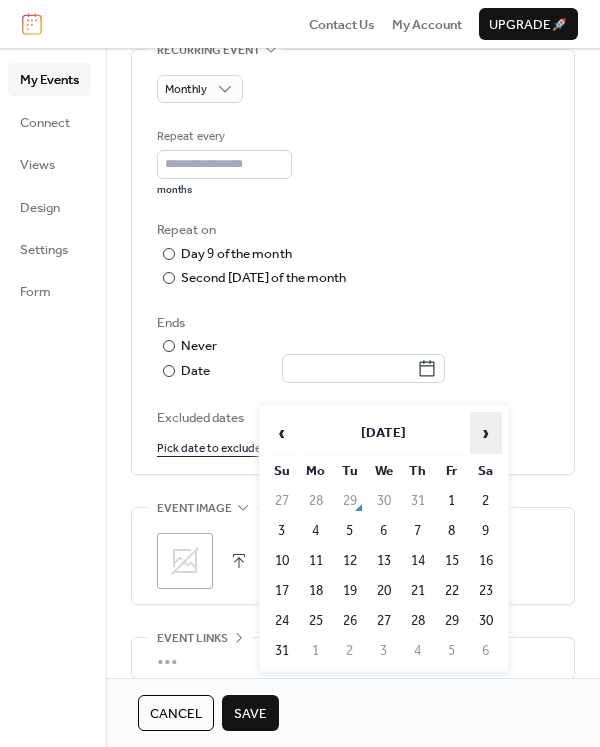 click on "›" at bounding box center (486, 433) 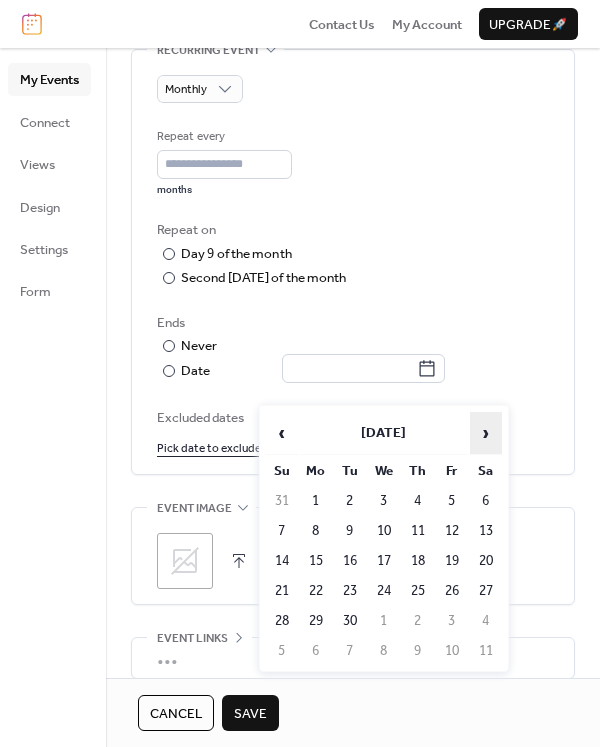 click on "›" at bounding box center (486, 433) 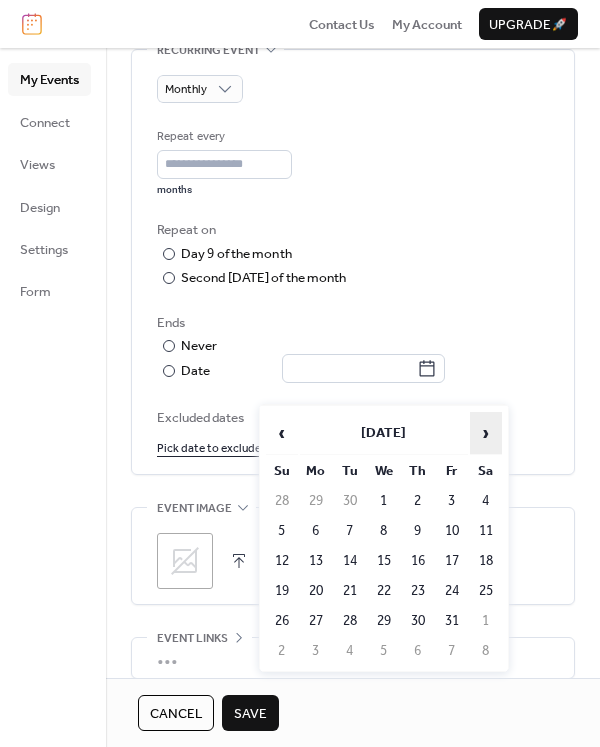 click on "›" at bounding box center (486, 433) 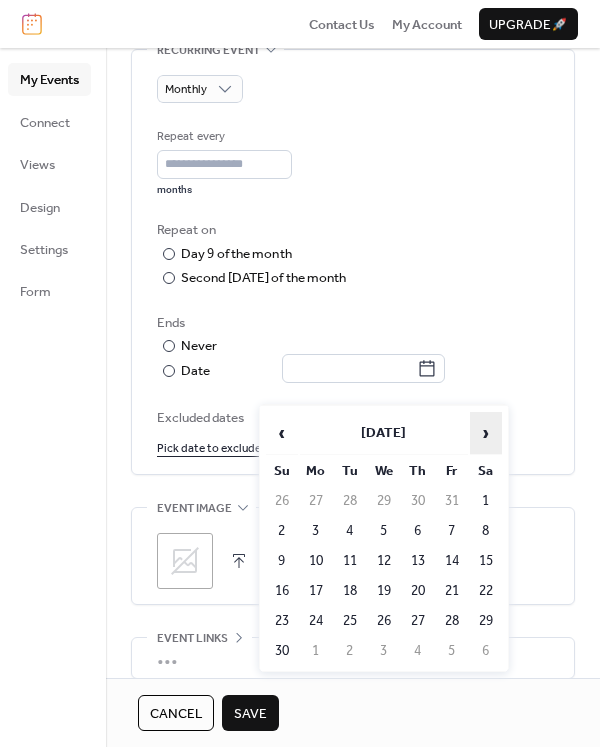 click on "›" at bounding box center (486, 433) 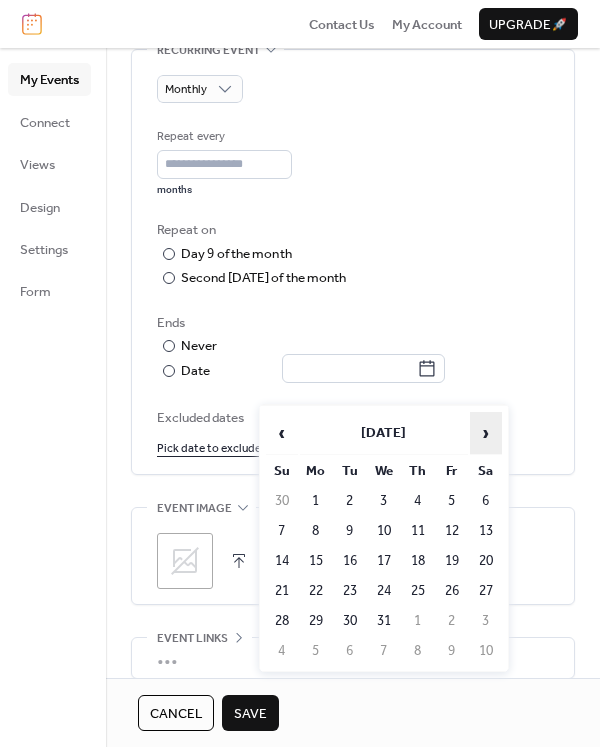 click on "›" at bounding box center [486, 433] 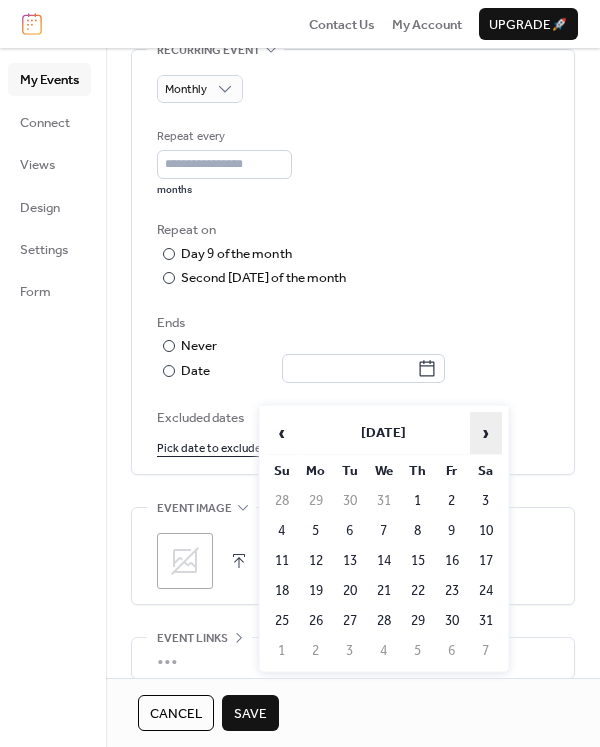 click on "›" at bounding box center [486, 433] 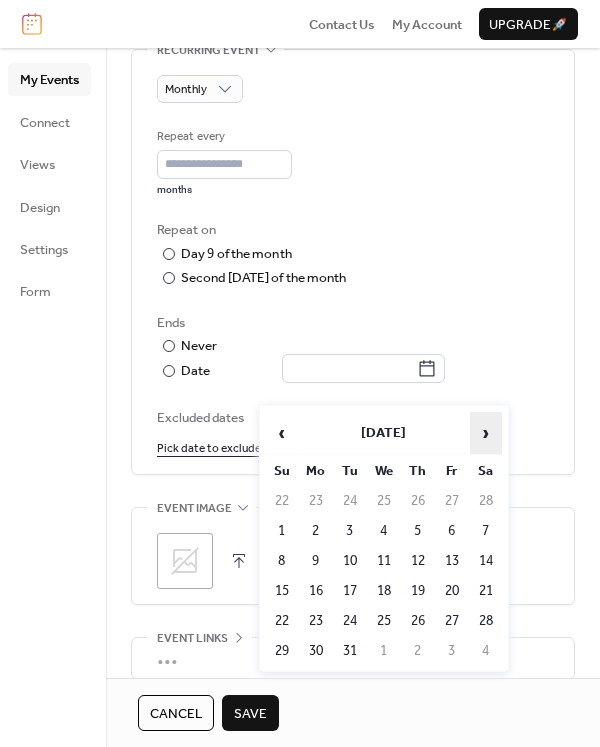 click on "›" at bounding box center (486, 433) 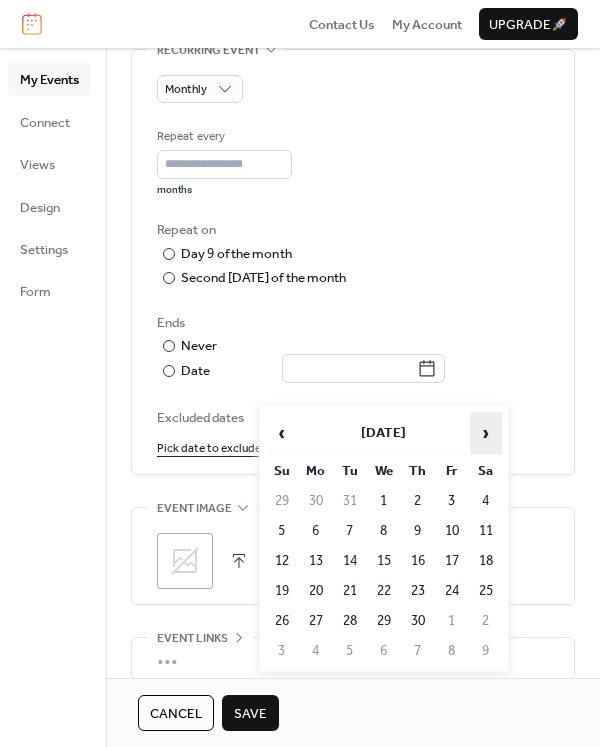 click on "›" at bounding box center [486, 433] 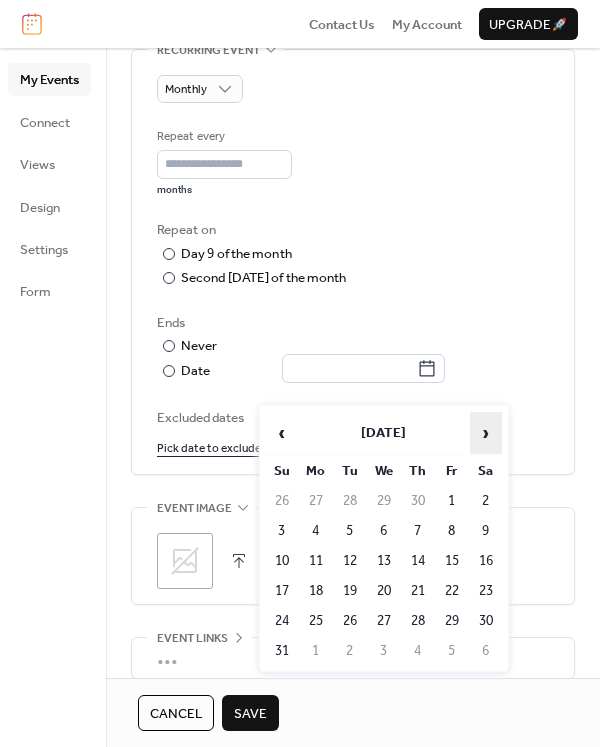 click on "›" at bounding box center (486, 433) 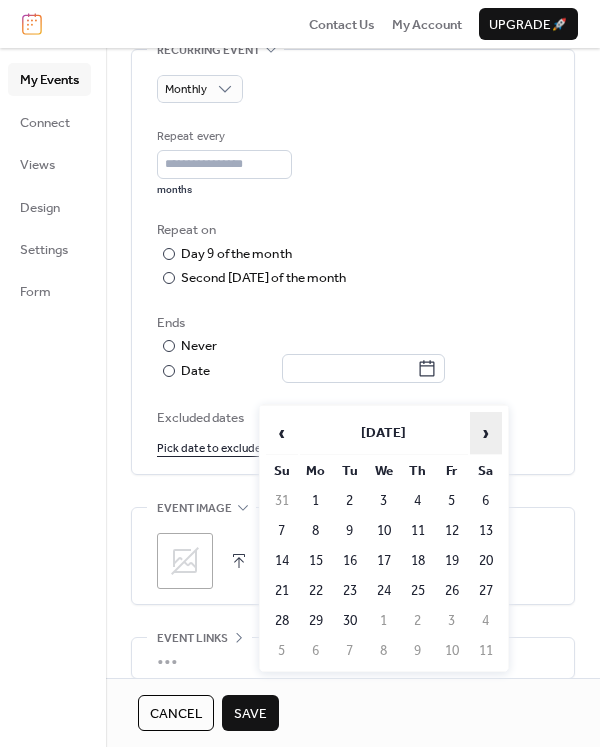 click on "›" at bounding box center (486, 433) 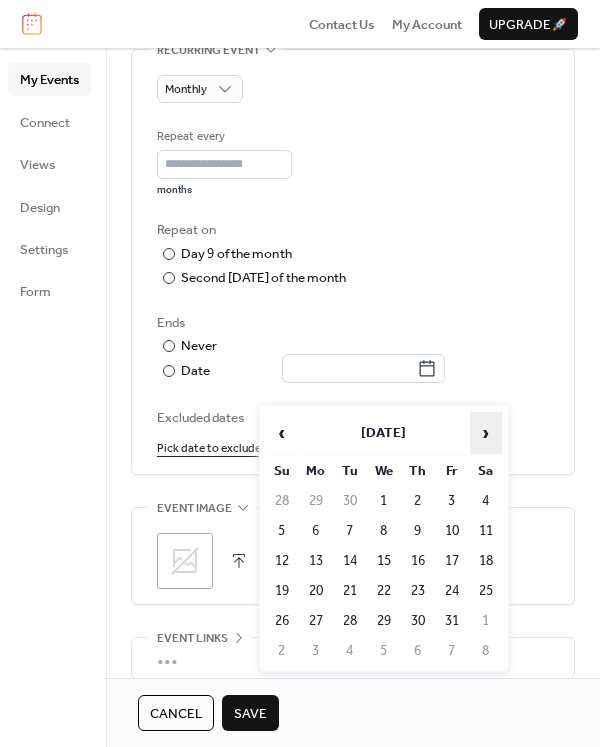 click on "›" at bounding box center (486, 433) 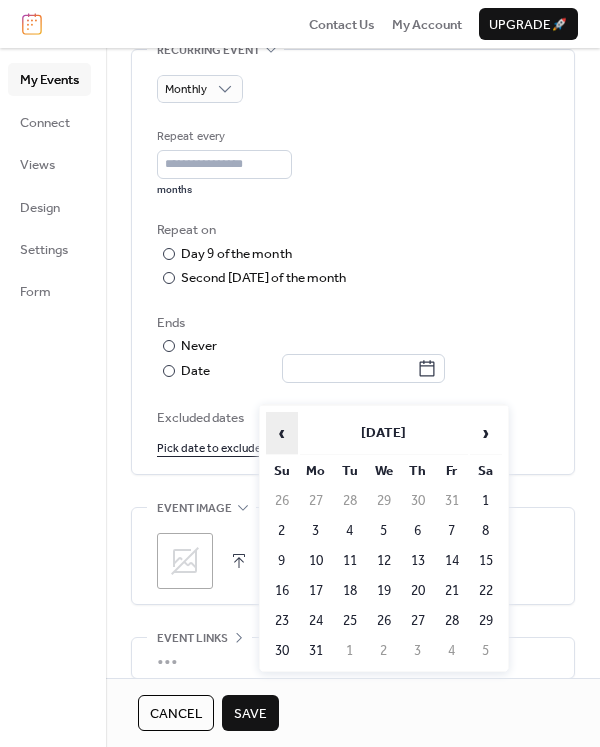 click on "‹" at bounding box center [282, 433] 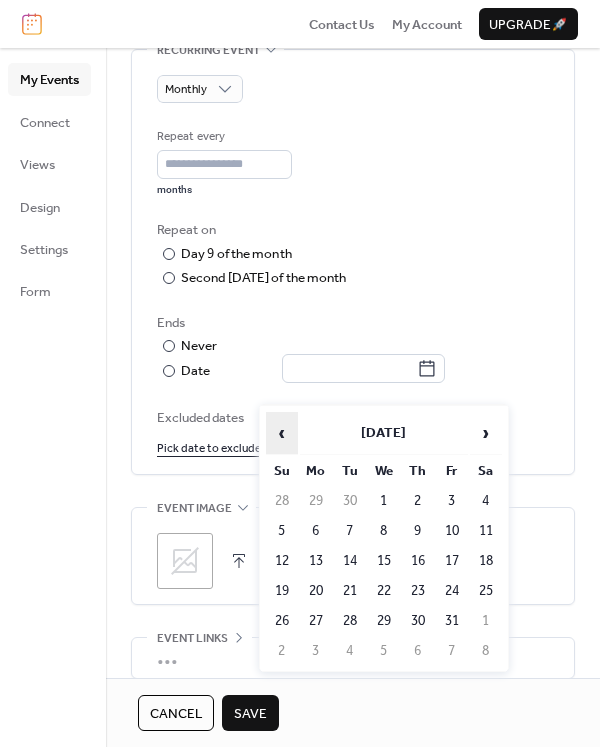 click on "‹" at bounding box center [282, 433] 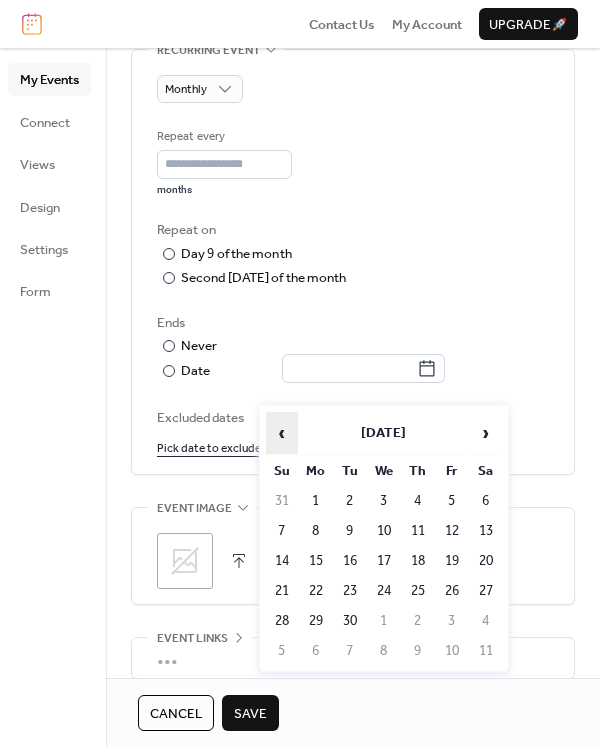 click on "‹" at bounding box center (282, 433) 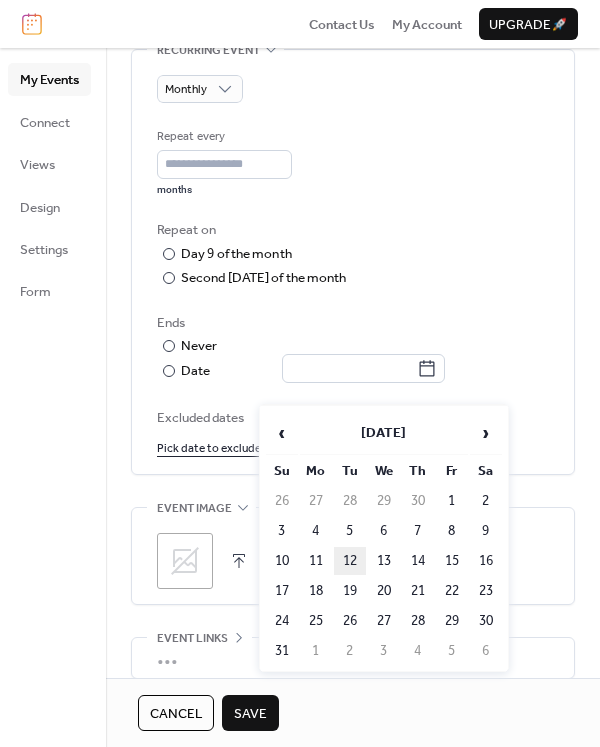 click on "12" at bounding box center (350, 561) 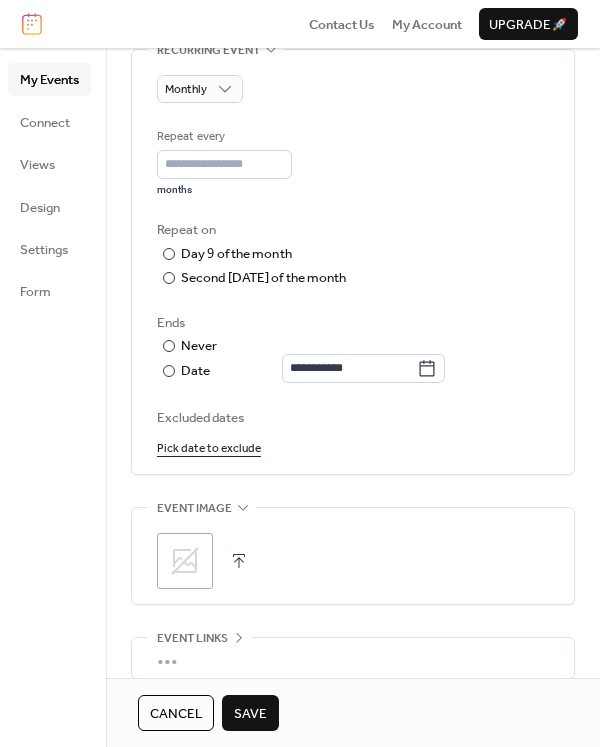 click on "Pick date to exclude" at bounding box center [209, 447] 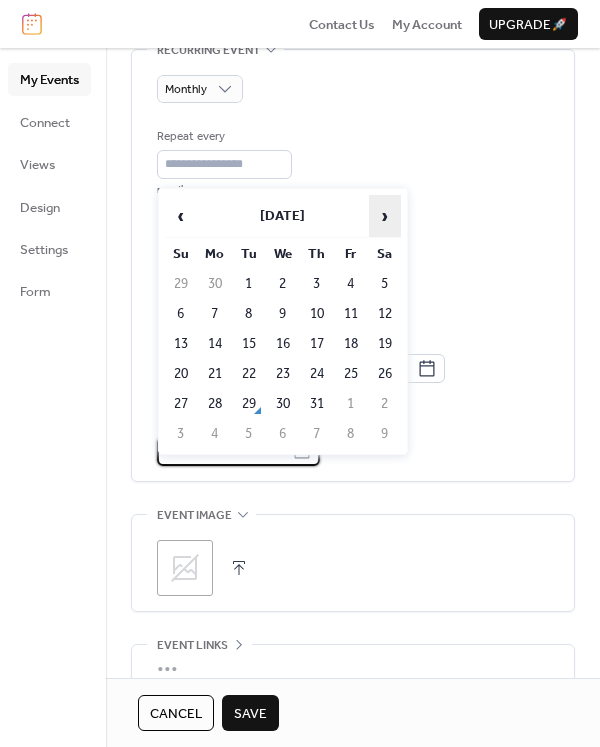 click on "›" at bounding box center [385, 216] 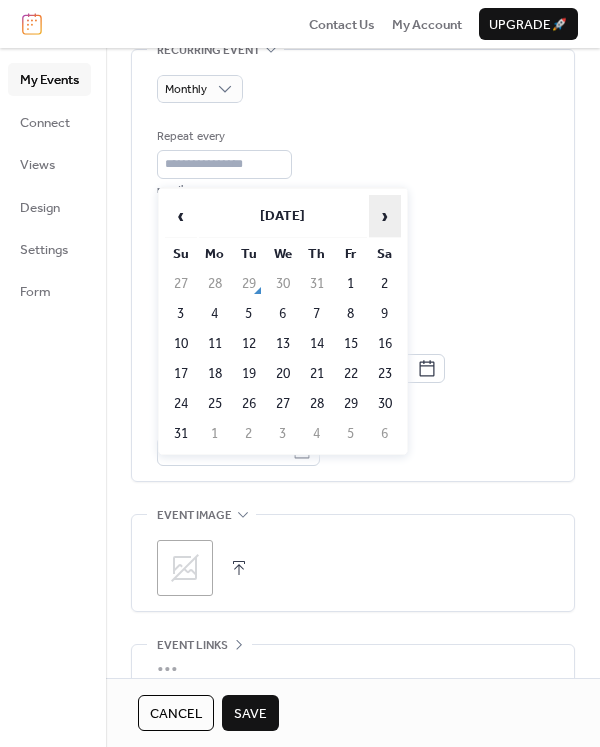 click on "›" at bounding box center (385, 216) 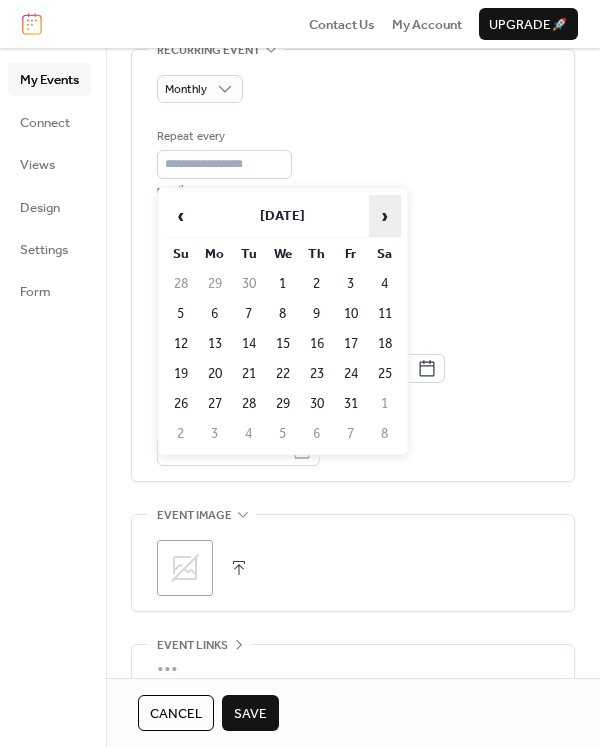 click on "›" at bounding box center [385, 216] 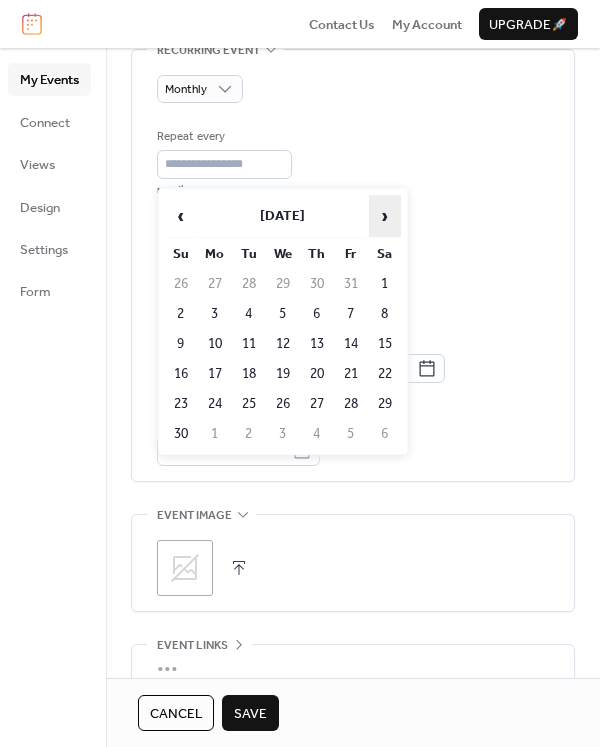 click on "›" at bounding box center (385, 216) 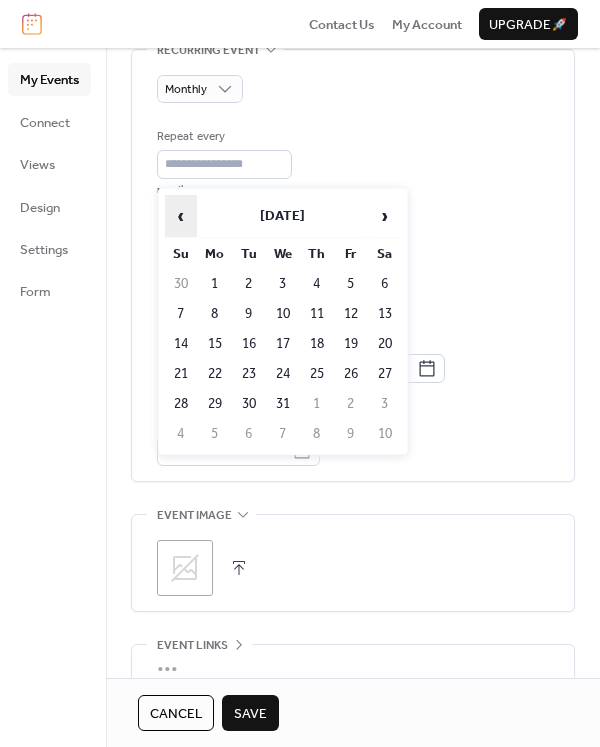 click on "‹" at bounding box center (181, 216) 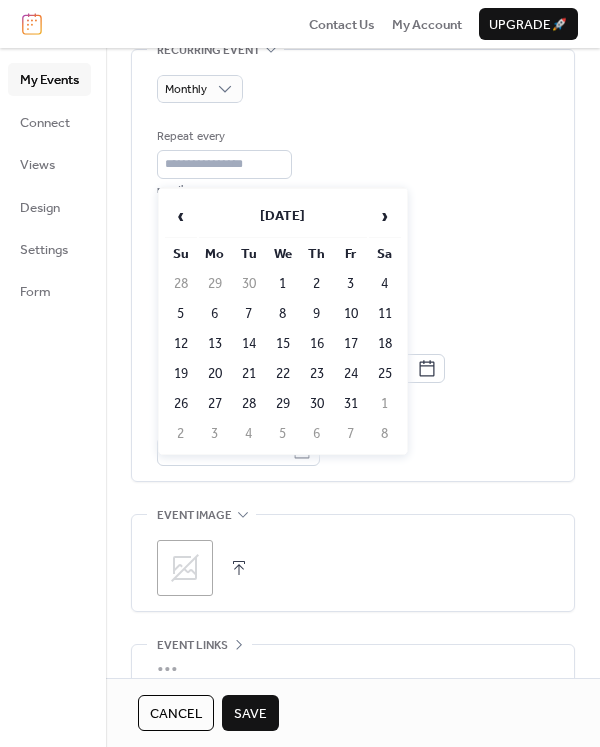 click on "‹ October 2025 › Su Mo Tu We Th Fr Sa 28 29 30 1 2 3 4 5 6 7 8 9 10 11 12 13 14 15 16 17 18 19 20 21 22 23 24 25 26 27 28 29 30 31 1 2 3 4 5 6 7 8" at bounding box center [283, 321] 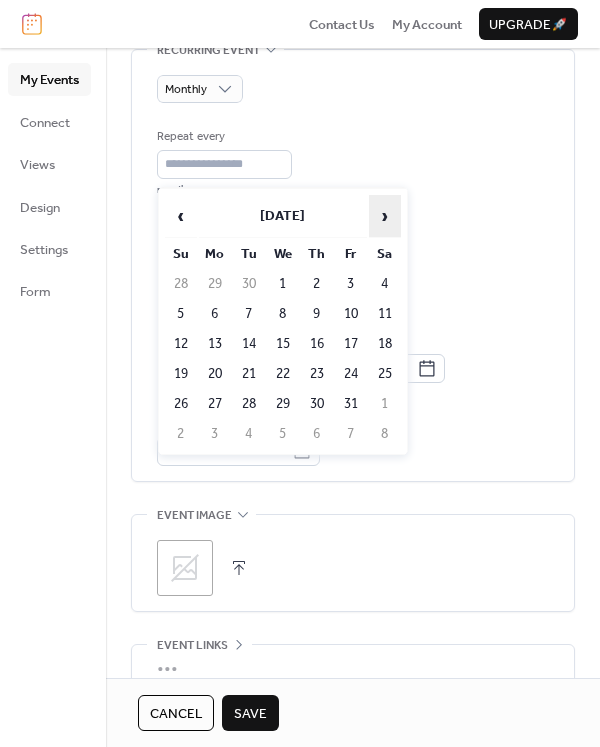 click on "›" at bounding box center [385, 216] 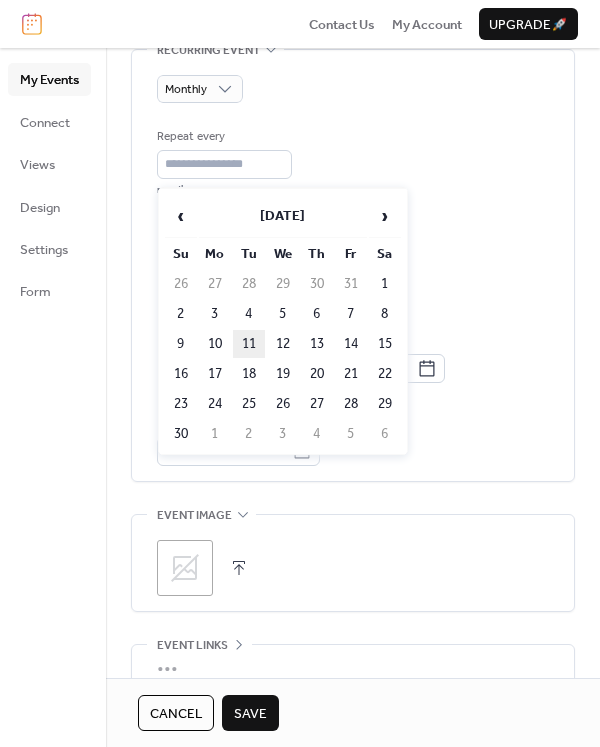 click on "11" at bounding box center (249, 344) 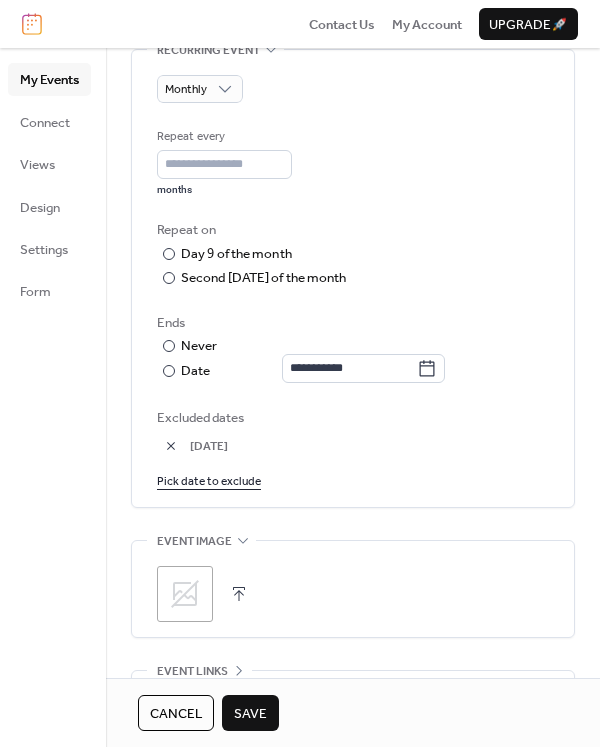 click on "Pick date to exclude" at bounding box center [209, 480] 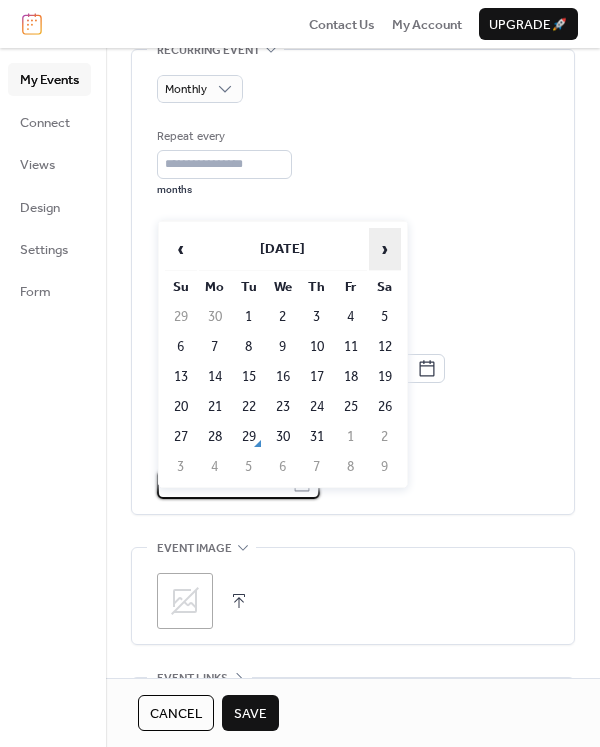click on "›" at bounding box center [385, 249] 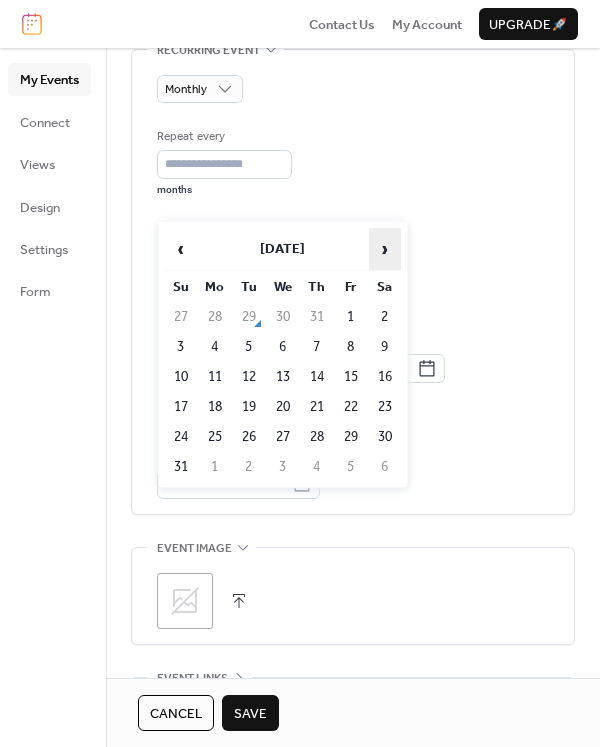 click on "›" at bounding box center (385, 249) 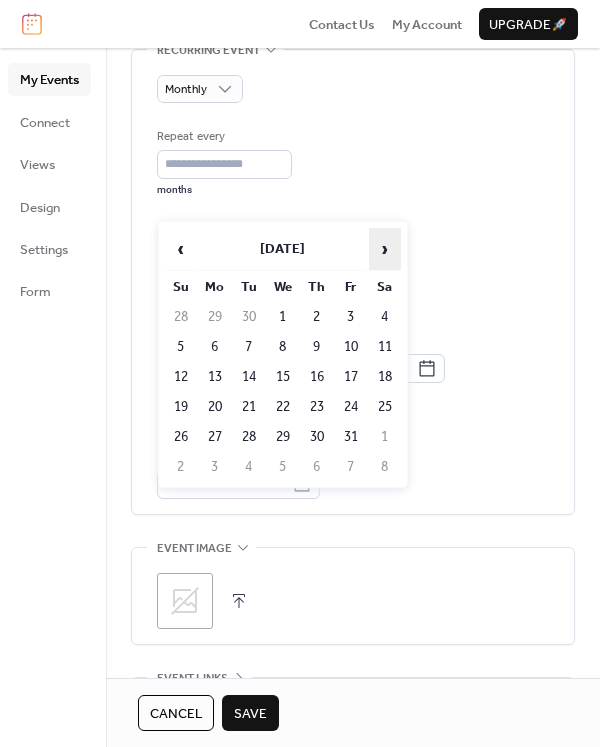 click on "›" at bounding box center (385, 249) 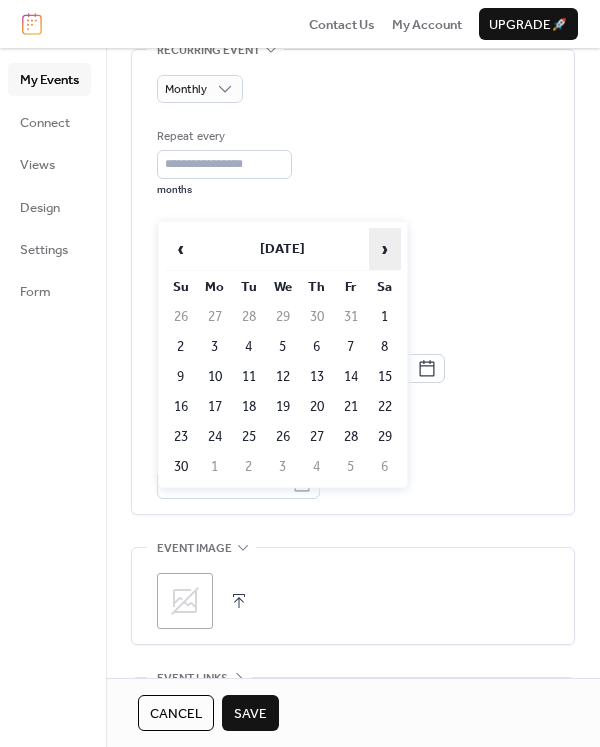 click on "›" at bounding box center (385, 249) 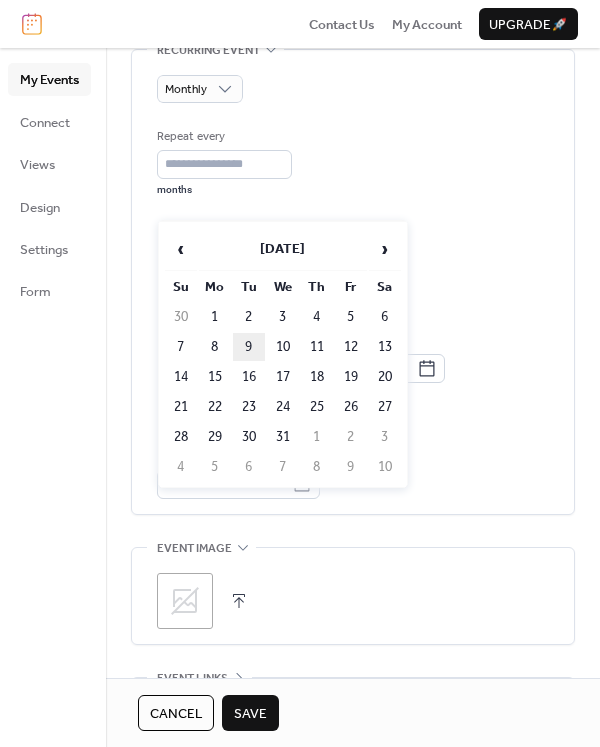 click on "9" at bounding box center (249, 347) 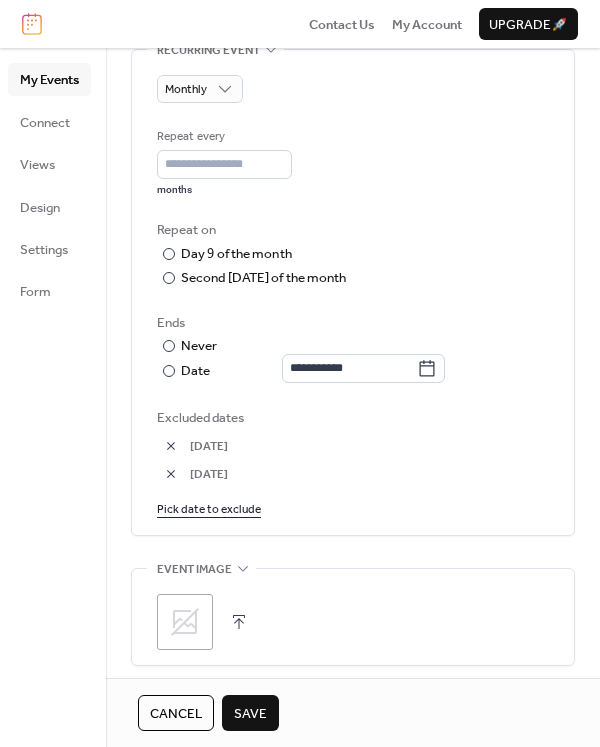 click on "Save" at bounding box center [250, 714] 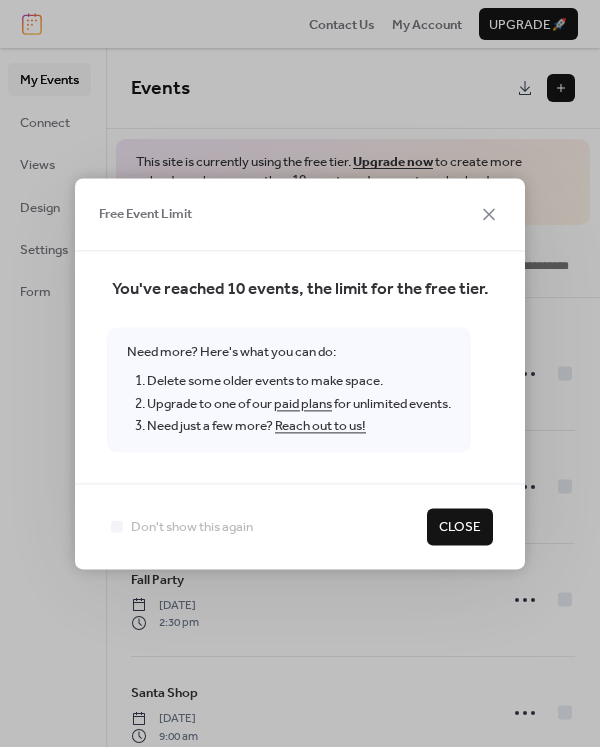 click on "Close" at bounding box center (460, 528) 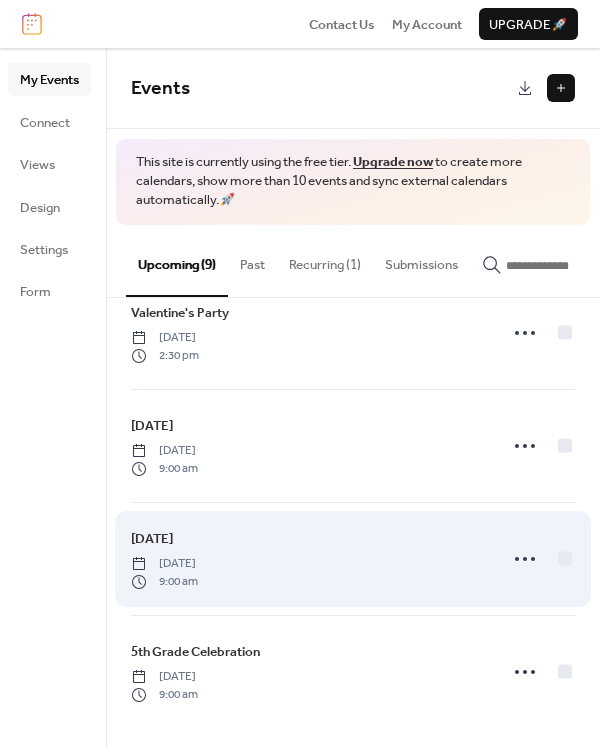 scroll, scrollTop: 608, scrollLeft: 0, axis: vertical 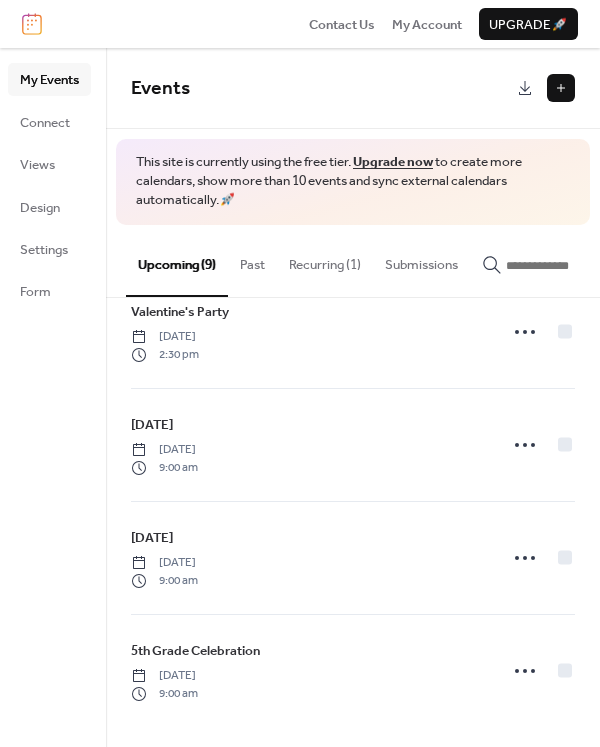 click on "Recurring (1)" at bounding box center (325, 260) 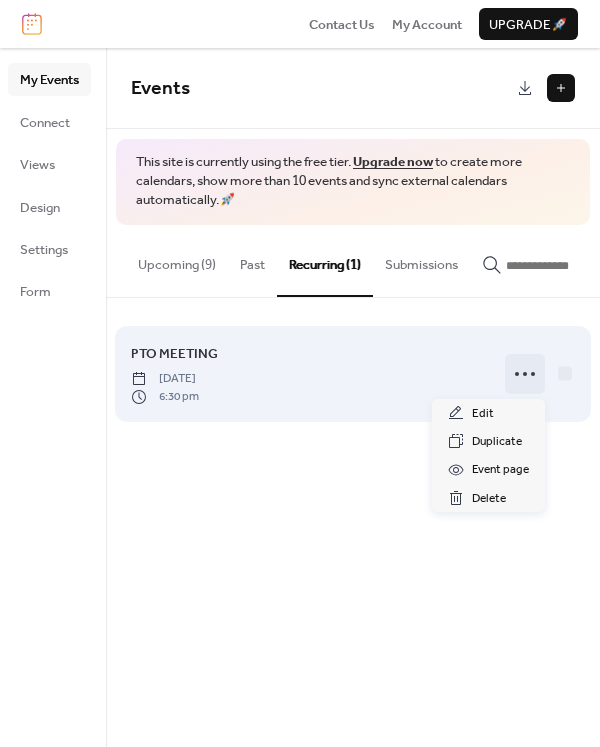 click 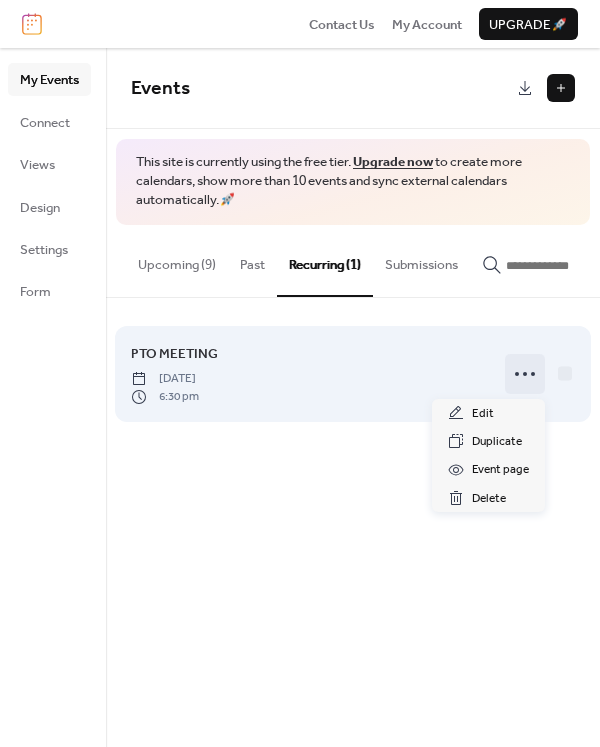 click 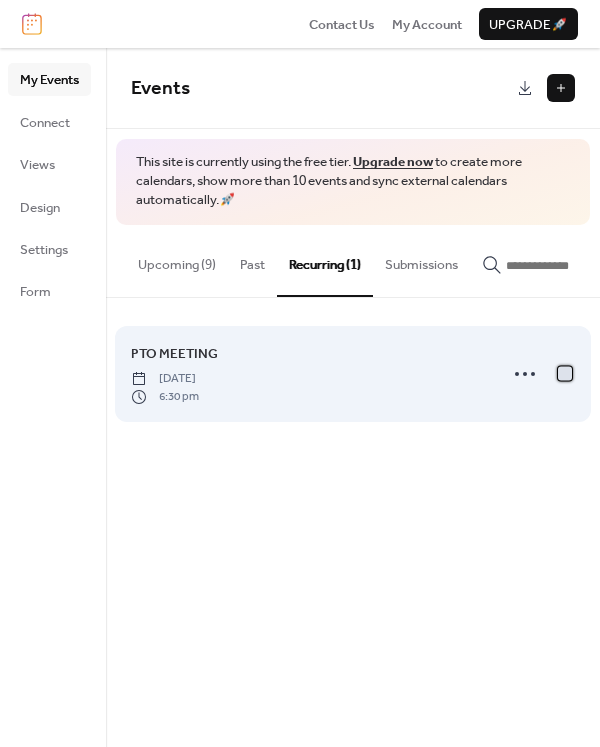 click at bounding box center (565, 373) 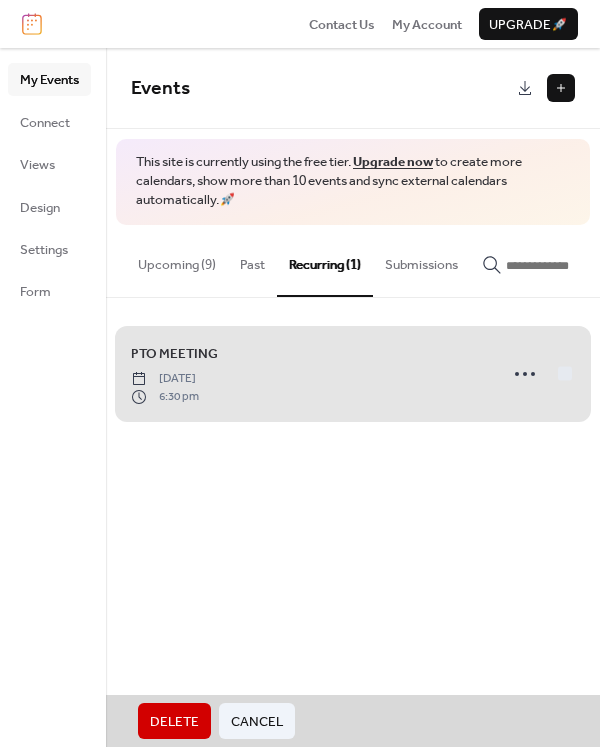 click on "Events This site is currently using the free tier.   Upgrade now   to create more calendars, show more than 10 events and sync external calendars automatically. 🚀 Upcoming (9) Past Recurring (1) Submissions Laps for Learning Monday, September 22, 2025 4:00 pm Laps for Learning Rain Date Tuesday, September 23, 2025 4:00 pm Fall Party Friday, October 31, 2025 2:30 pm Santa Shop Monday, December 8, 2025 9:00 am Winter Party Monday, December 22, 2025 2:30 pm Valentine's Party Friday, February 13, 2026 2:30 pm Teacher Appreciation Week Monday, May 4, 2026 9:00 am Field Day Thursday, May 28, 2026 9:00 am 5th Grade Celebration Monday, June 8, 2026 9:00 am PTO MEETING Tuesday, September 9, 2025 6:30 pm Delete Cancel" at bounding box center [353, 397] 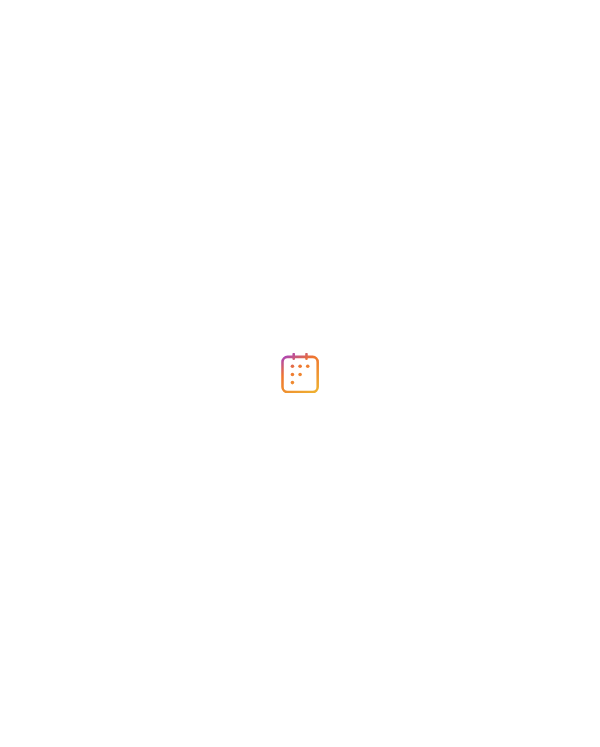 scroll, scrollTop: 0, scrollLeft: 0, axis: both 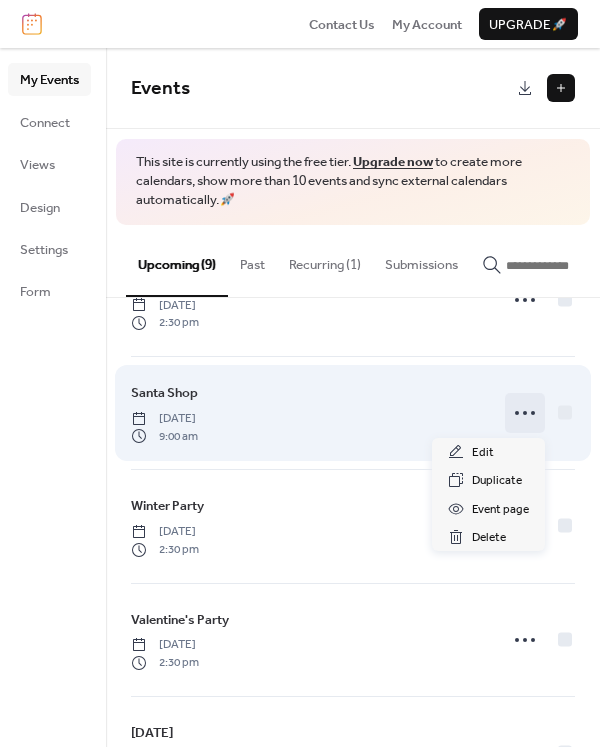 click 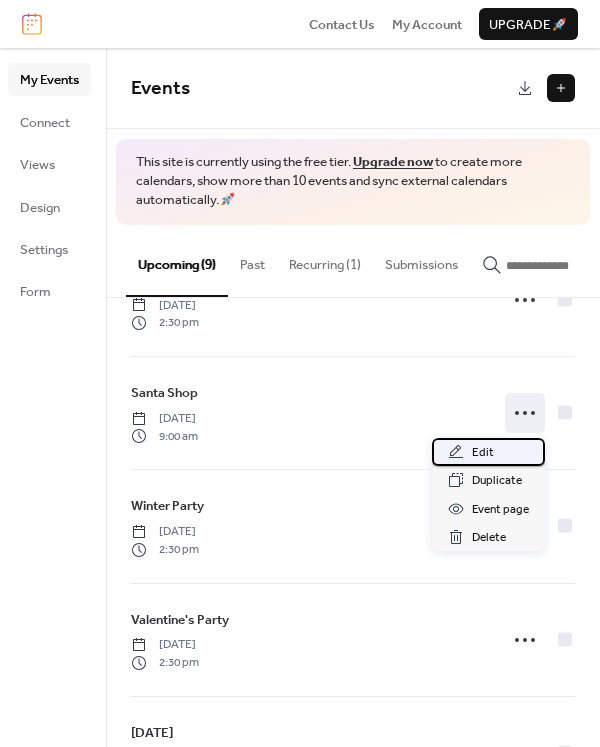 click on "Edit" at bounding box center [483, 453] 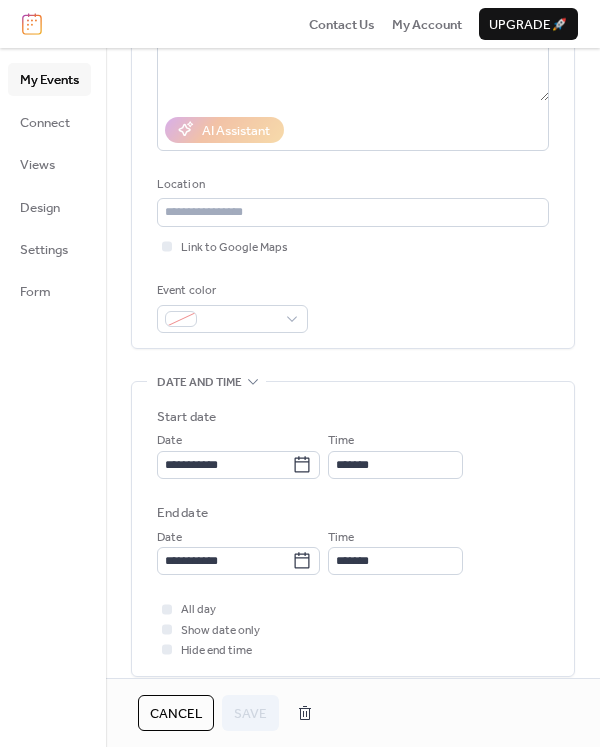 scroll, scrollTop: 360, scrollLeft: 0, axis: vertical 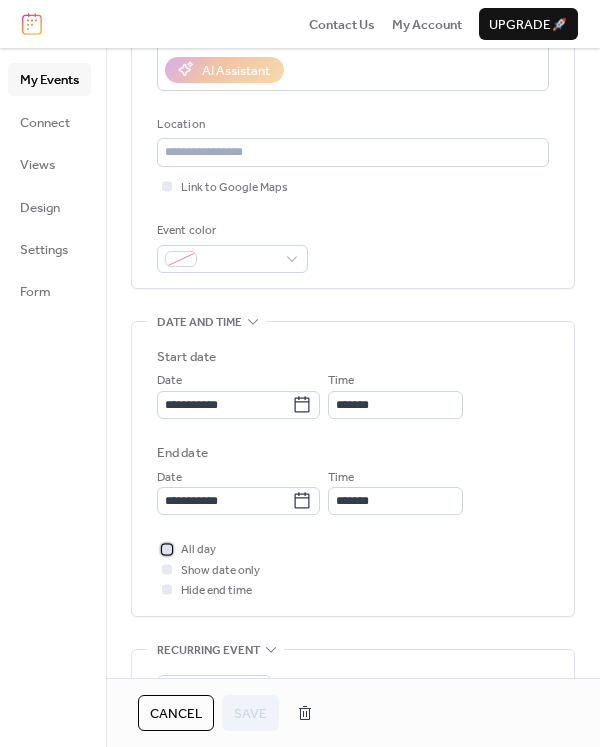 click on "All day" at bounding box center [198, 550] 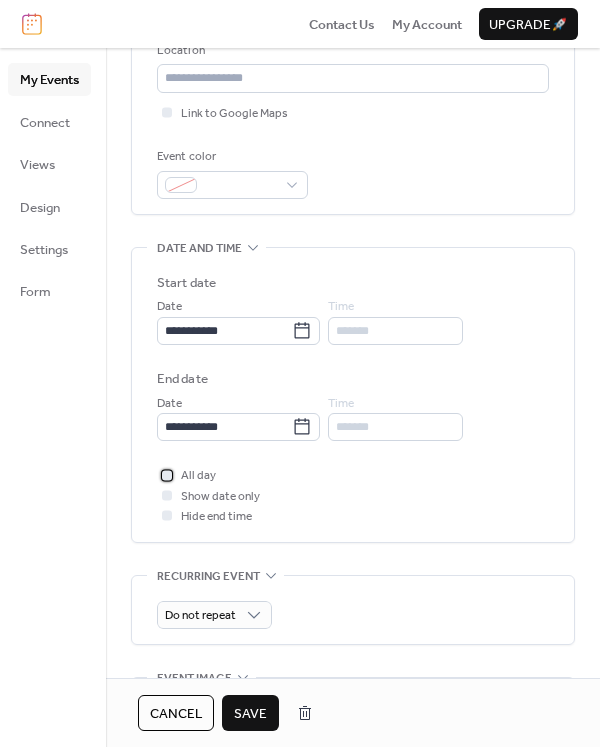 scroll, scrollTop: 480, scrollLeft: 0, axis: vertical 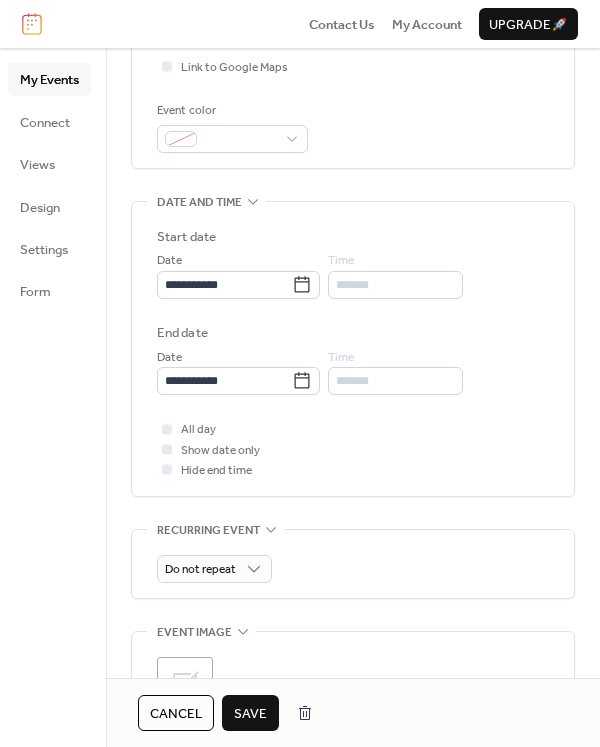 click on "Save" at bounding box center [250, 713] 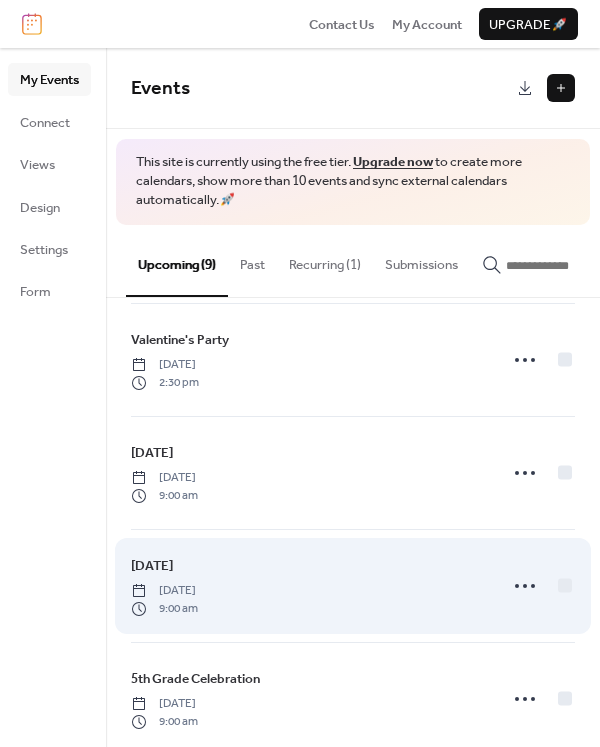 scroll, scrollTop: 591, scrollLeft: 0, axis: vertical 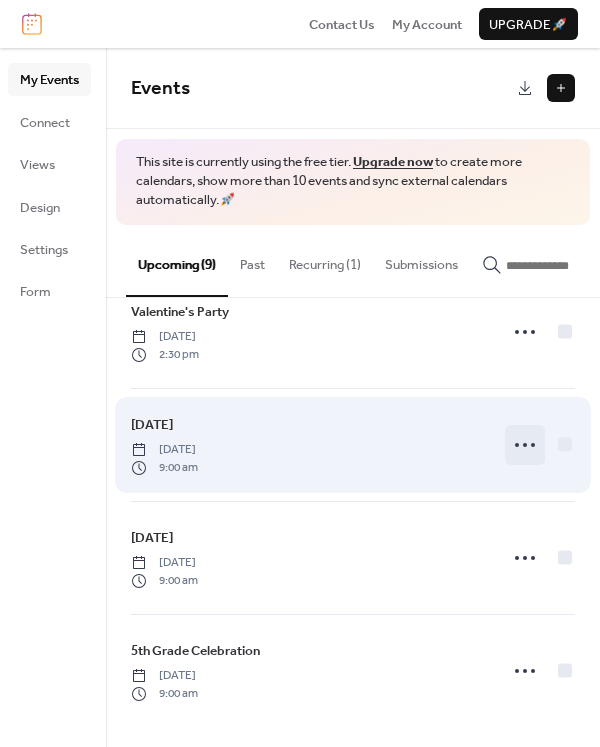click 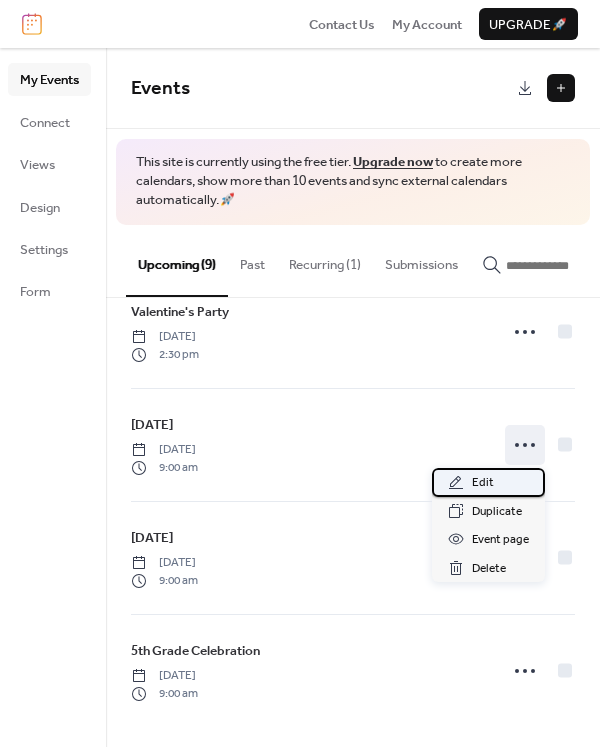 click on "Edit" at bounding box center (483, 483) 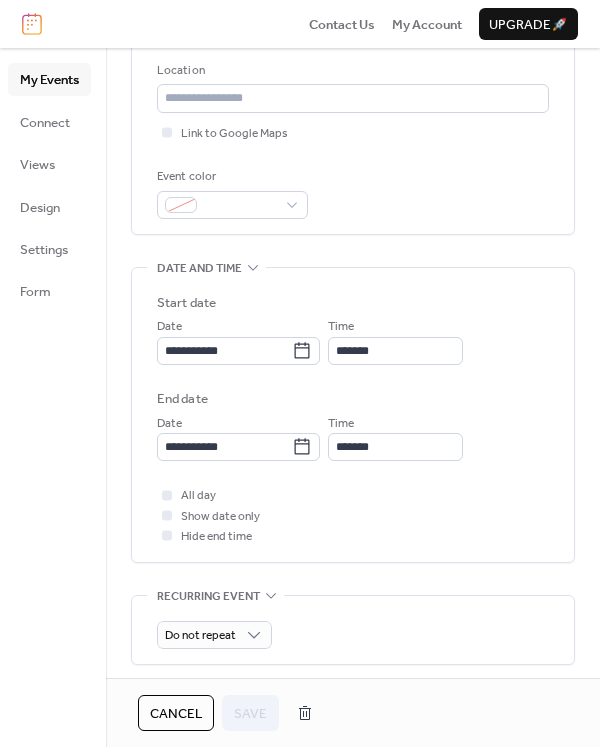 scroll, scrollTop: 365, scrollLeft: 0, axis: vertical 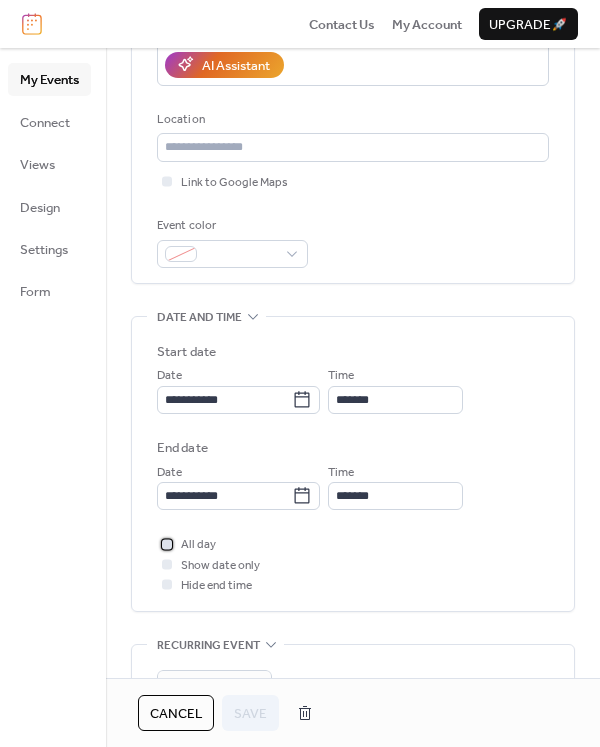 click on "All day" at bounding box center (198, 545) 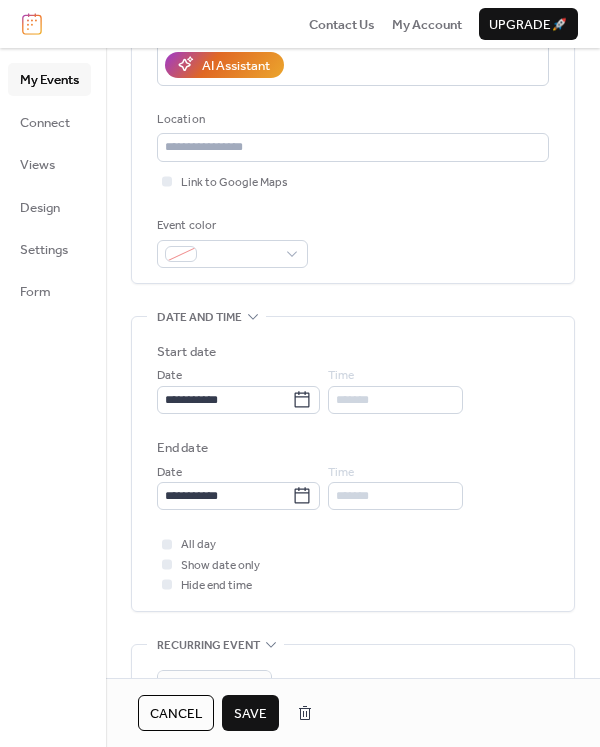 click on "Save" at bounding box center [250, 714] 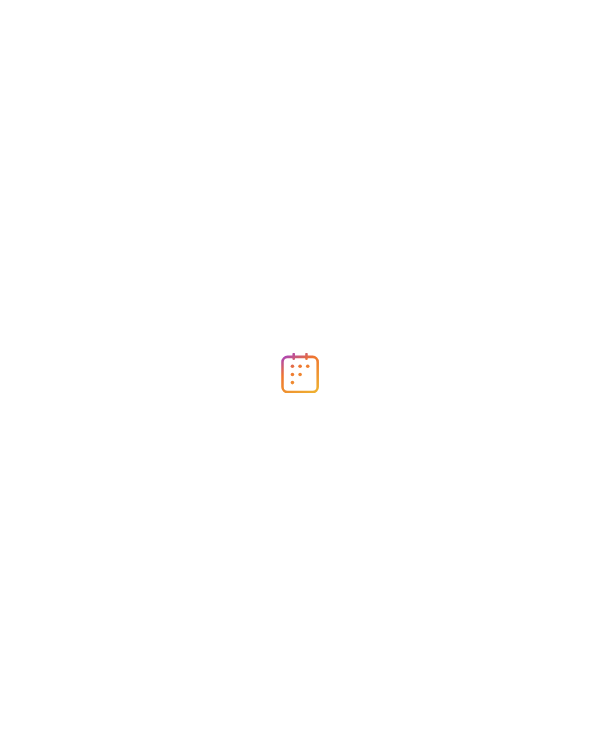 scroll, scrollTop: 0, scrollLeft: 0, axis: both 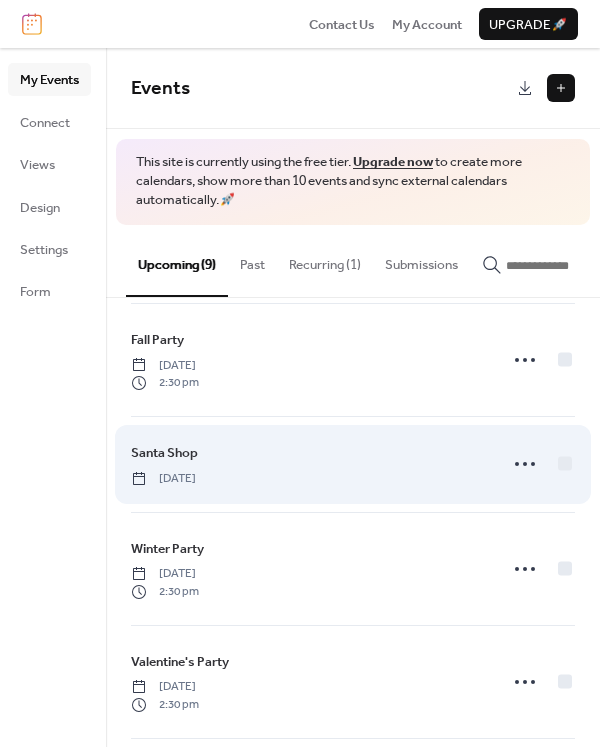 click on "[DATE]" at bounding box center (163, 479) 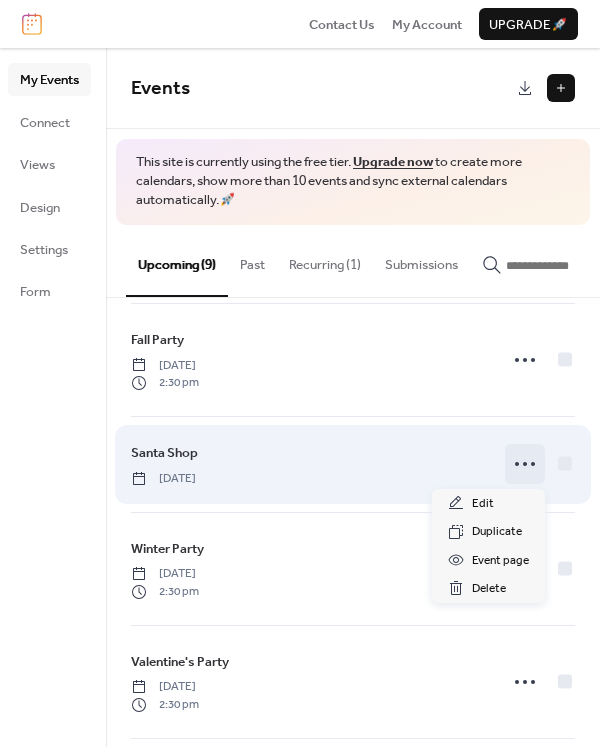 click 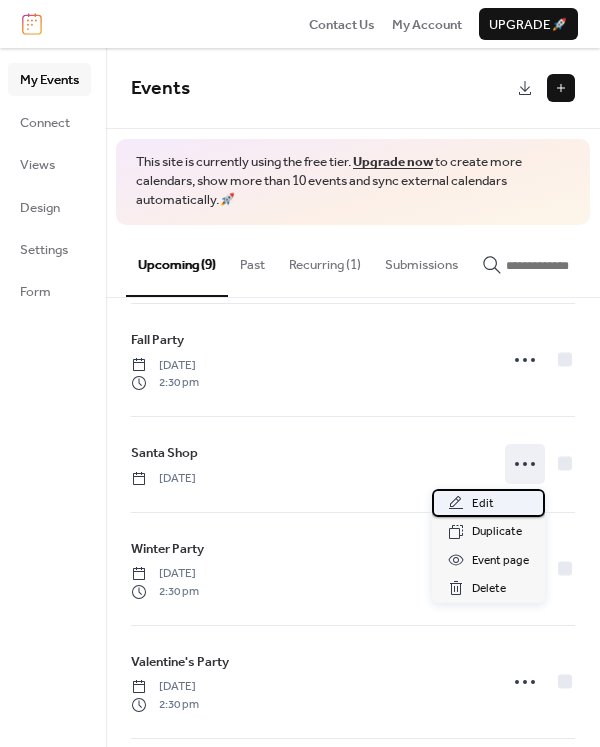 click on "Edit" at bounding box center [483, 504] 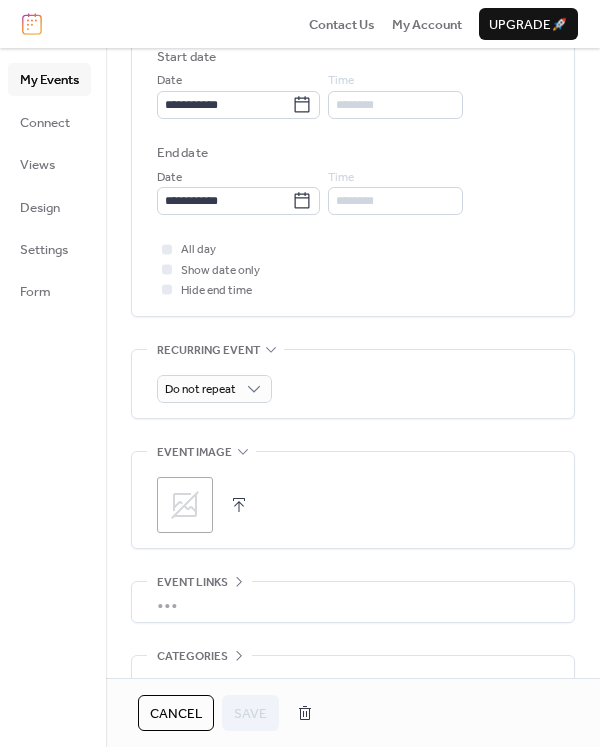 scroll, scrollTop: 600, scrollLeft: 0, axis: vertical 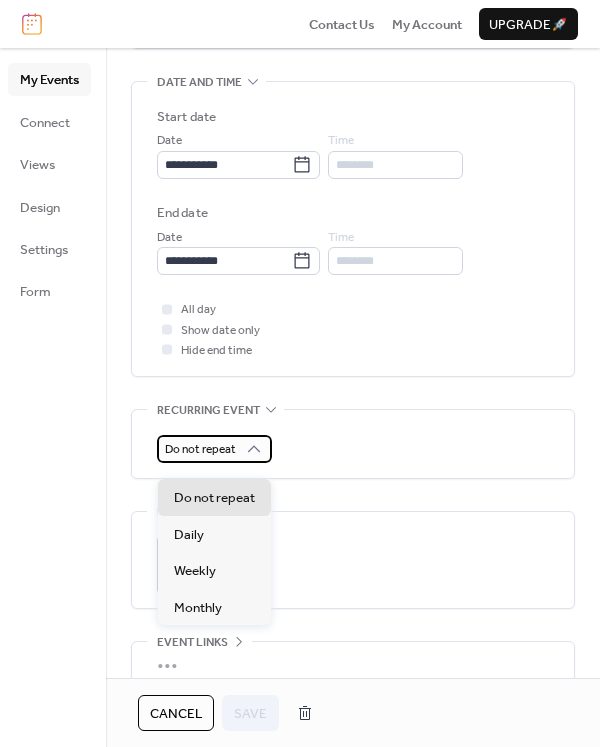 click on "Do not repeat" at bounding box center [200, 449] 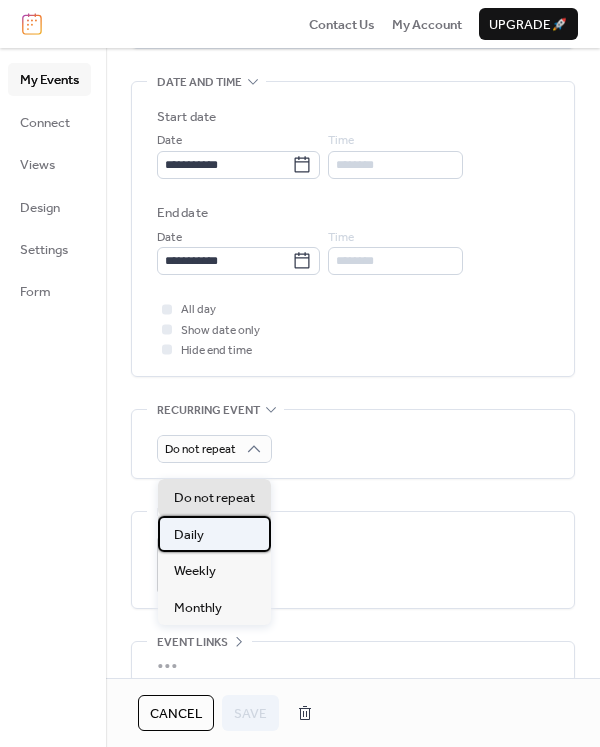 click on "Daily" at bounding box center (214, 534) 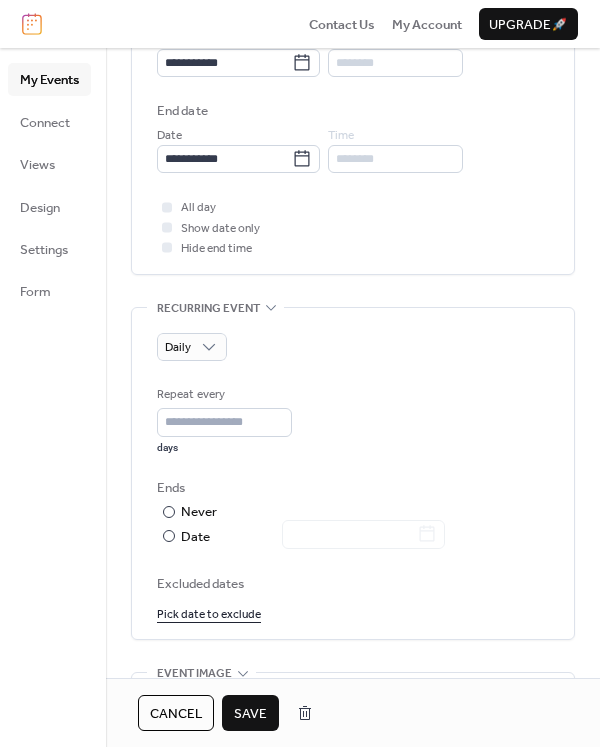 scroll, scrollTop: 720, scrollLeft: 0, axis: vertical 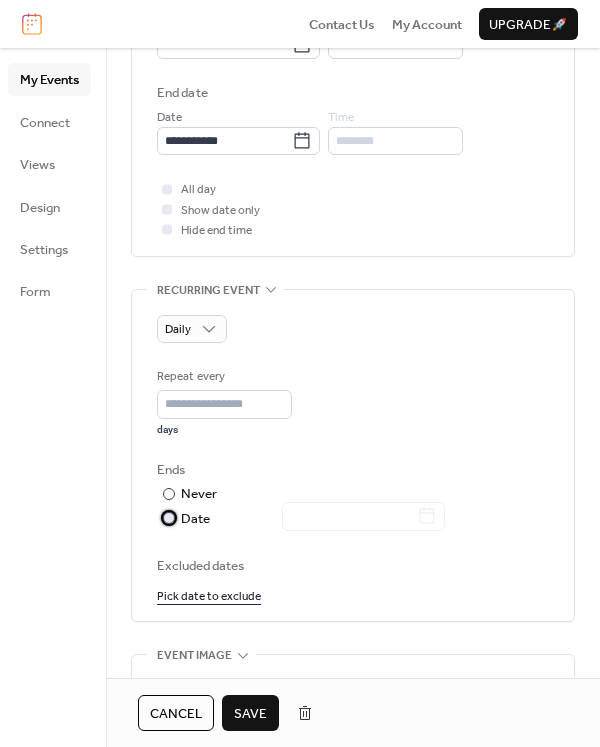 click on "Date" at bounding box center (313, 519) 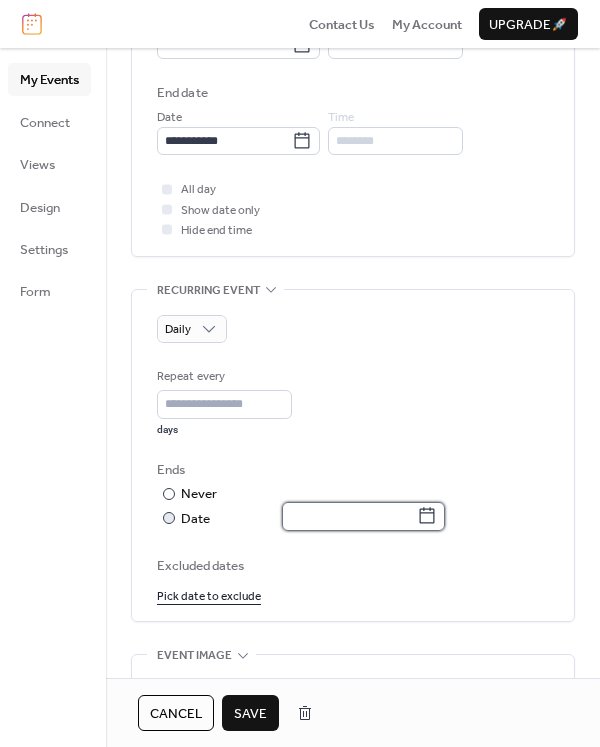 click at bounding box center (349, 516) 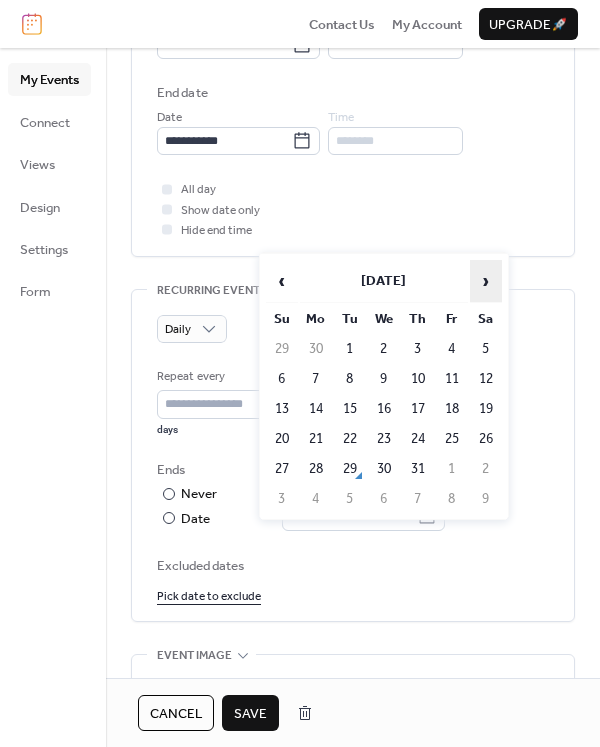 click on "›" at bounding box center [486, 281] 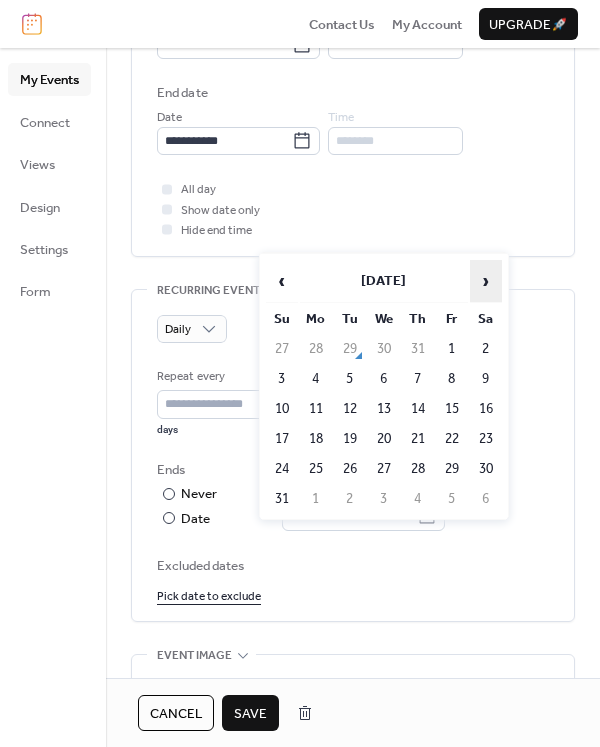 click on "›" at bounding box center [486, 281] 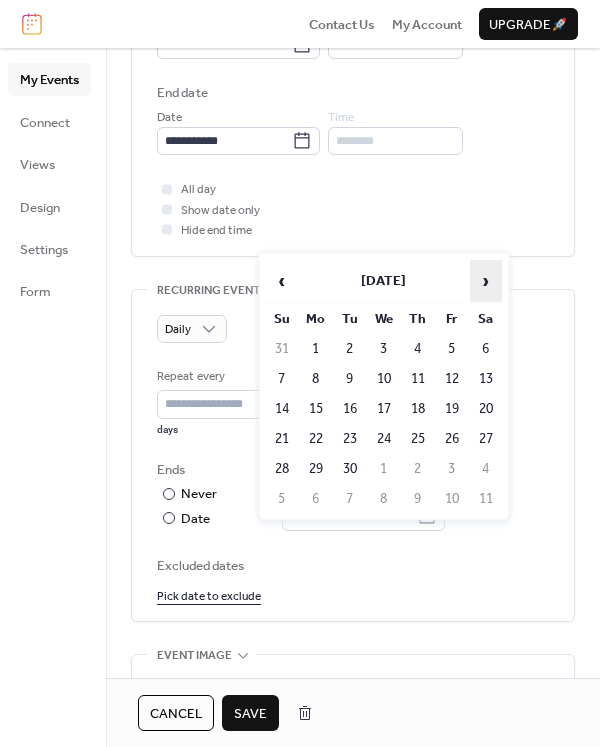 click on "›" at bounding box center (486, 281) 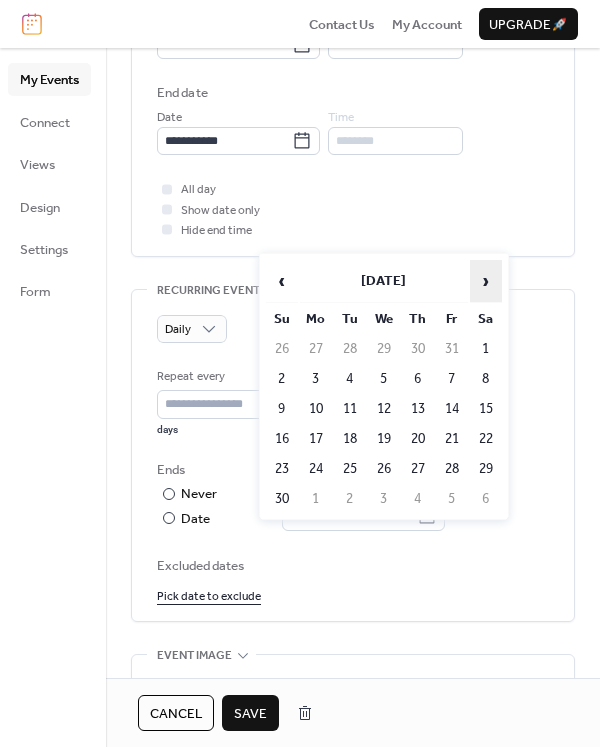click on "›" at bounding box center [486, 281] 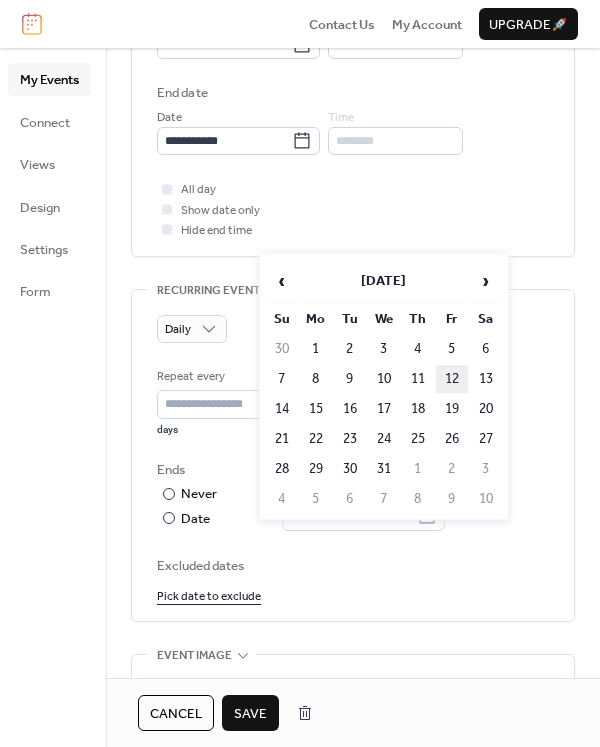 click on "12" at bounding box center [452, 379] 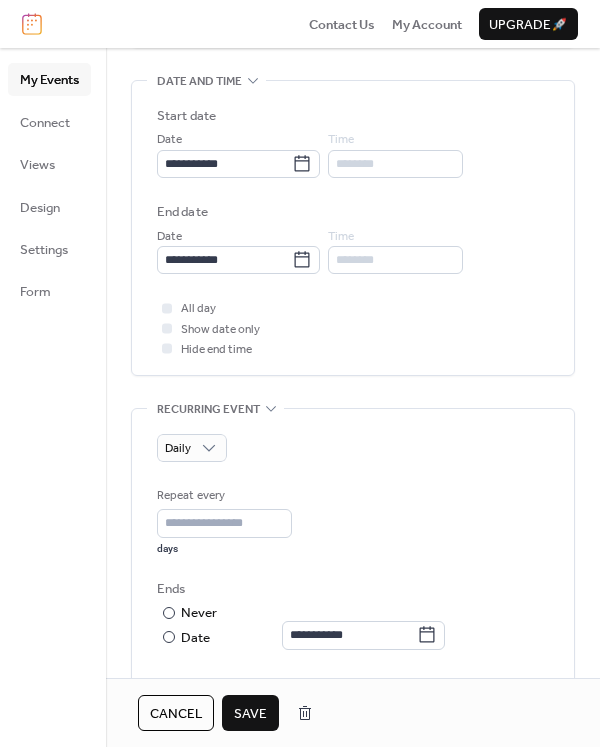 scroll, scrollTop: 600, scrollLeft: 0, axis: vertical 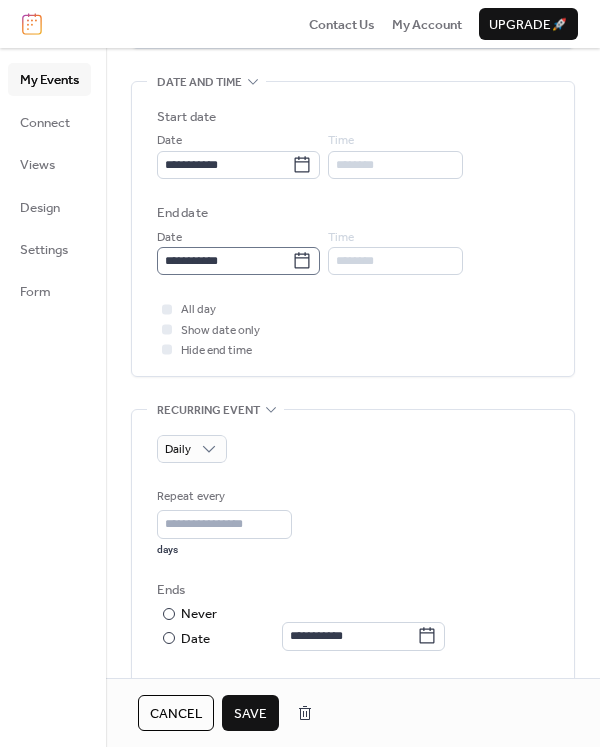 click 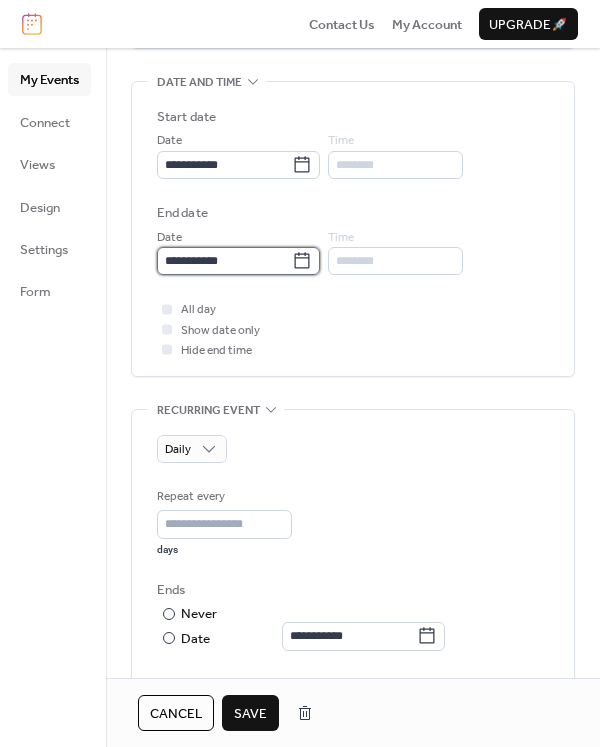 click on "**********" at bounding box center [224, 261] 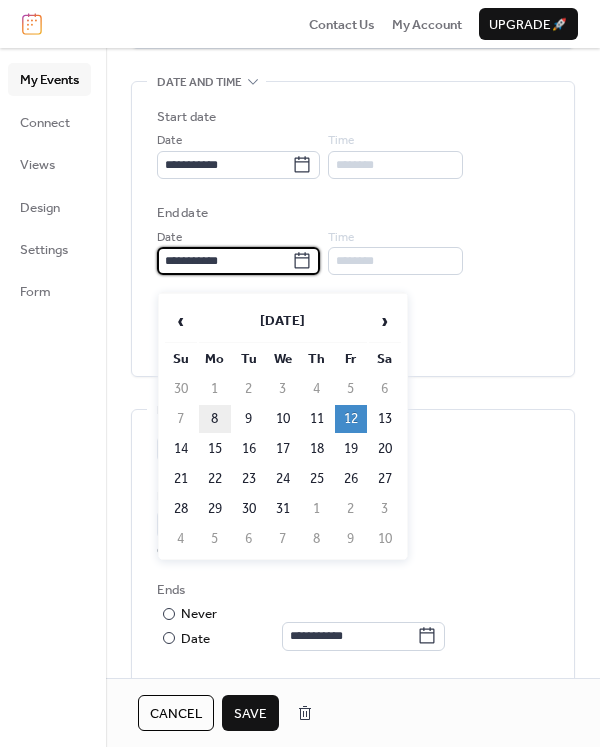 click on "8" at bounding box center (215, 419) 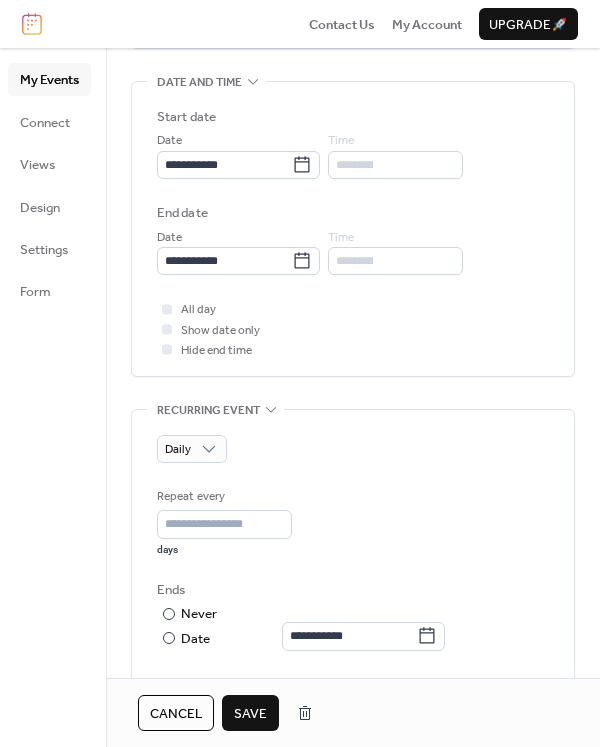 click on "**********" at bounding box center [353, 191] 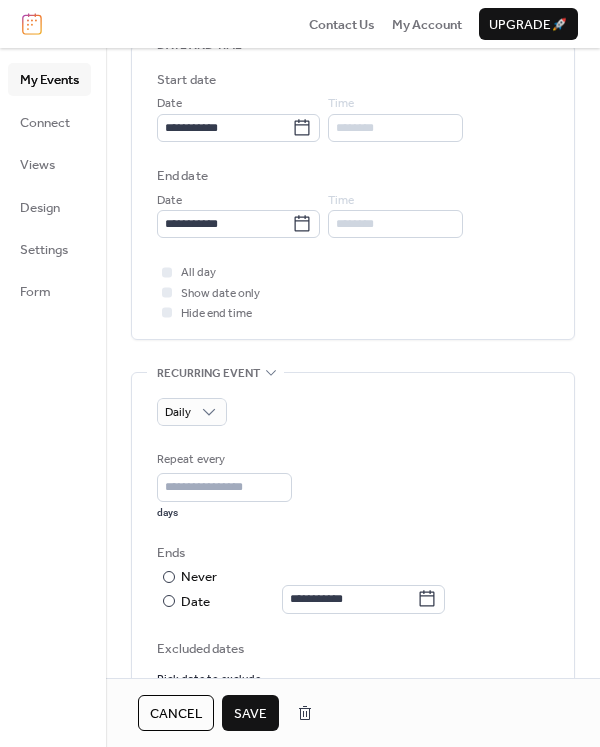 scroll, scrollTop: 660, scrollLeft: 0, axis: vertical 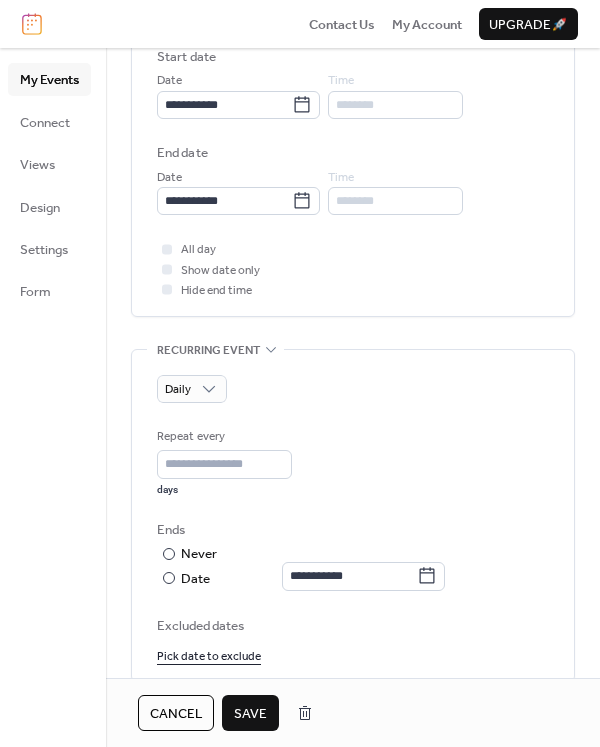 click on "Save" at bounding box center (250, 714) 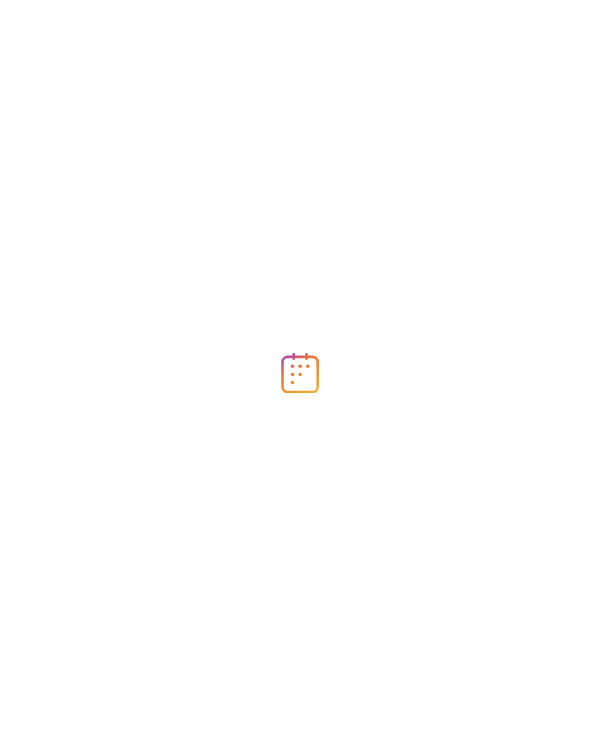 scroll, scrollTop: 0, scrollLeft: 0, axis: both 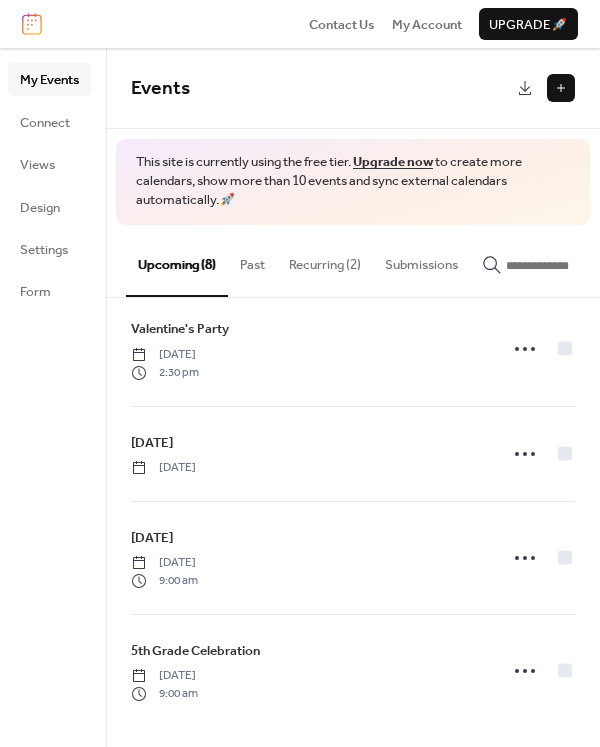 click on "Recurring (2)" at bounding box center (325, 260) 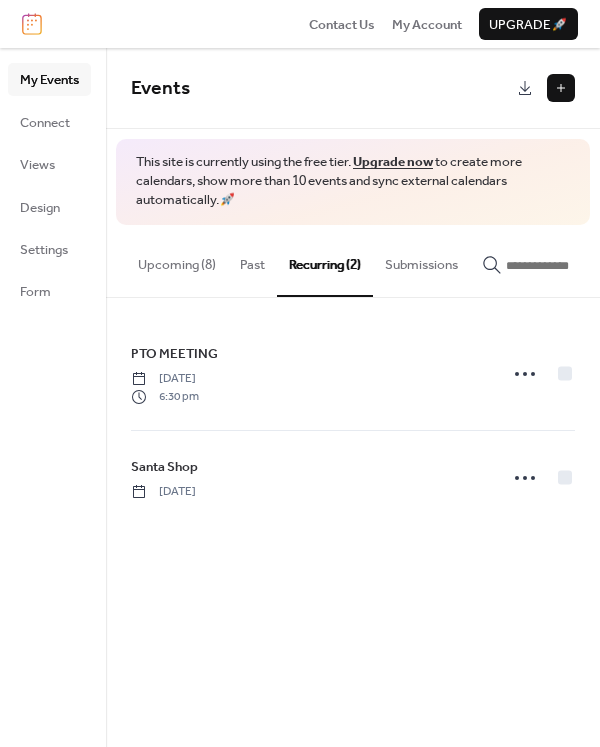 click on "Upcoming (8)" at bounding box center (177, 260) 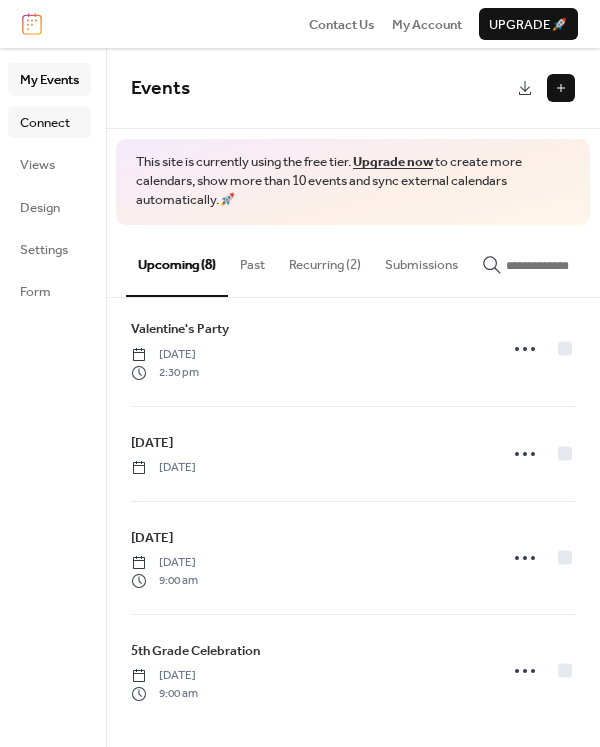 click on "Connect" at bounding box center [45, 123] 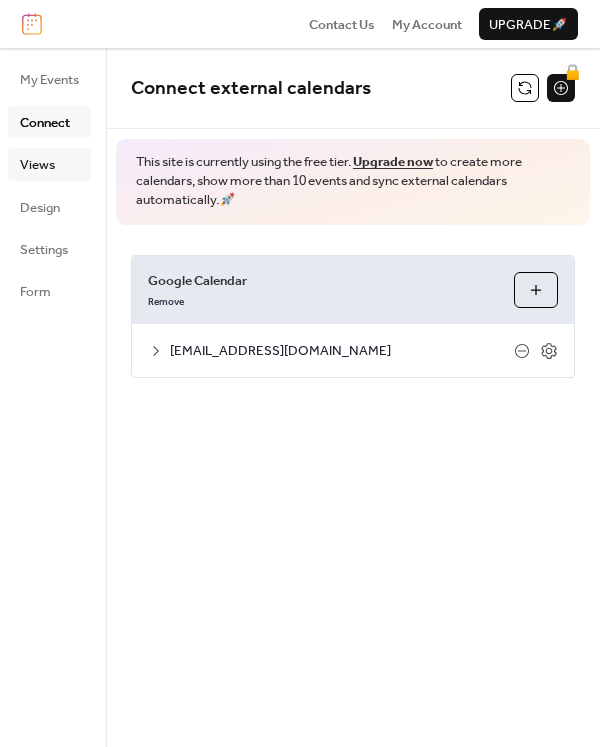 click on "Views" at bounding box center (37, 165) 